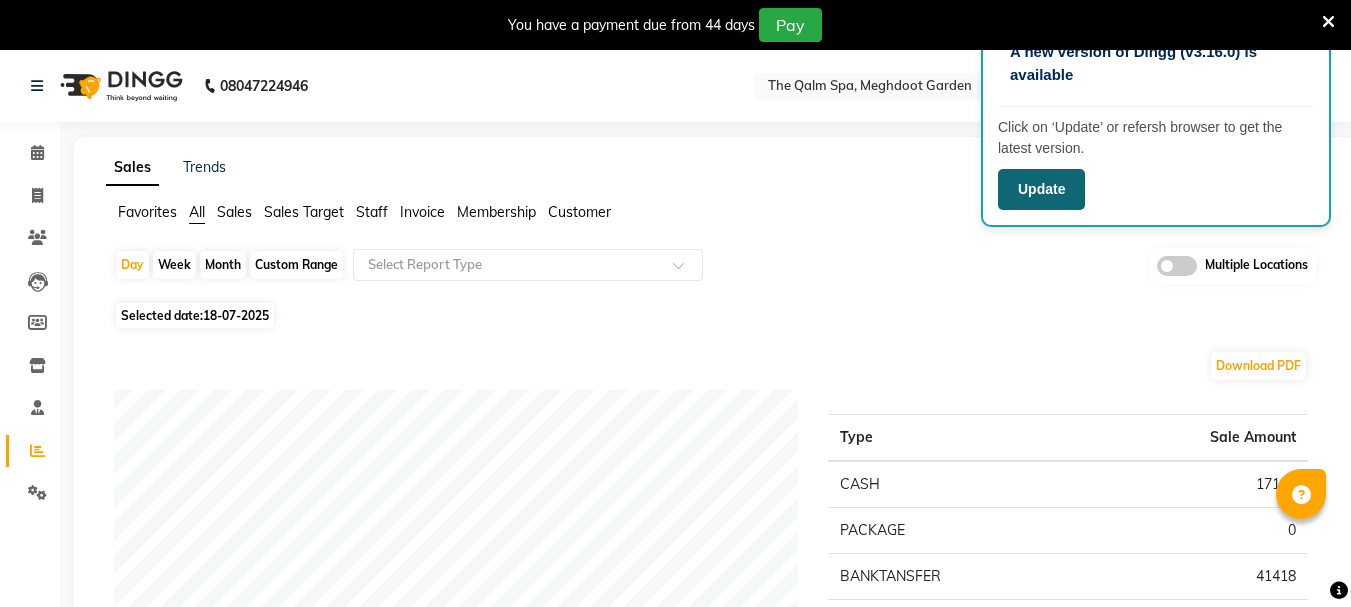 scroll, scrollTop: 300, scrollLeft: 0, axis: vertical 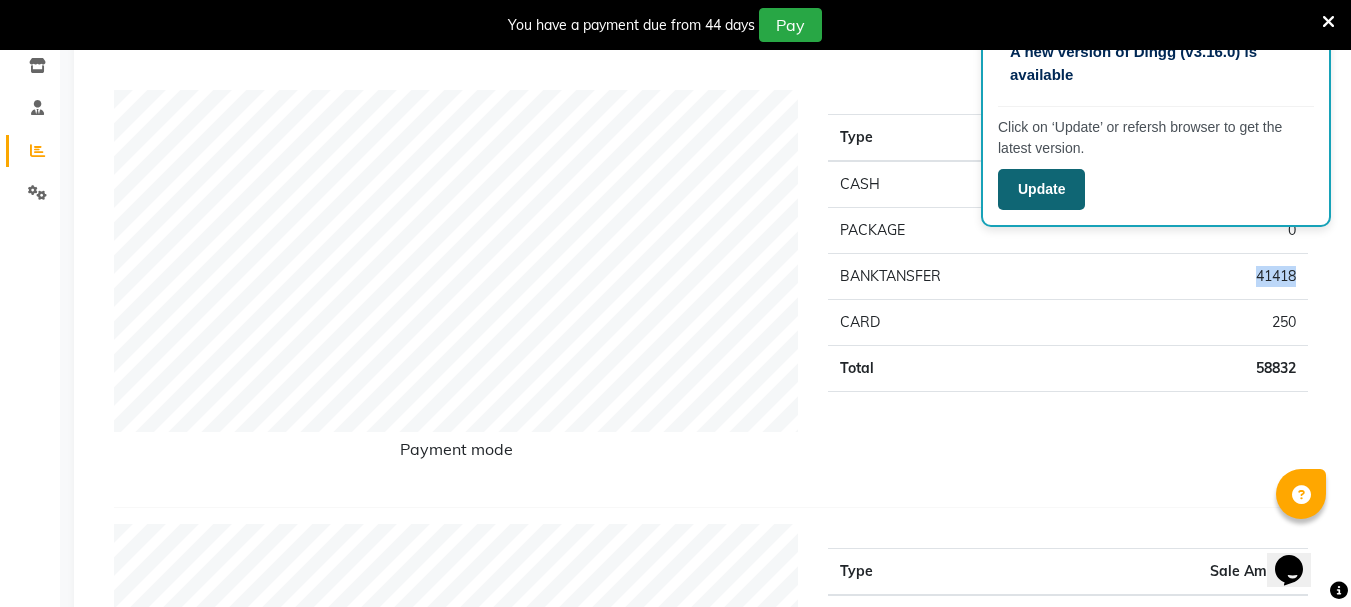 click on "Update" 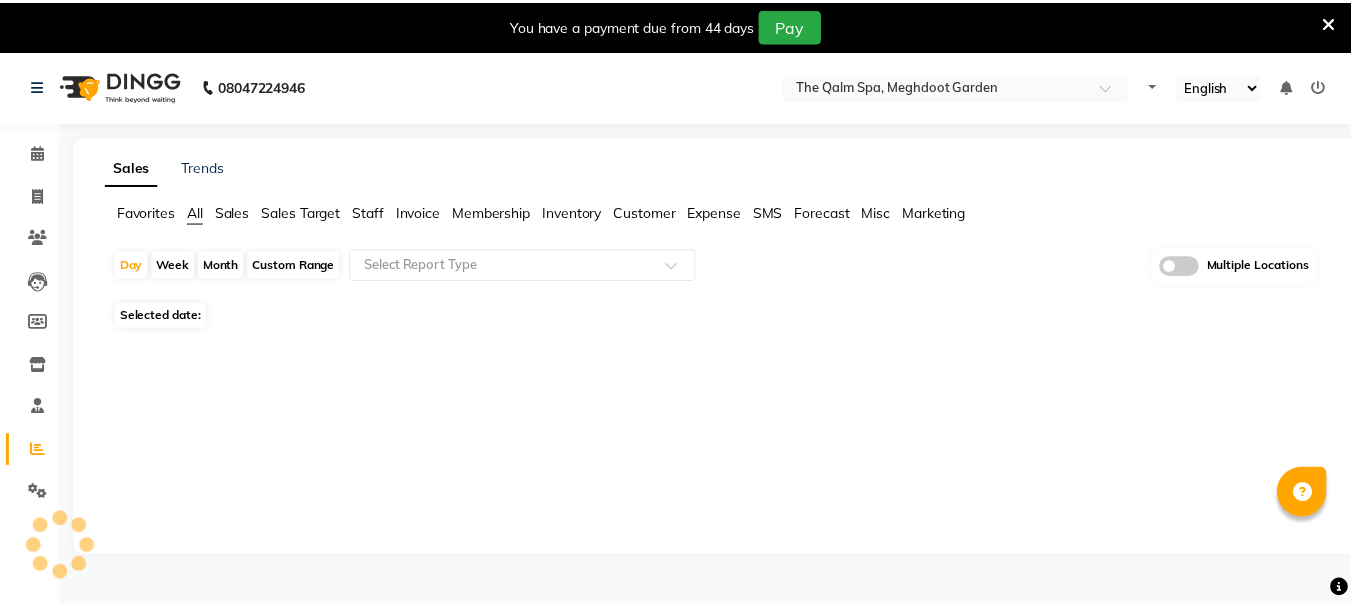scroll, scrollTop: 0, scrollLeft: 0, axis: both 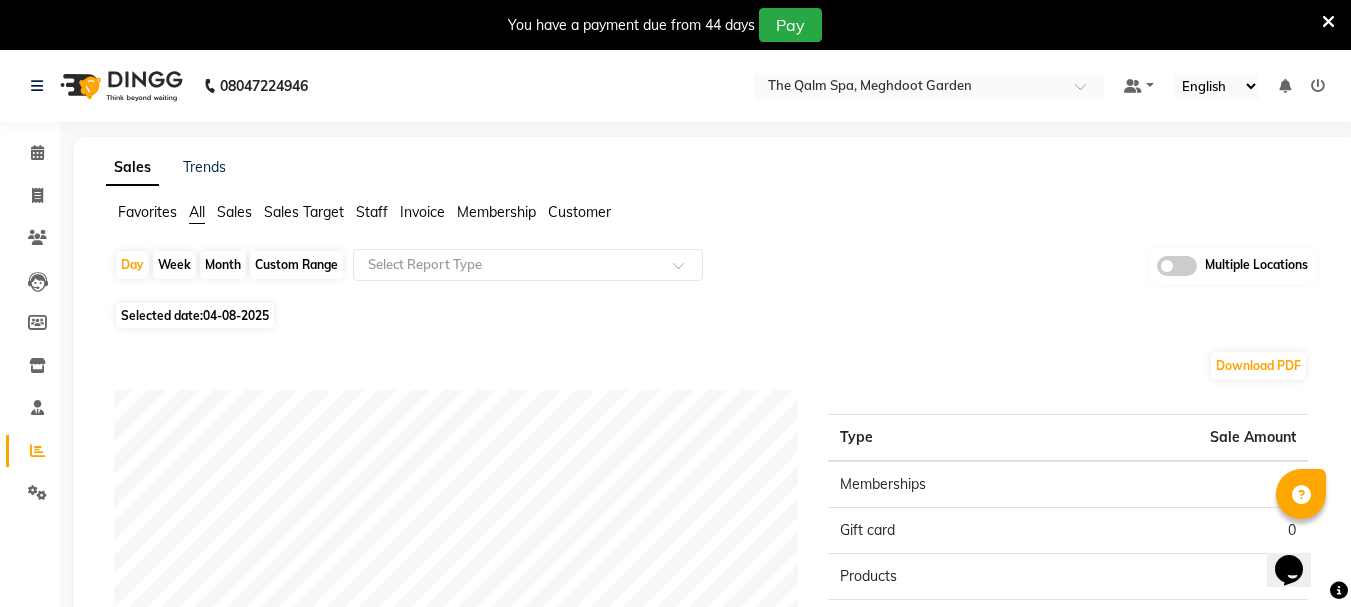 drag, startPoint x: 973, startPoint y: 220, endPoint x: 956, endPoint y: 2, distance: 218.66183 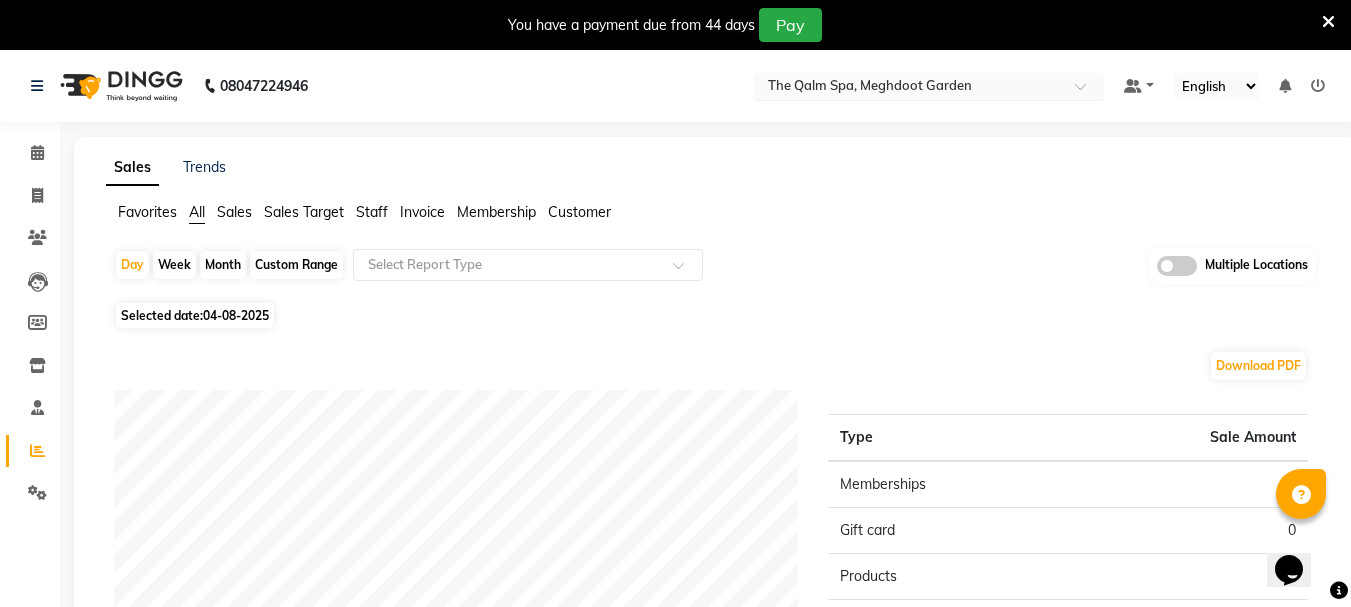 click at bounding box center (909, 88) 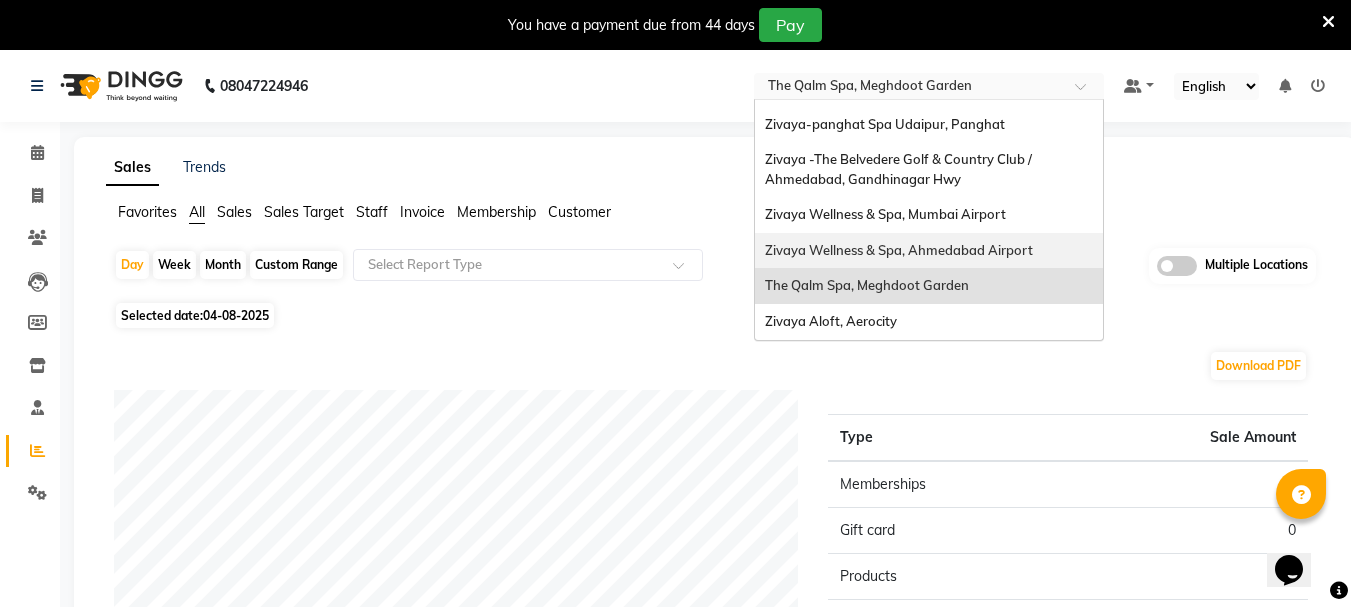 scroll, scrollTop: 205, scrollLeft: 0, axis: vertical 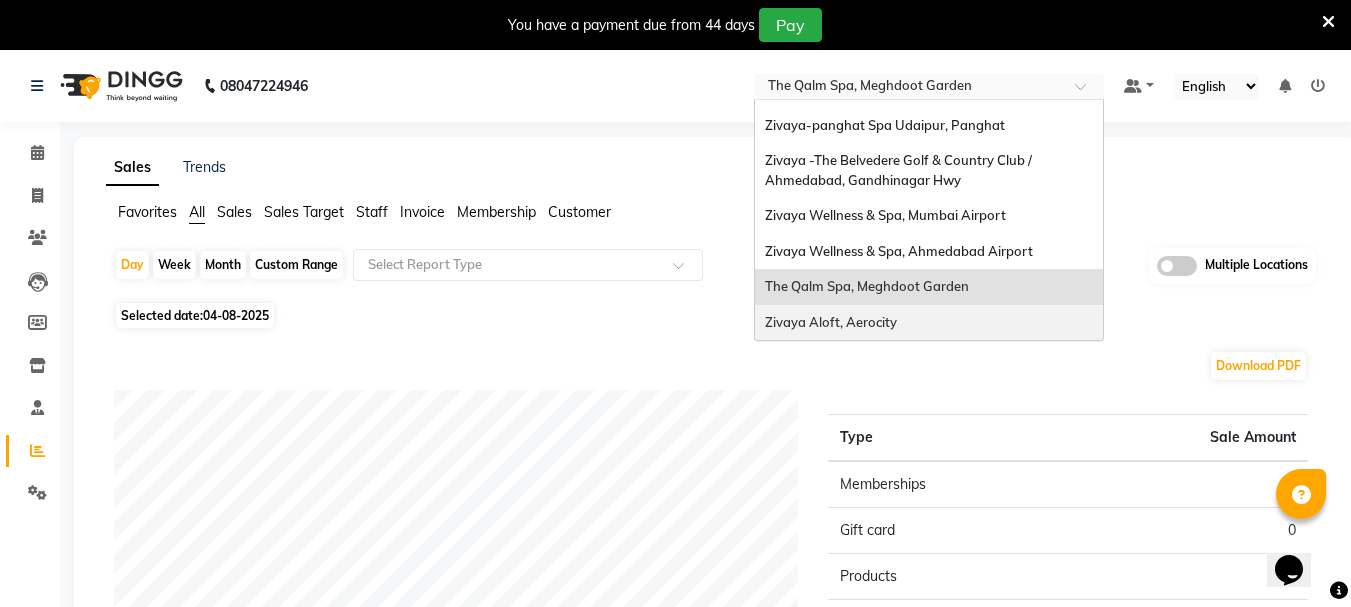 click on "Zivaya Aloft, Aerocity" at bounding box center [929, 323] 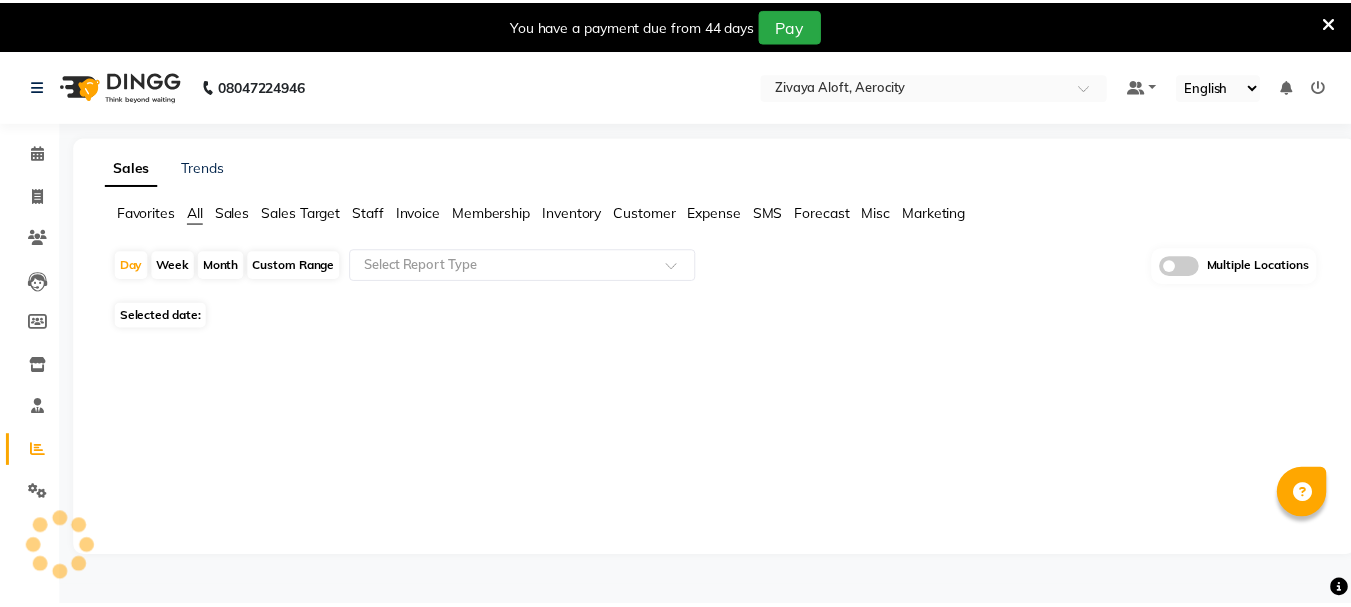 scroll, scrollTop: 0, scrollLeft: 0, axis: both 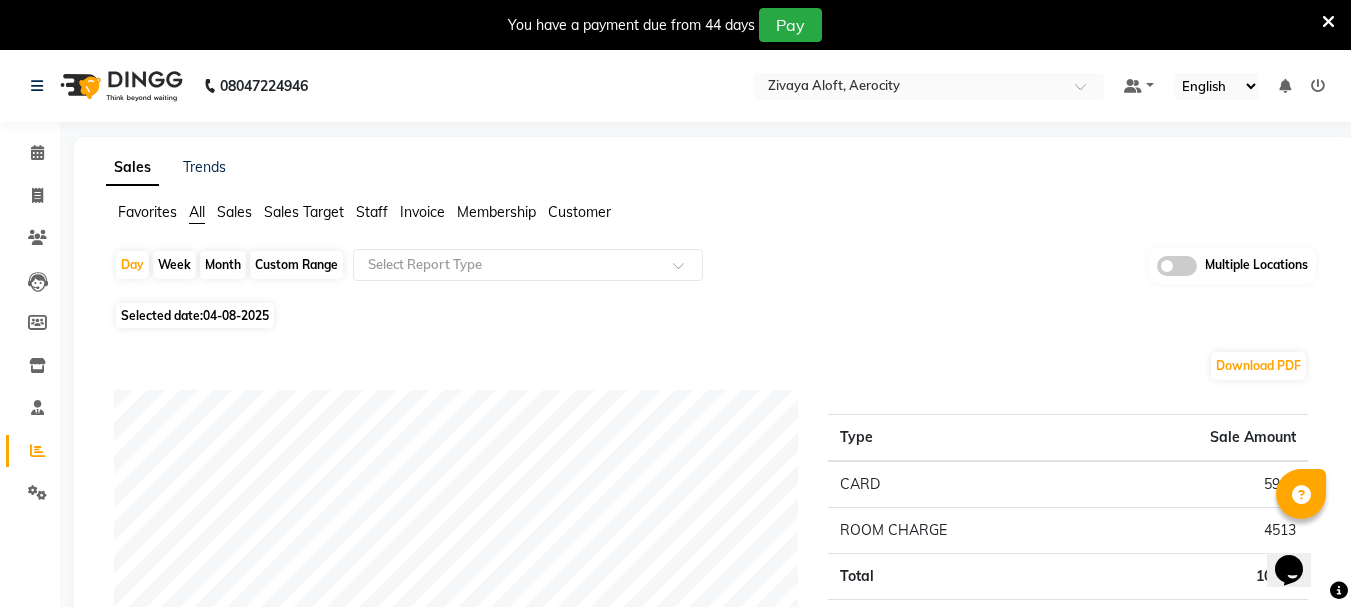 click on "04-08-2025" 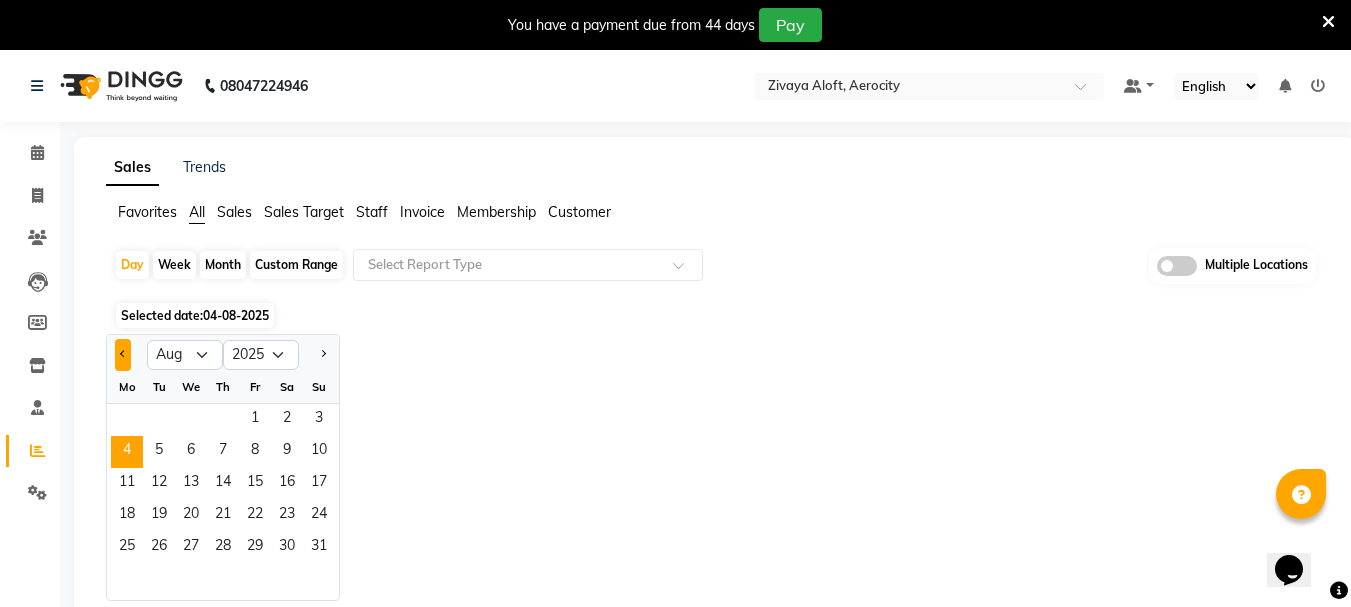 click 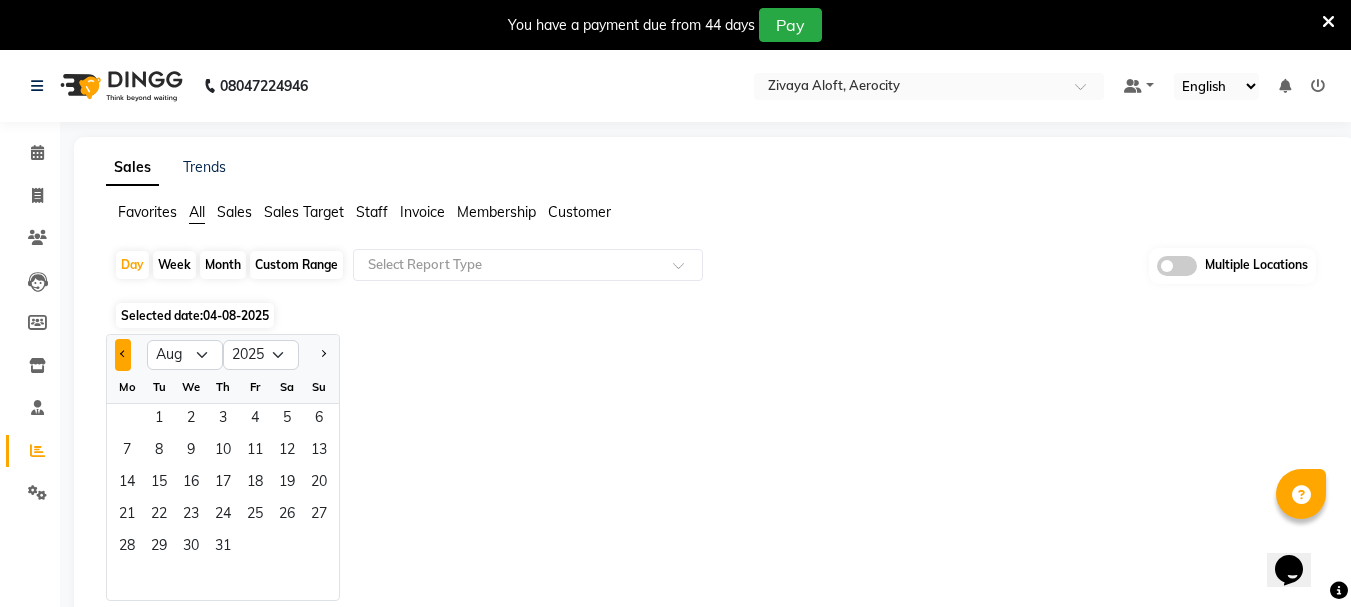 select on "7" 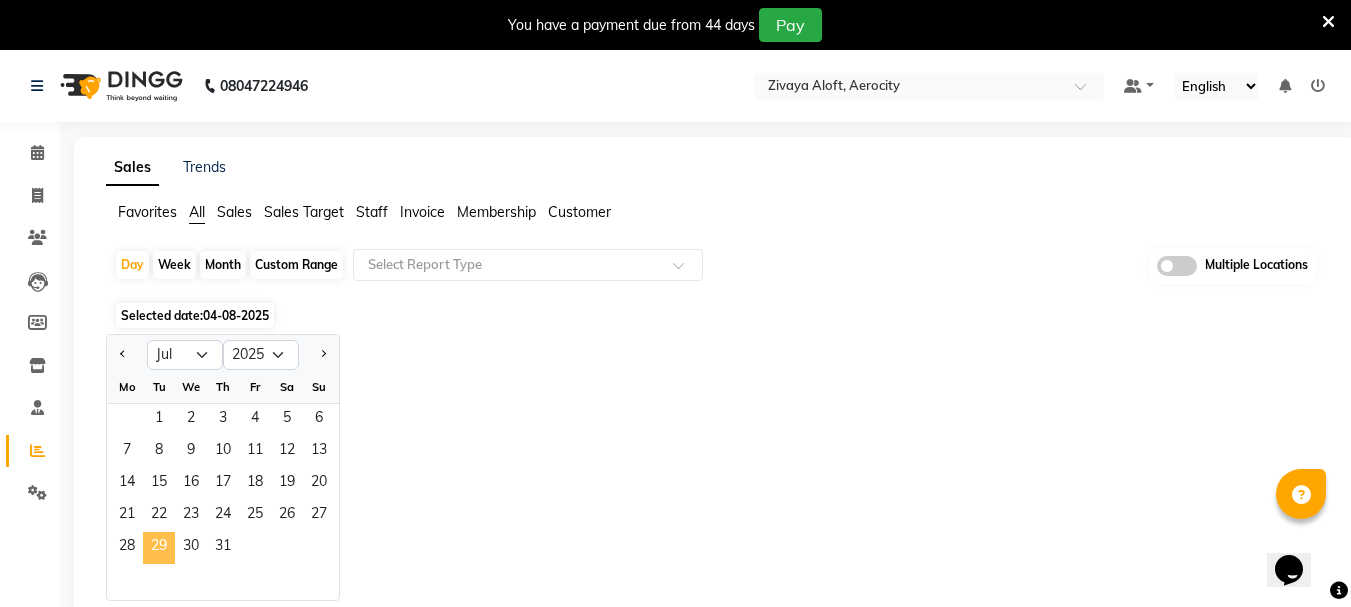 click on "29" 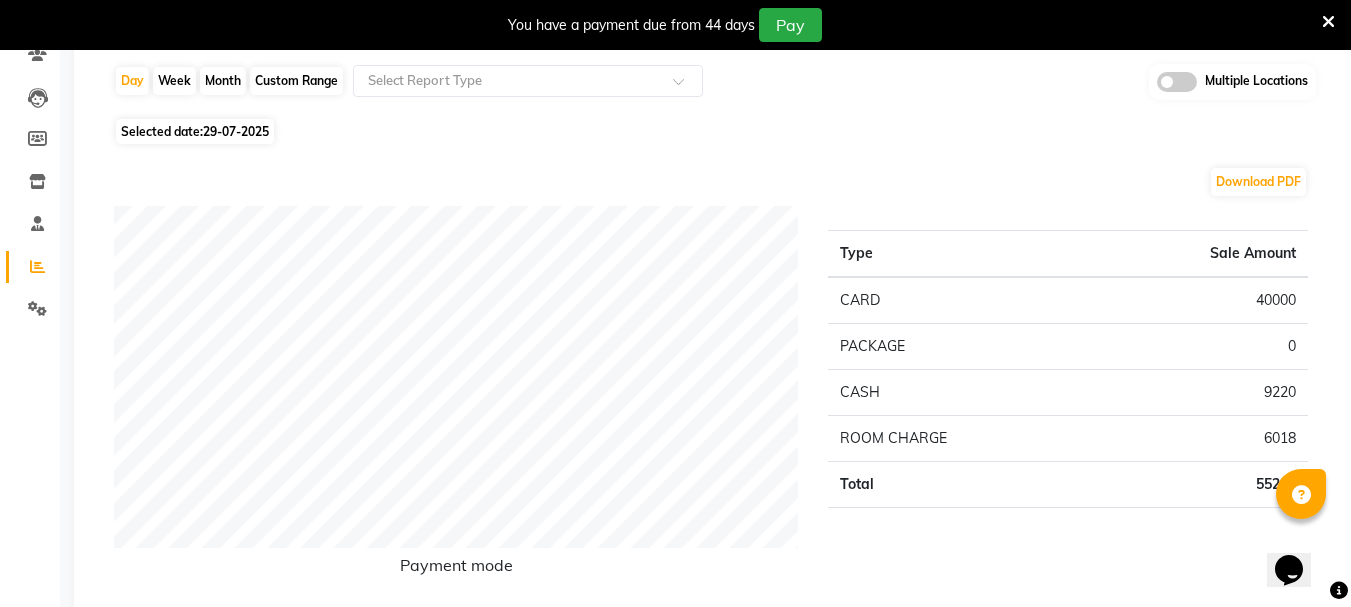 scroll, scrollTop: 200, scrollLeft: 0, axis: vertical 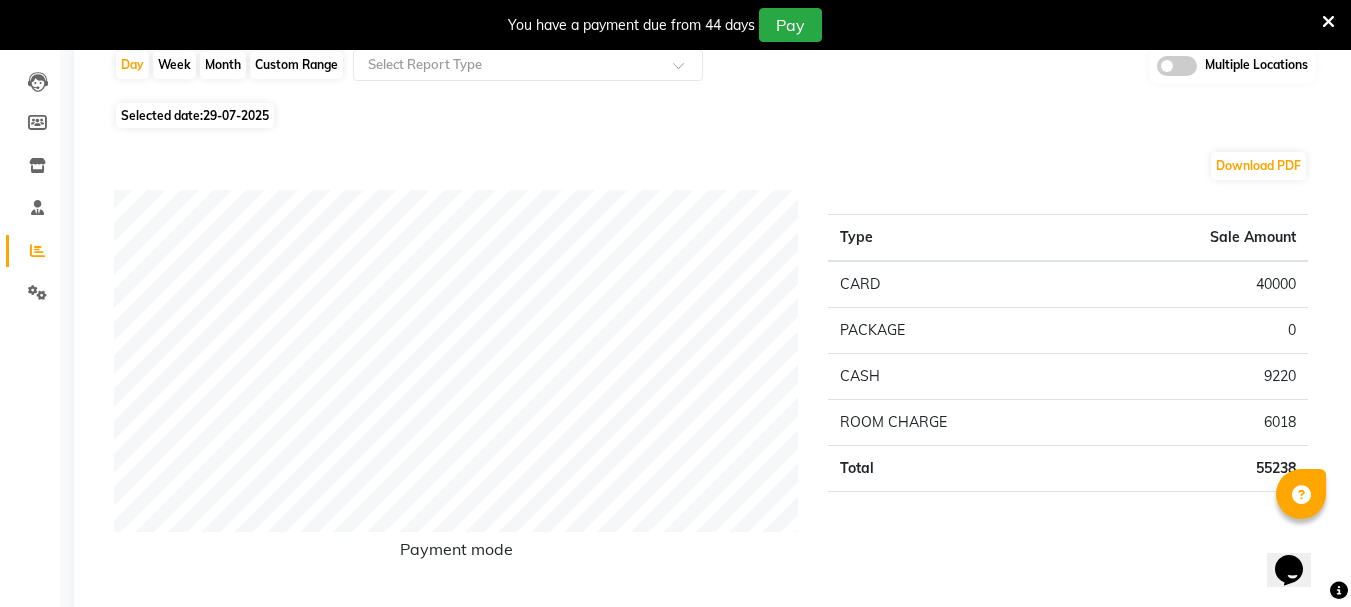 click on "29-07-2025" 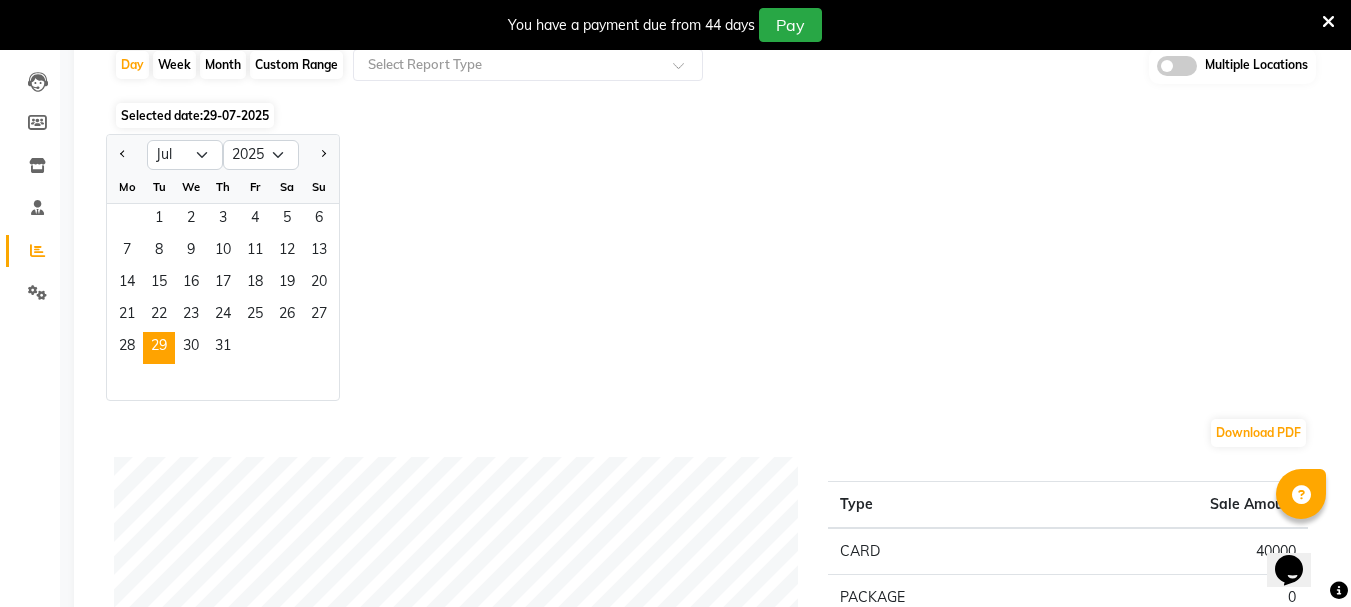 click 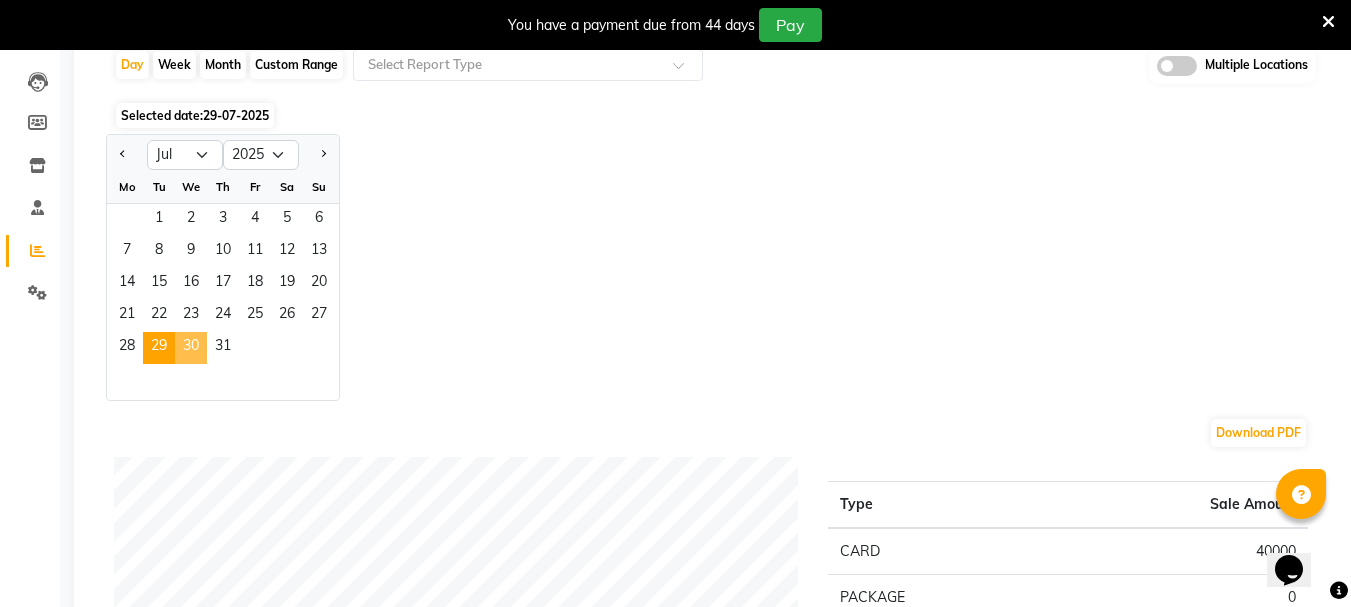 click on "30" 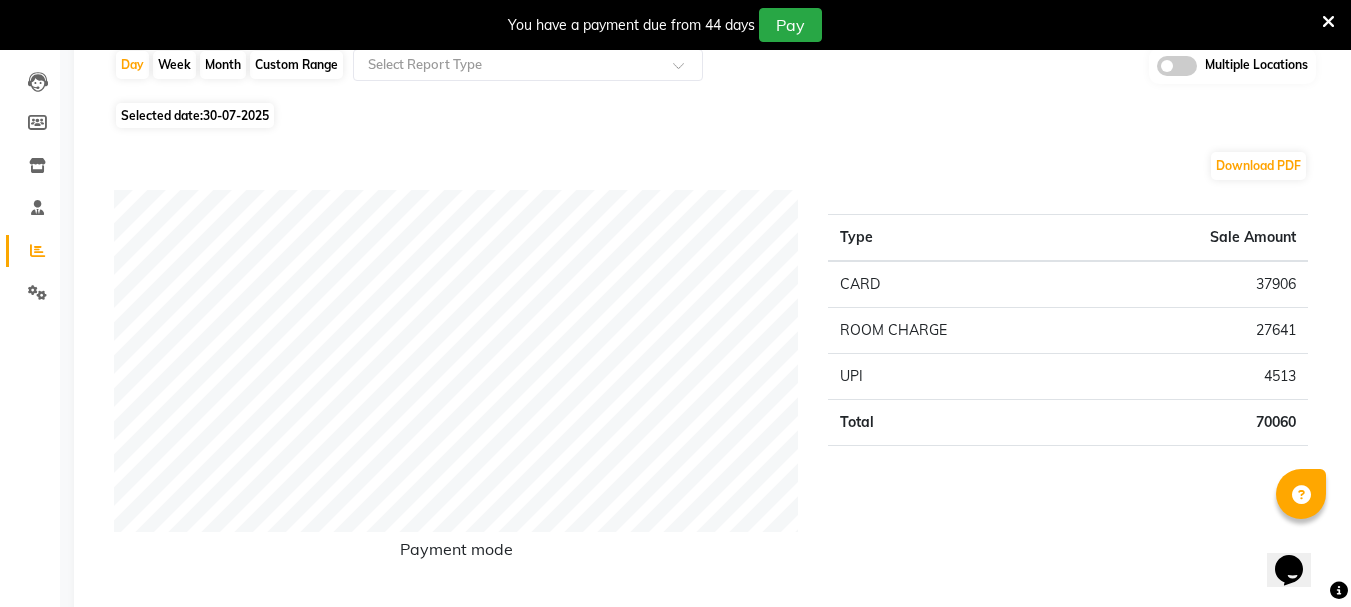 click on "30-07-2025" 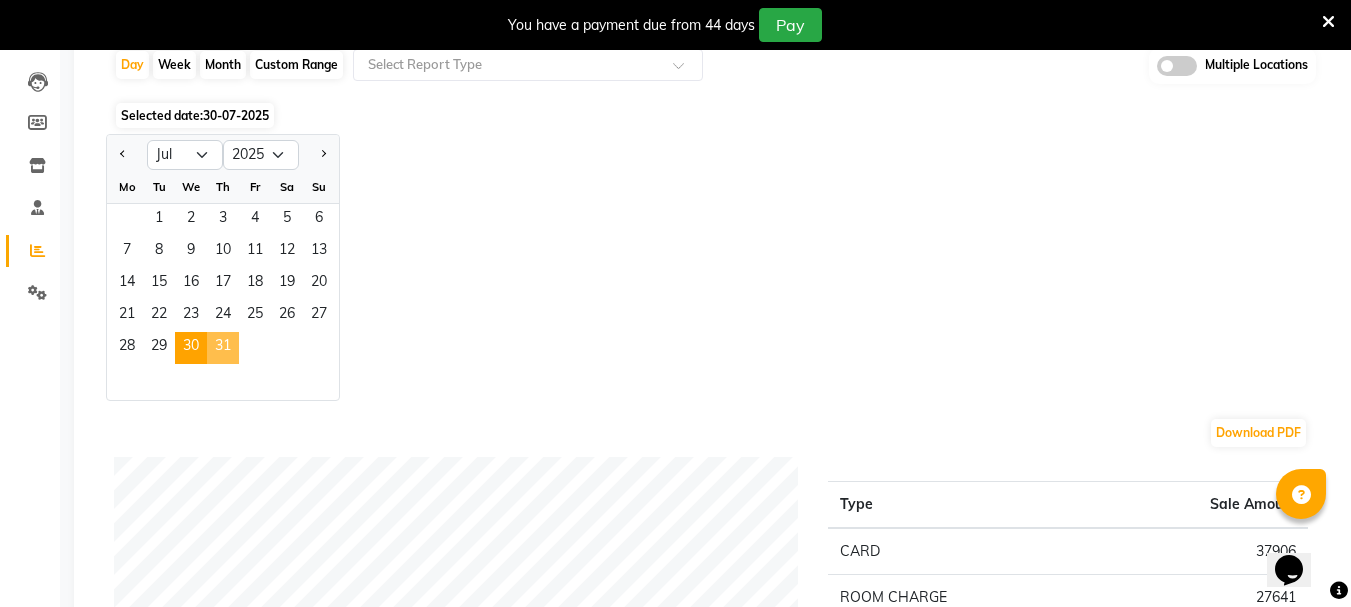 click on "31" 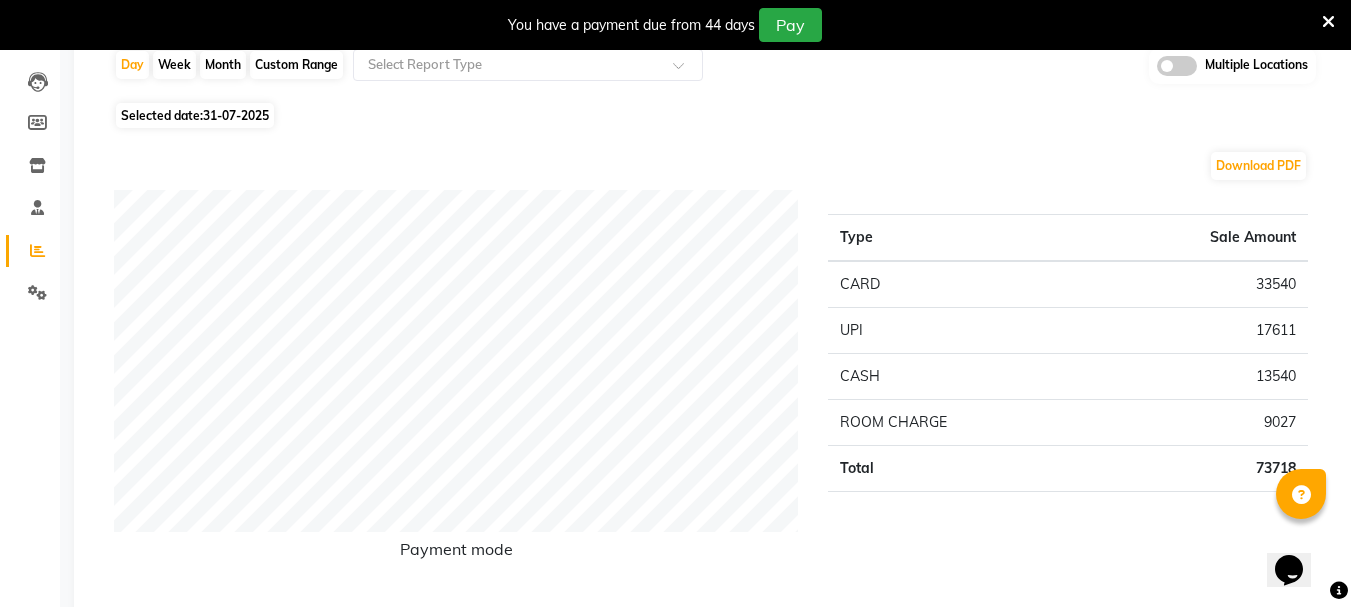 click on "31-07-2025" 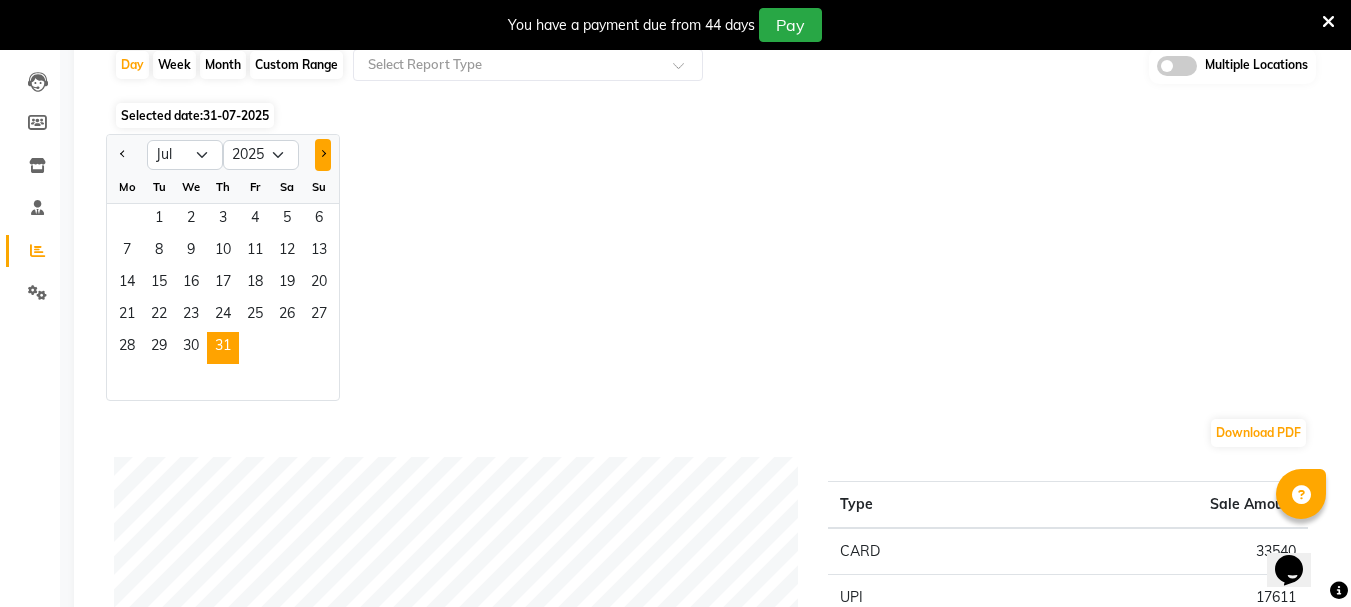 click 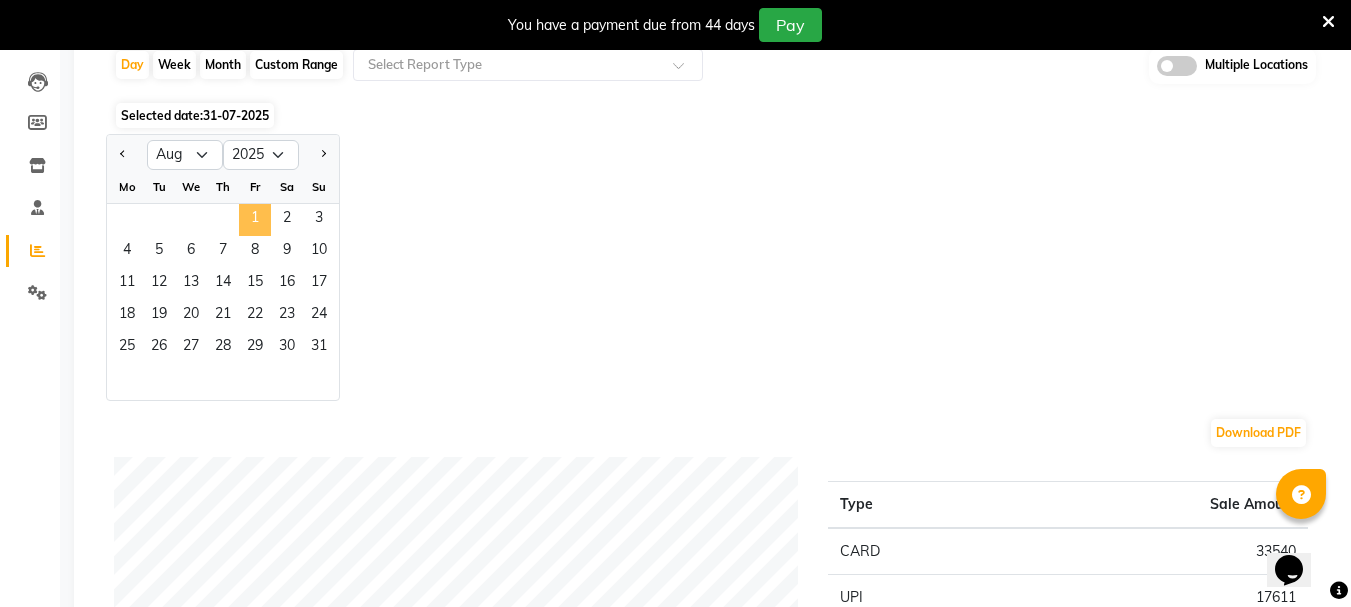 click on "1" 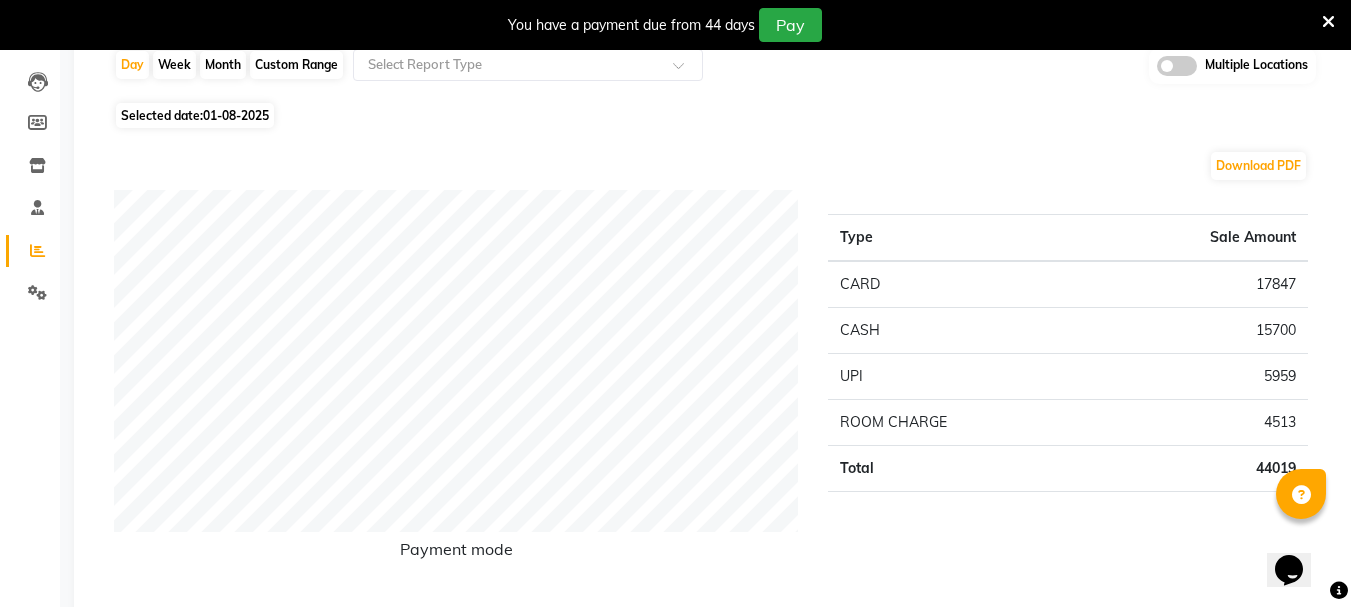 click on "01-08-2025" 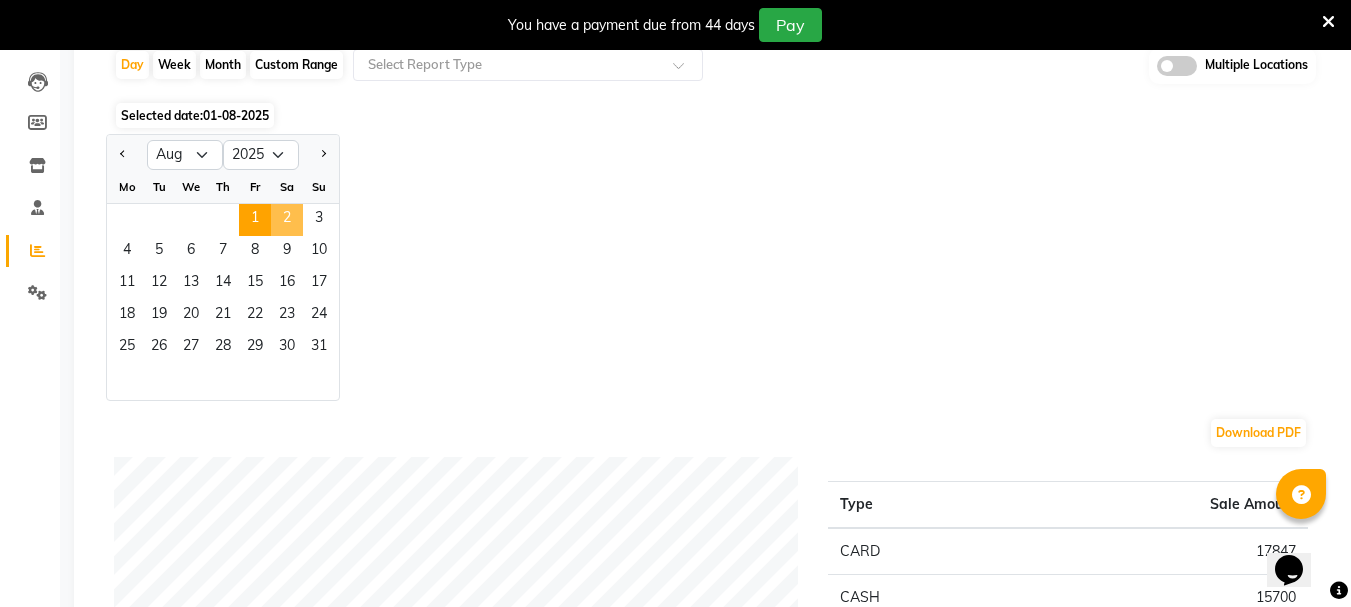 click on "2" 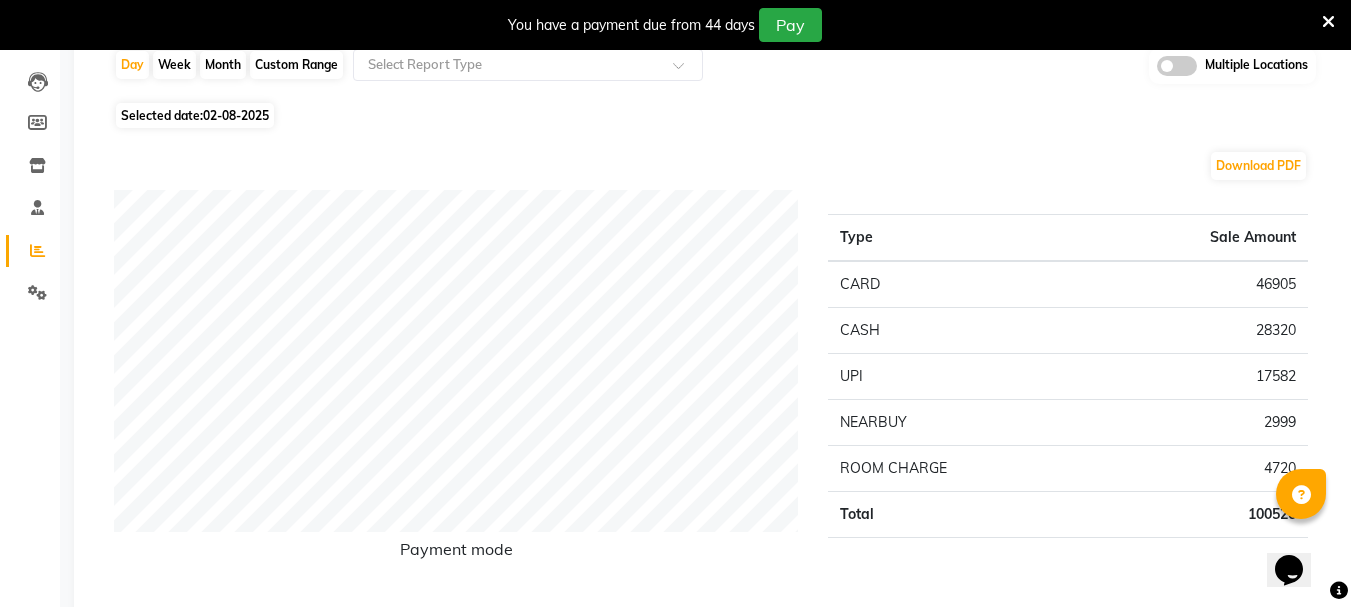 click on "Selected date:  02-08-2025" 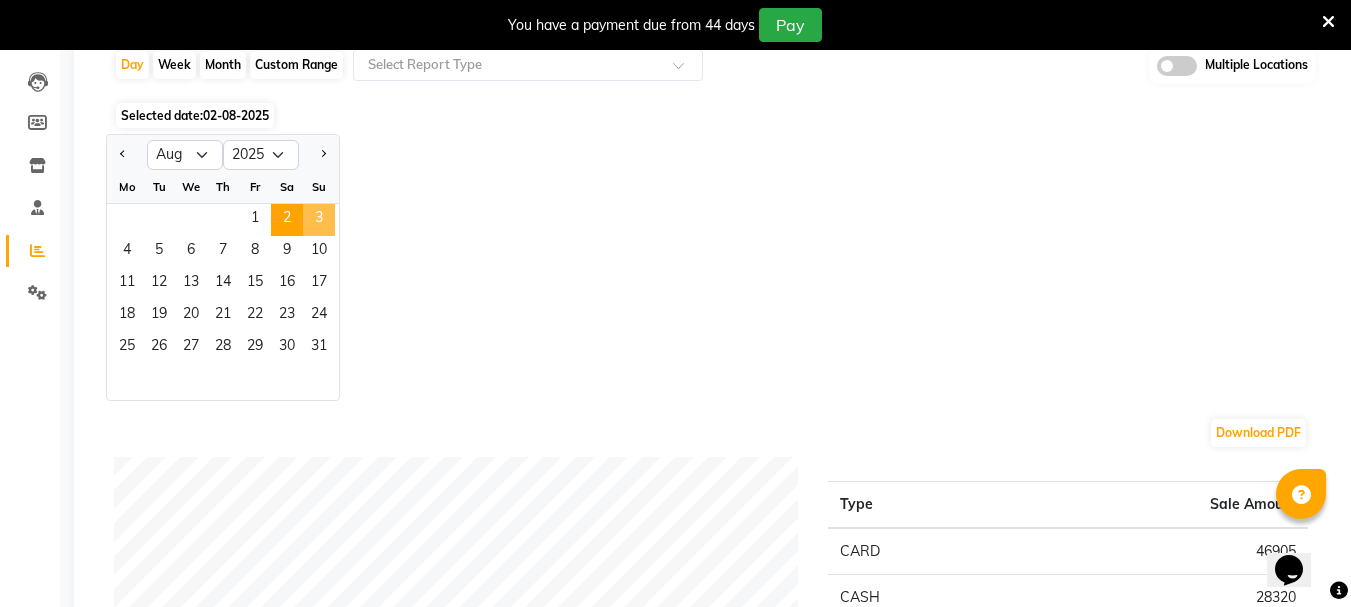 click on "3" 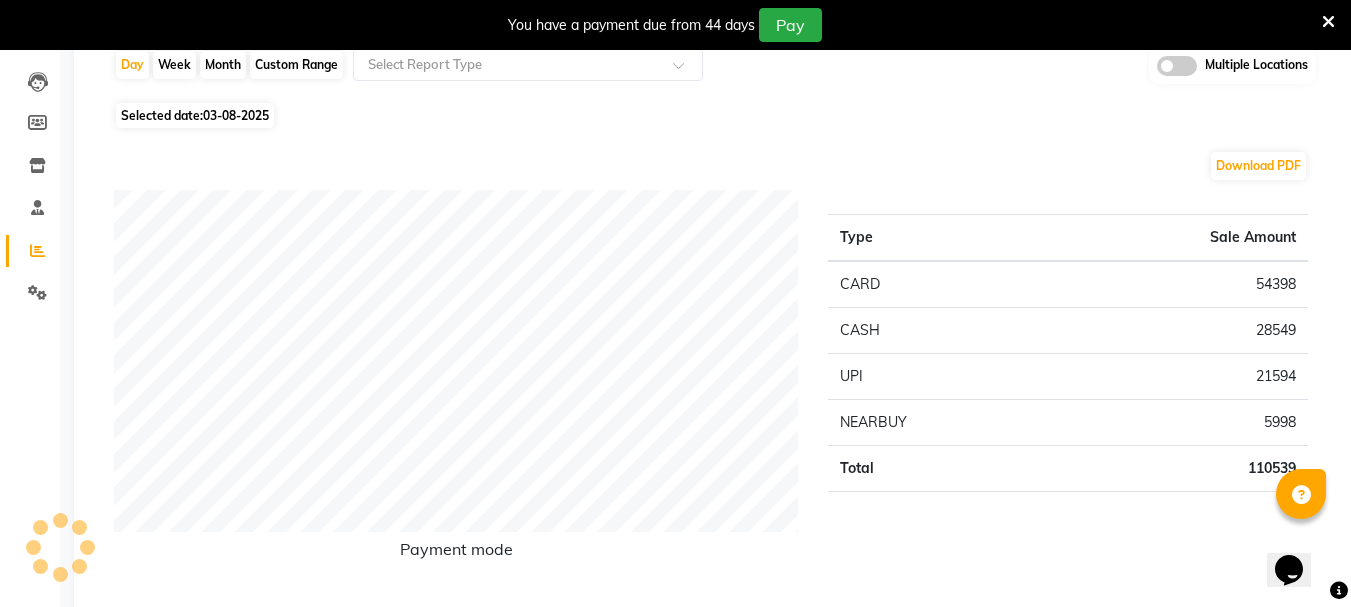 scroll, scrollTop: 0, scrollLeft: 0, axis: both 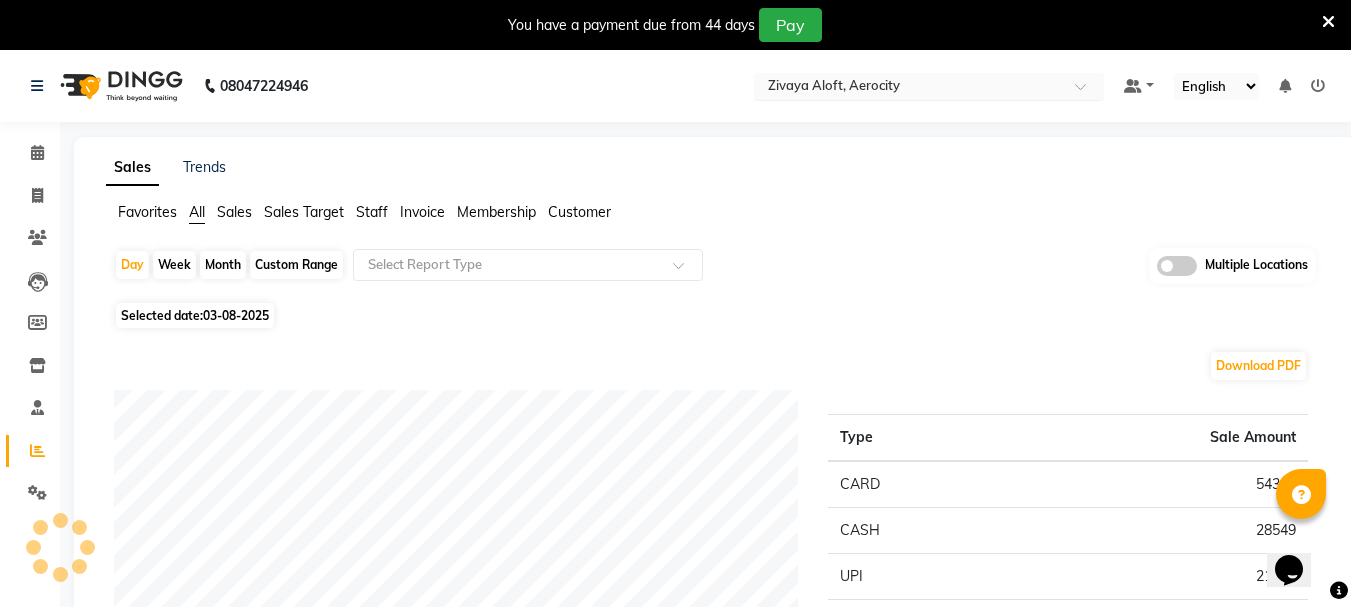 click at bounding box center [909, 88] 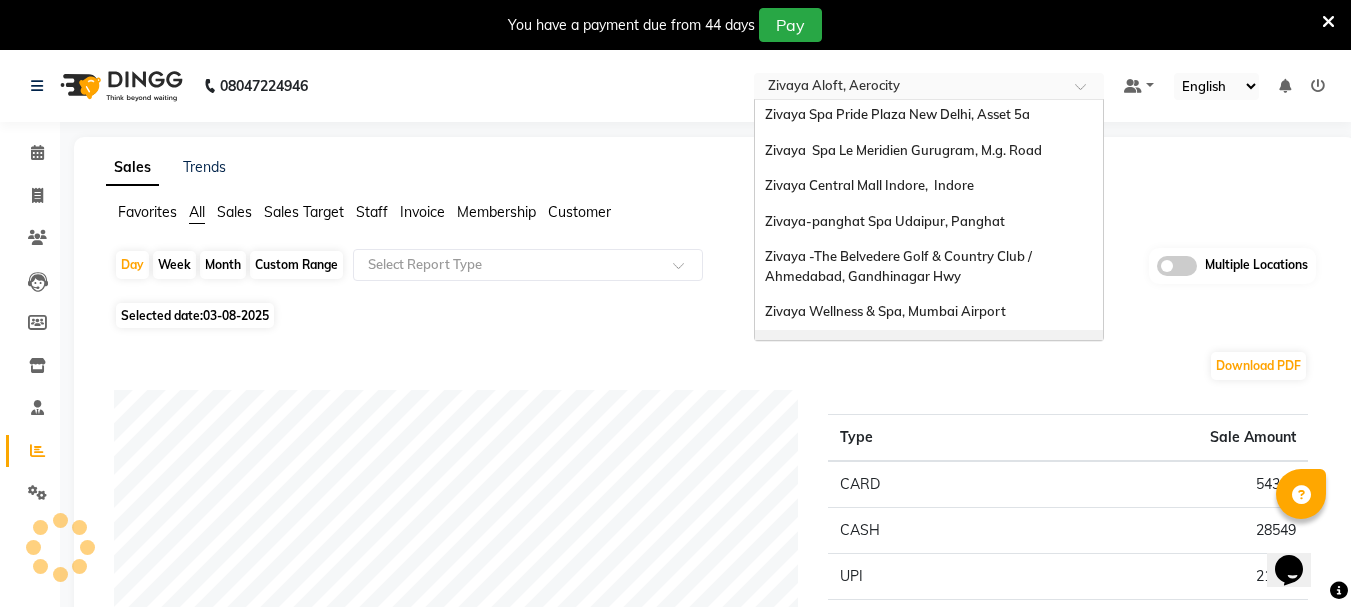 scroll, scrollTop: 0, scrollLeft: 0, axis: both 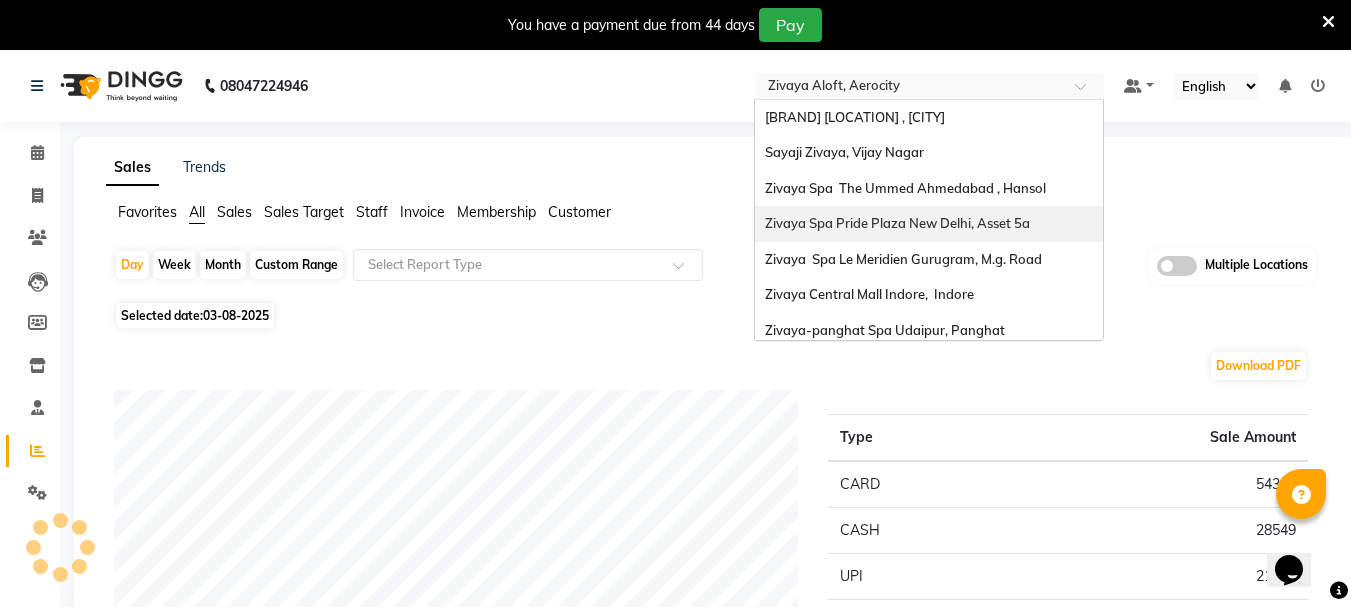 click on "Zivaya Spa Pride Plaza New Delhi, Asset 5a" at bounding box center [929, 224] 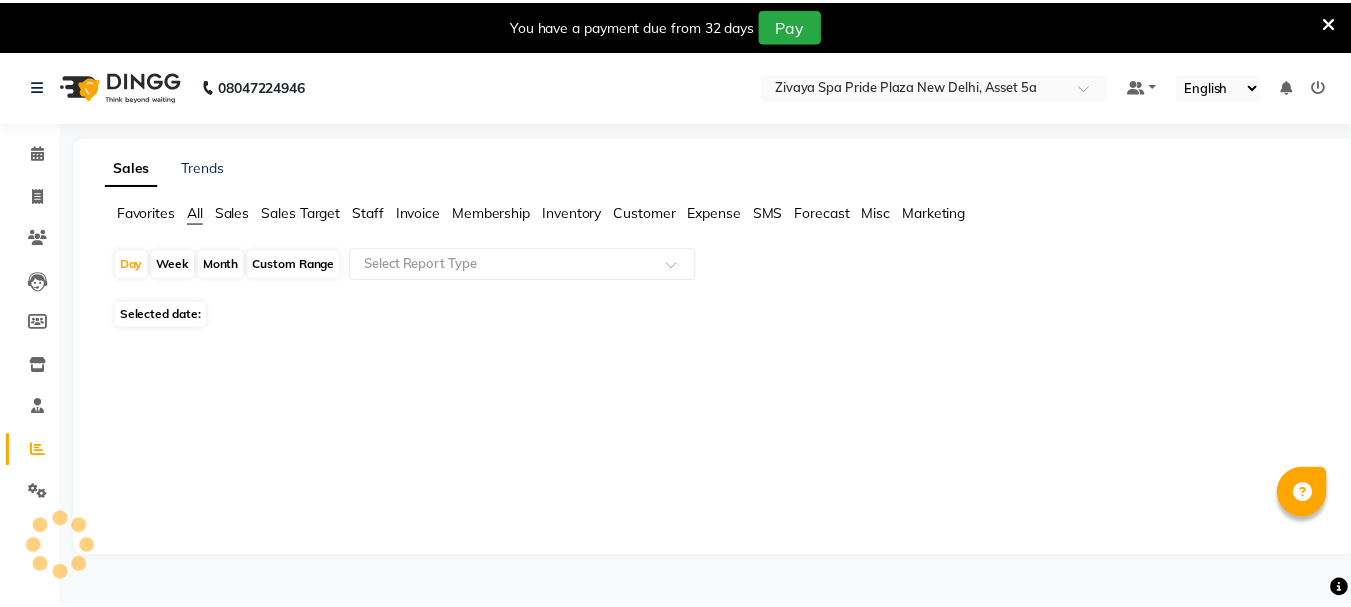 scroll, scrollTop: 0, scrollLeft: 0, axis: both 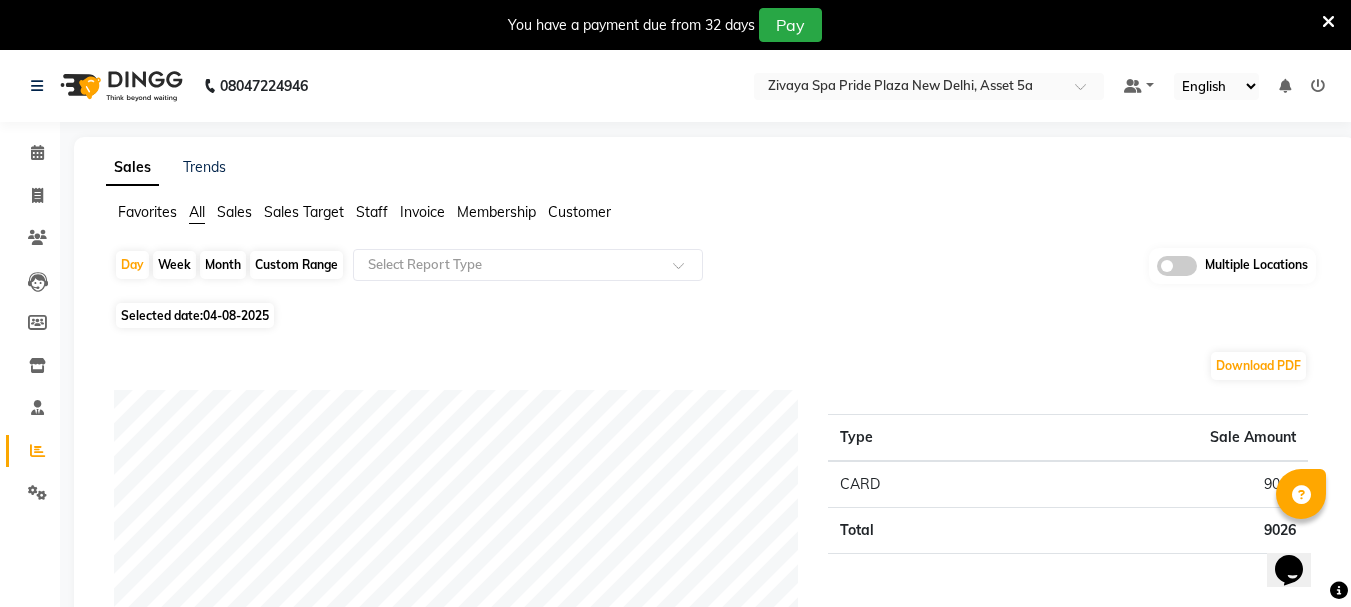 click on "Selected date:  04-08-2025" 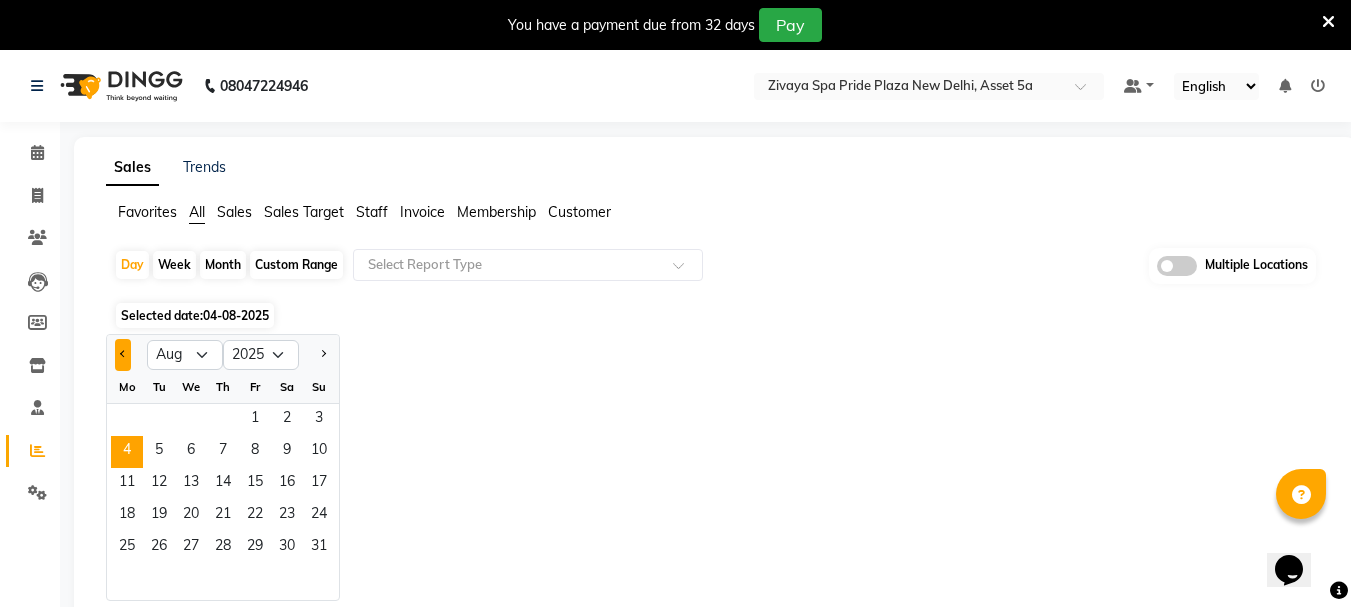click 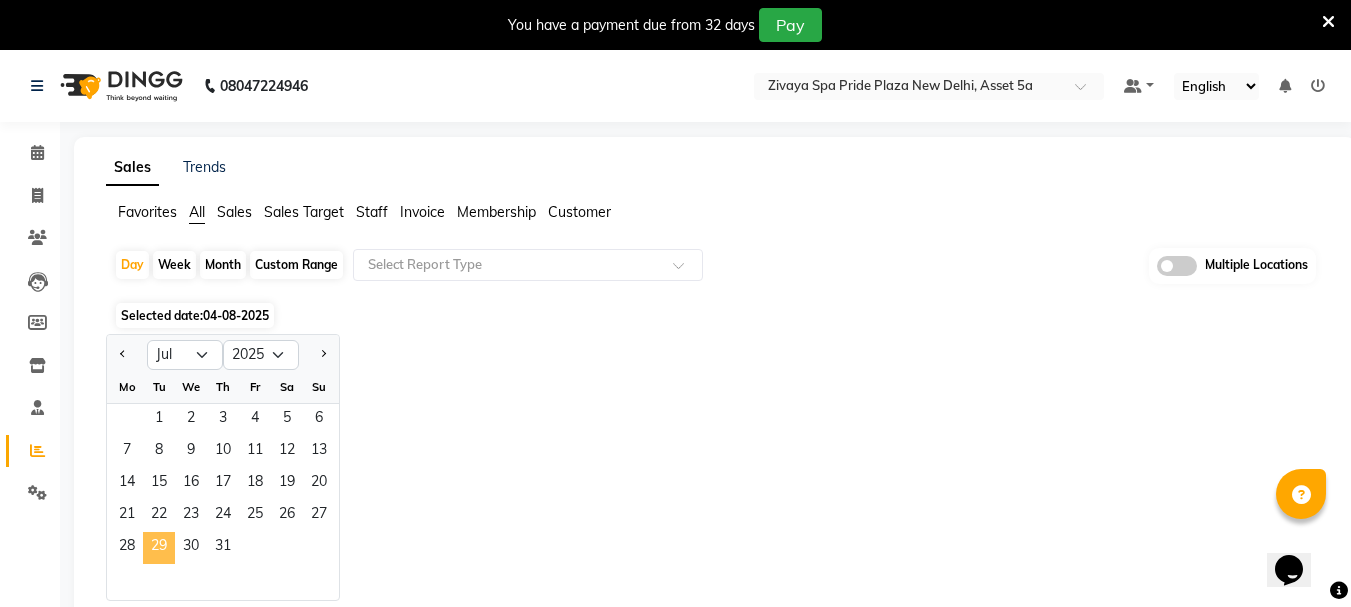 click on "29" 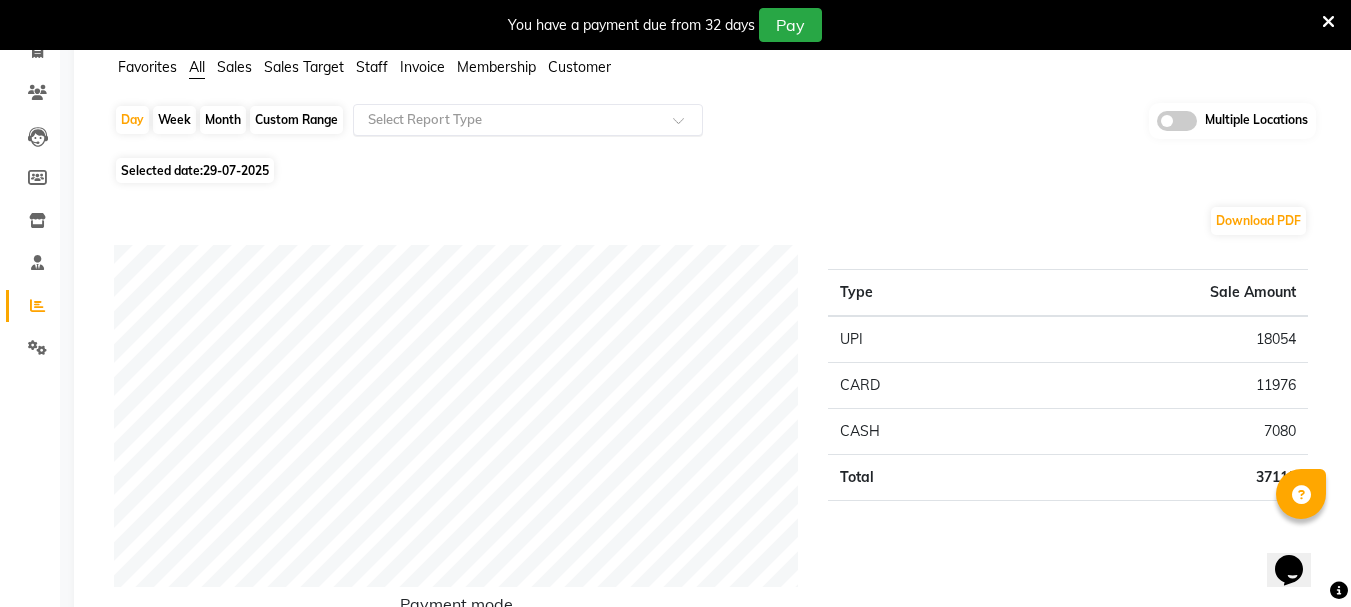 scroll, scrollTop: 0, scrollLeft: 0, axis: both 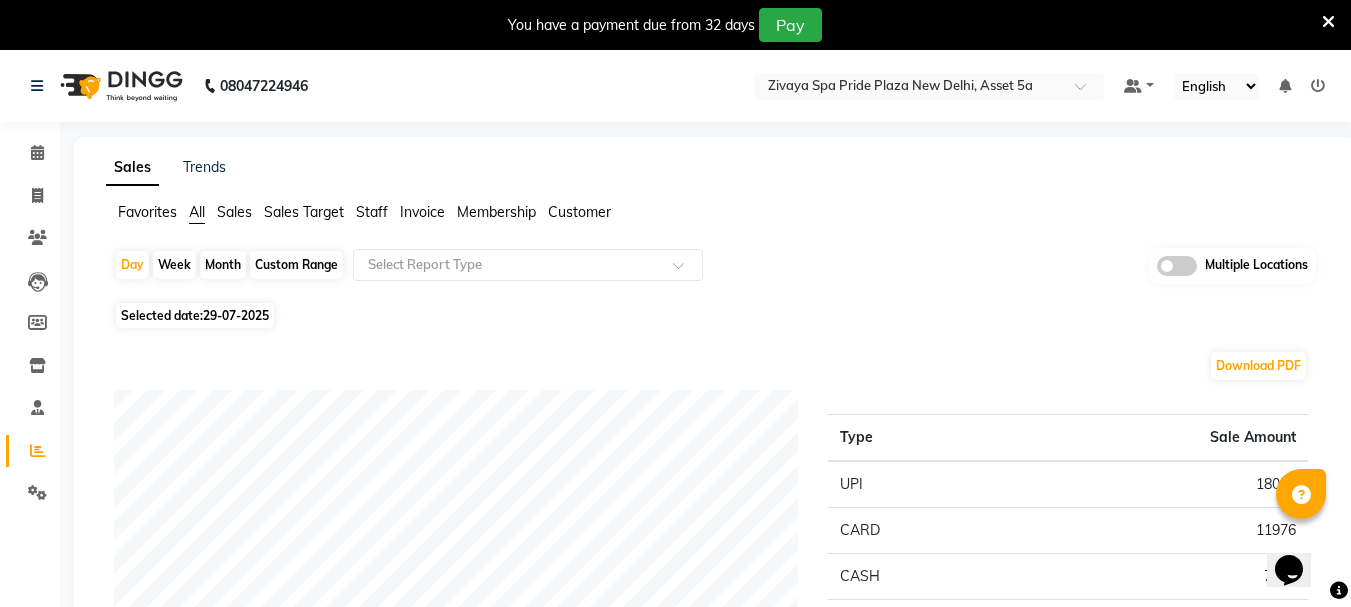 click on "Selected date:  29-07-2025" 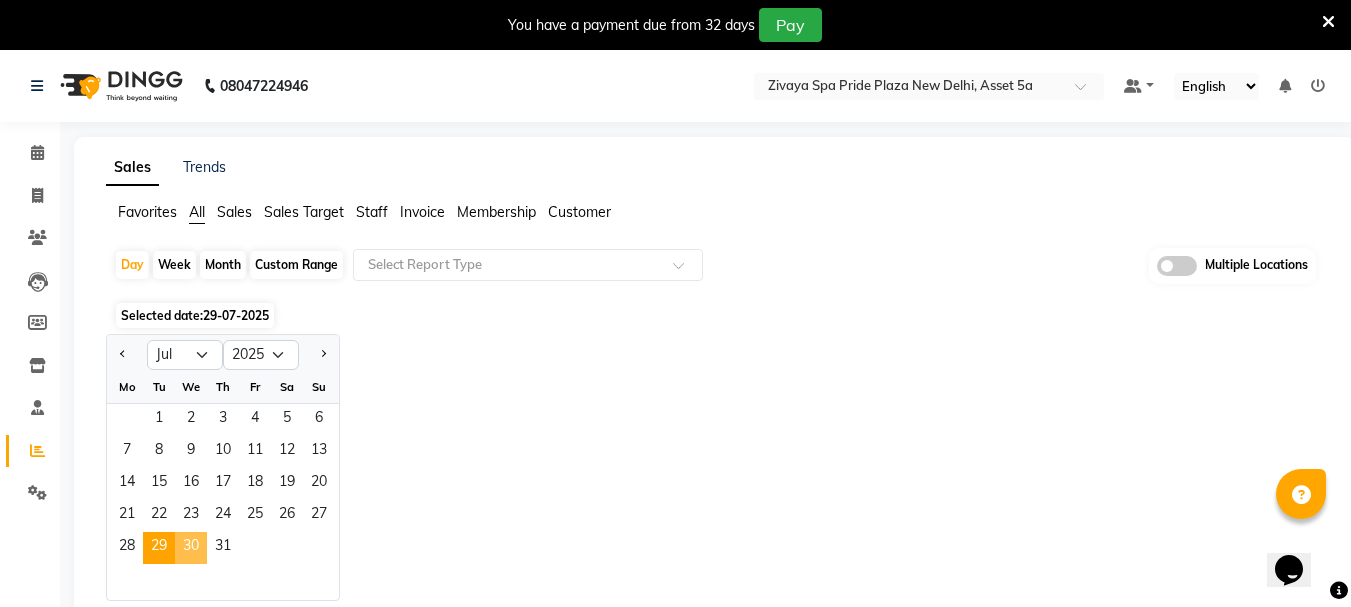 click on "30" 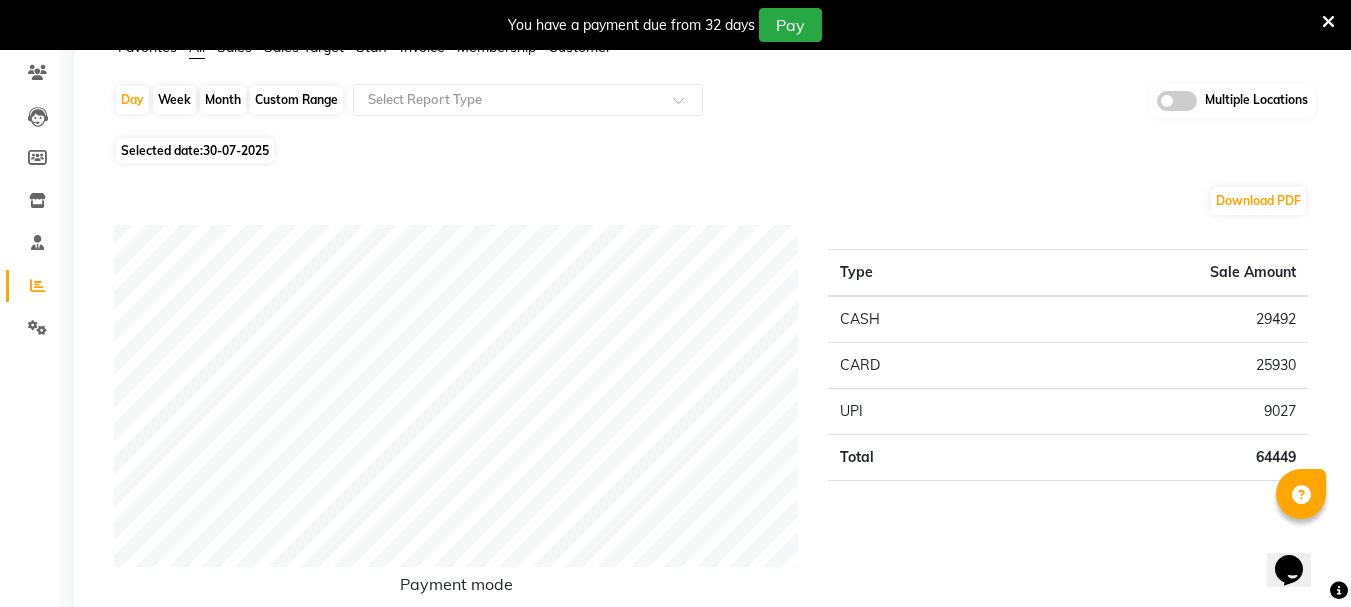 scroll, scrollTop: 200, scrollLeft: 0, axis: vertical 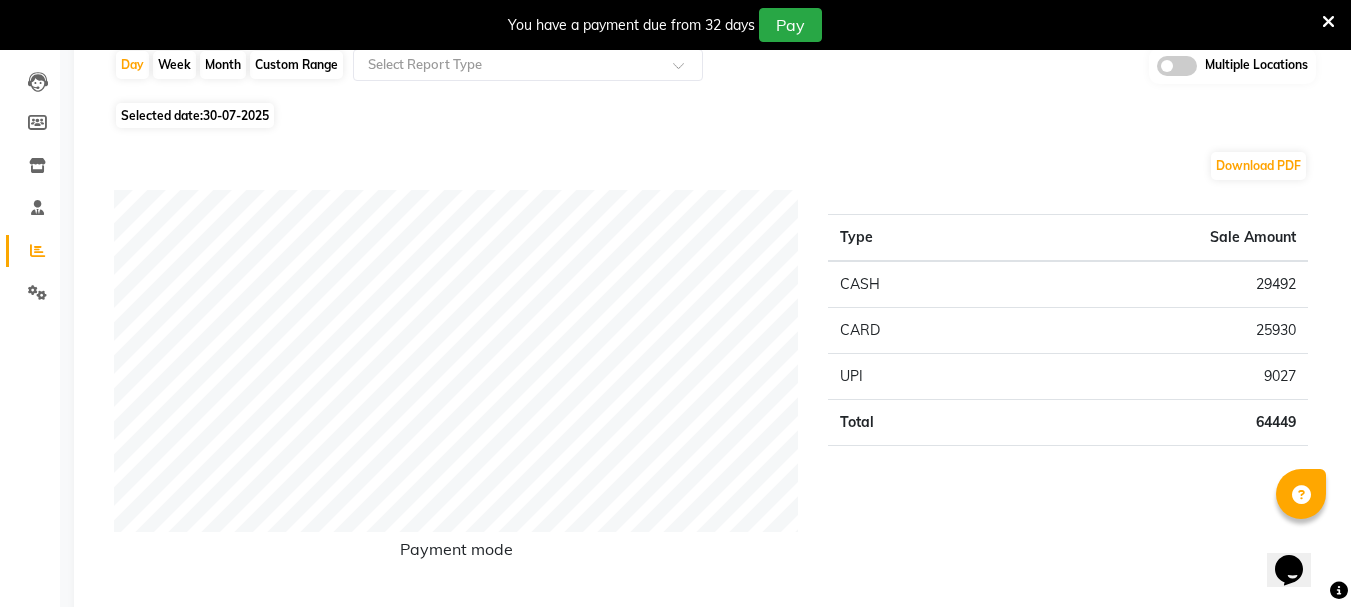 click on "Selected date:  30-07-2025" 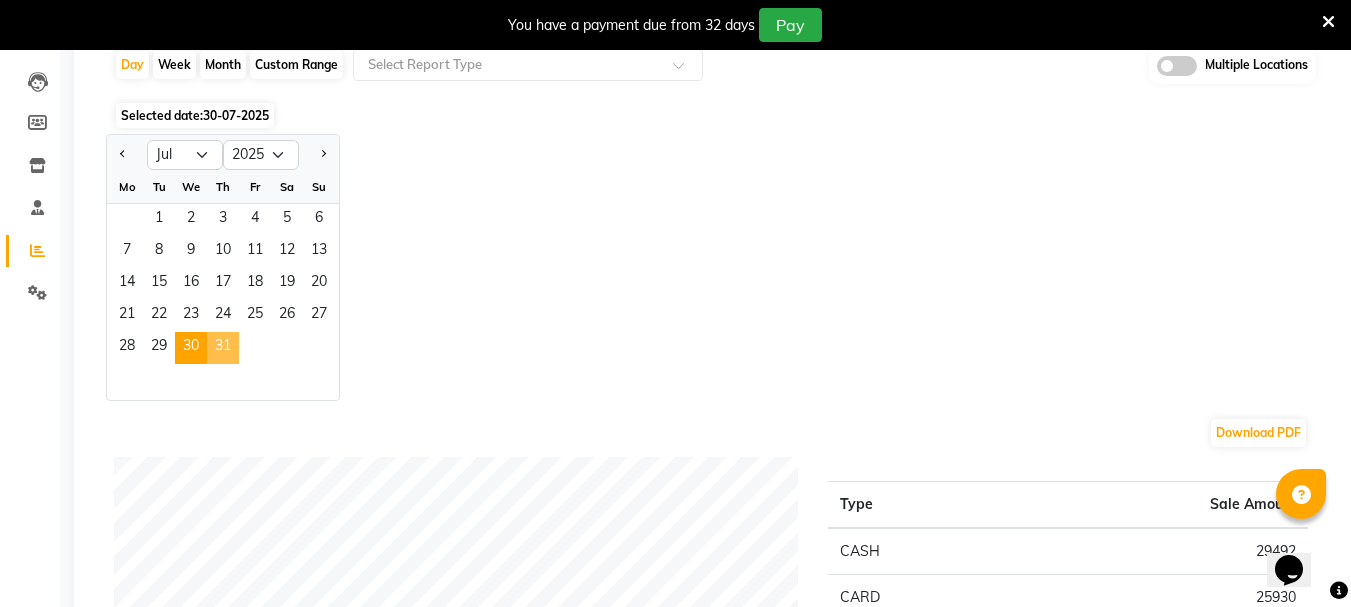 click on "31" 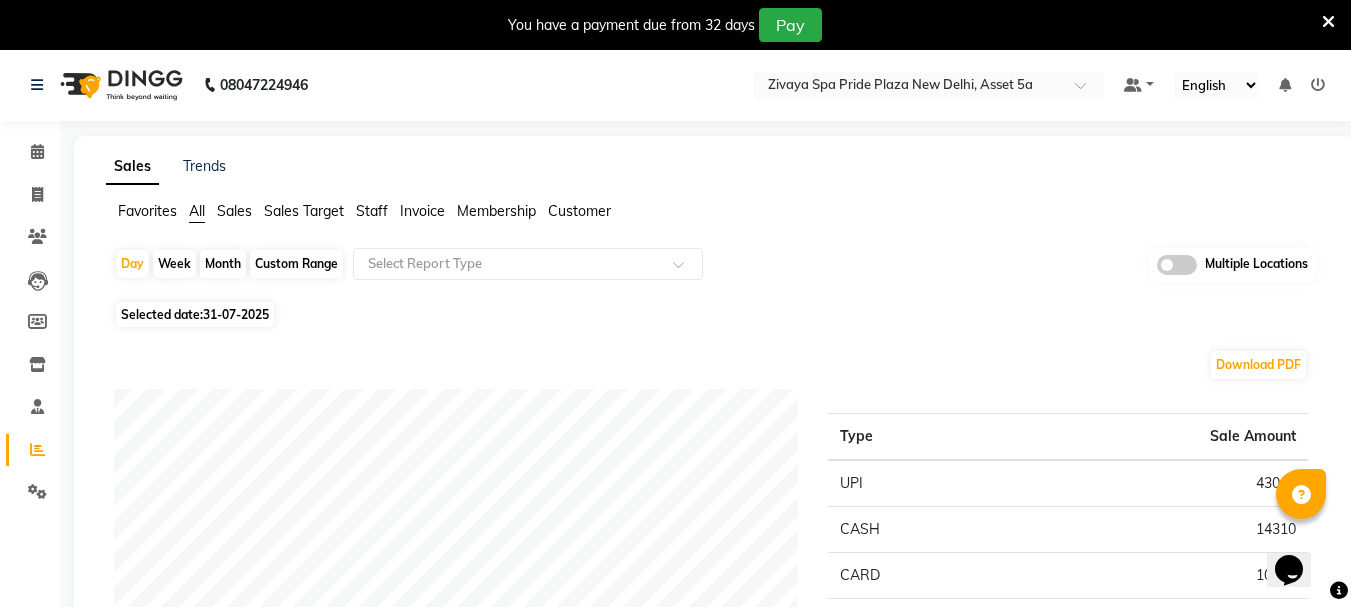 scroll, scrollTop: 0, scrollLeft: 0, axis: both 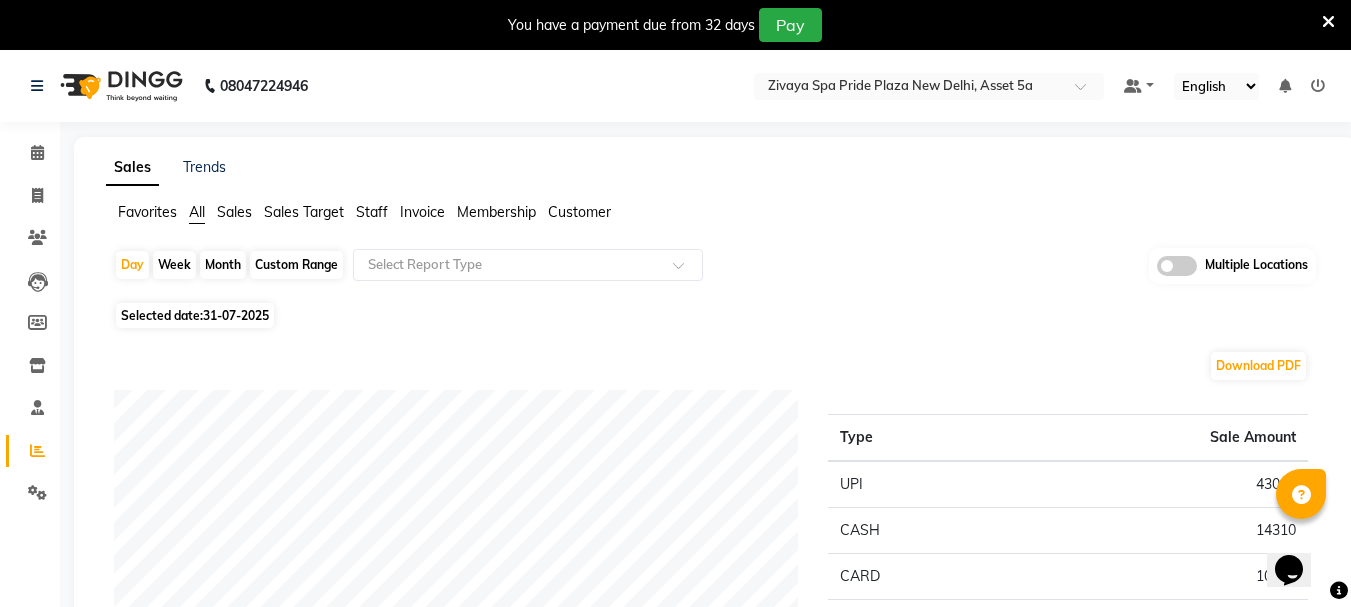 click on "Selected date:  31-07-2025" 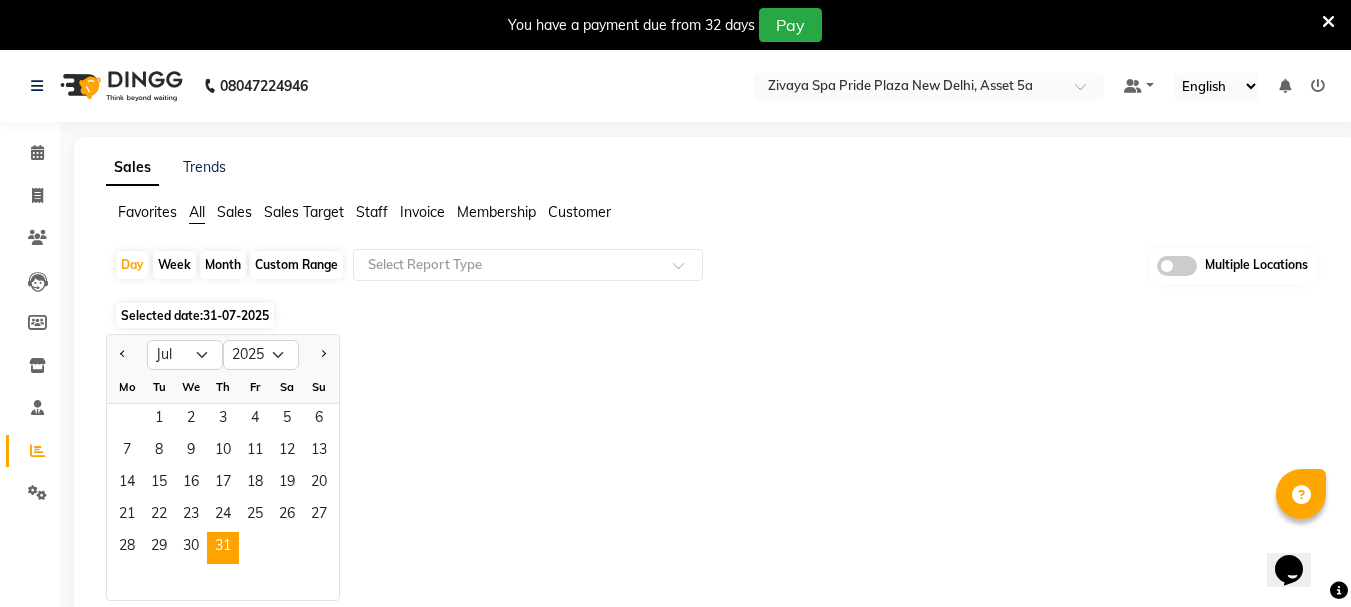 click 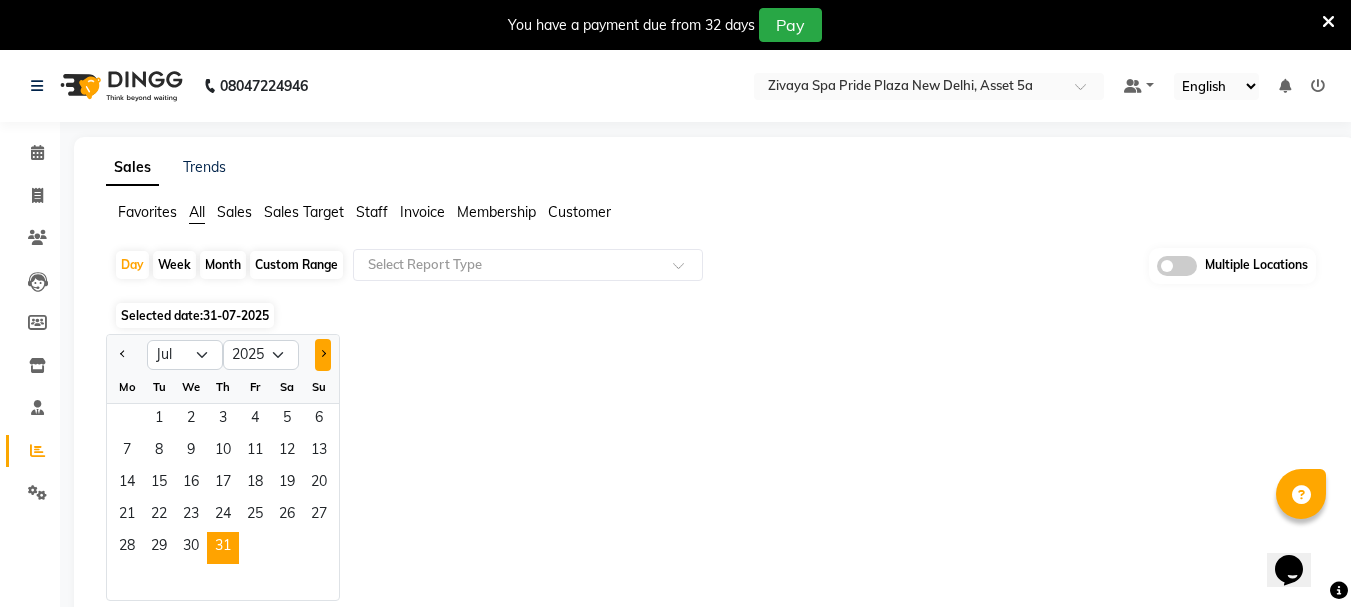 click 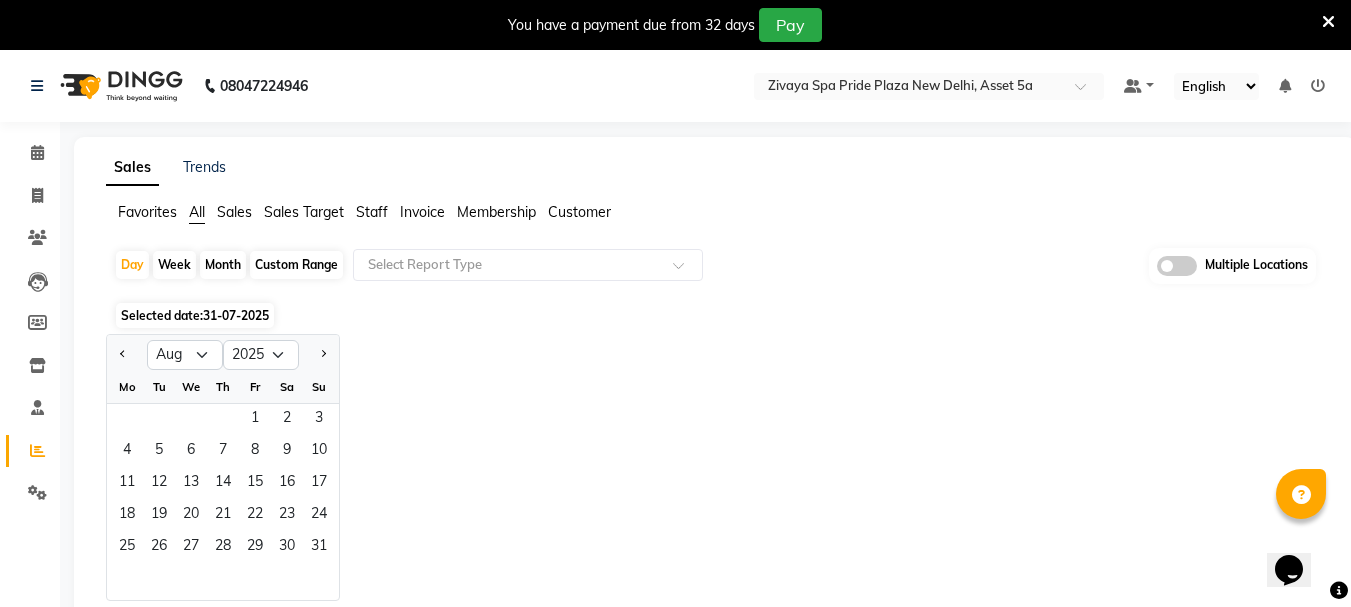 click on "1   2   3" 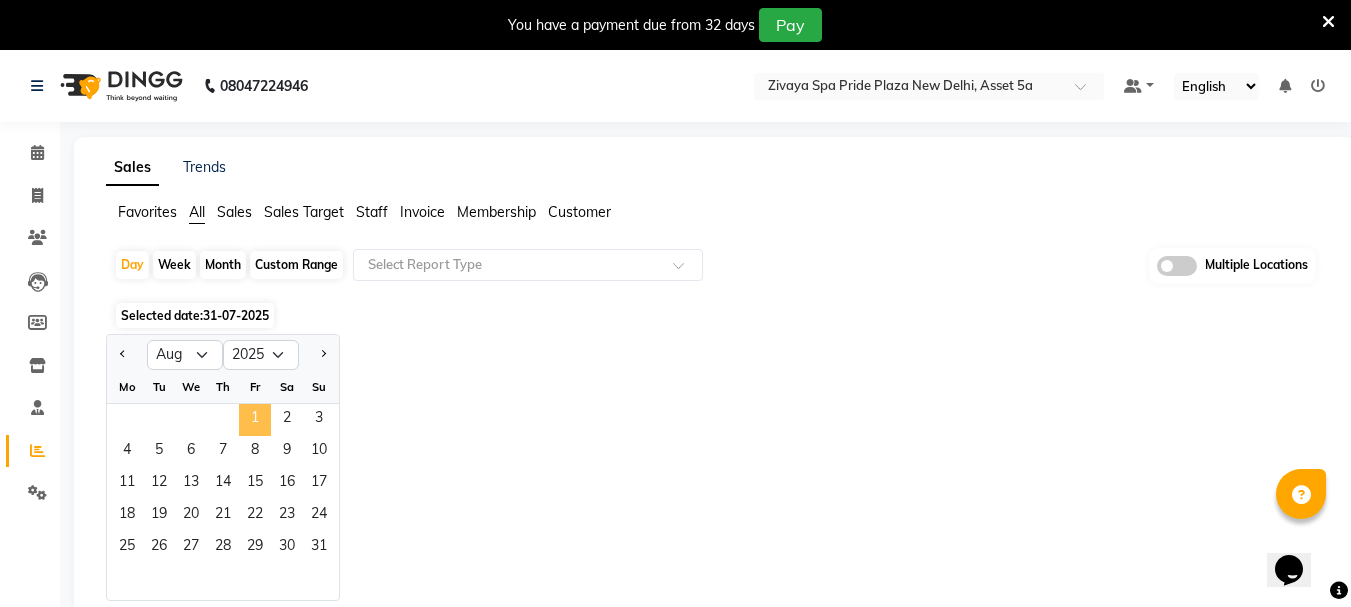 click on "1" 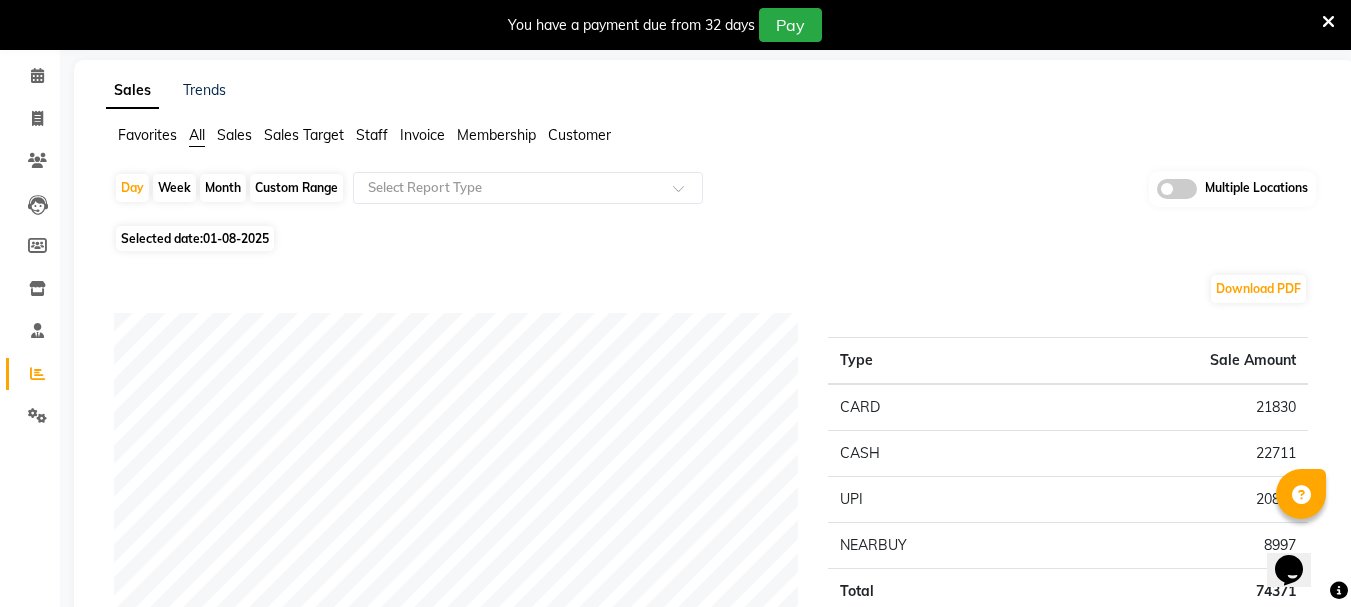 scroll, scrollTop: 200, scrollLeft: 0, axis: vertical 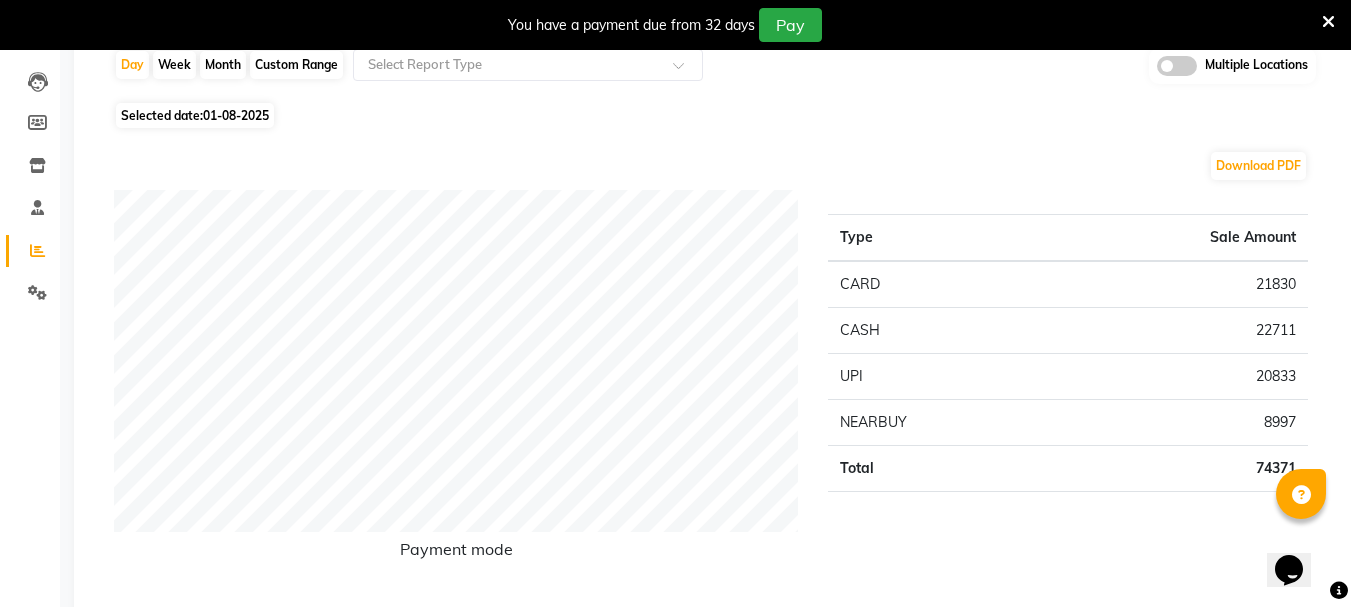 click on "01-08-2025" 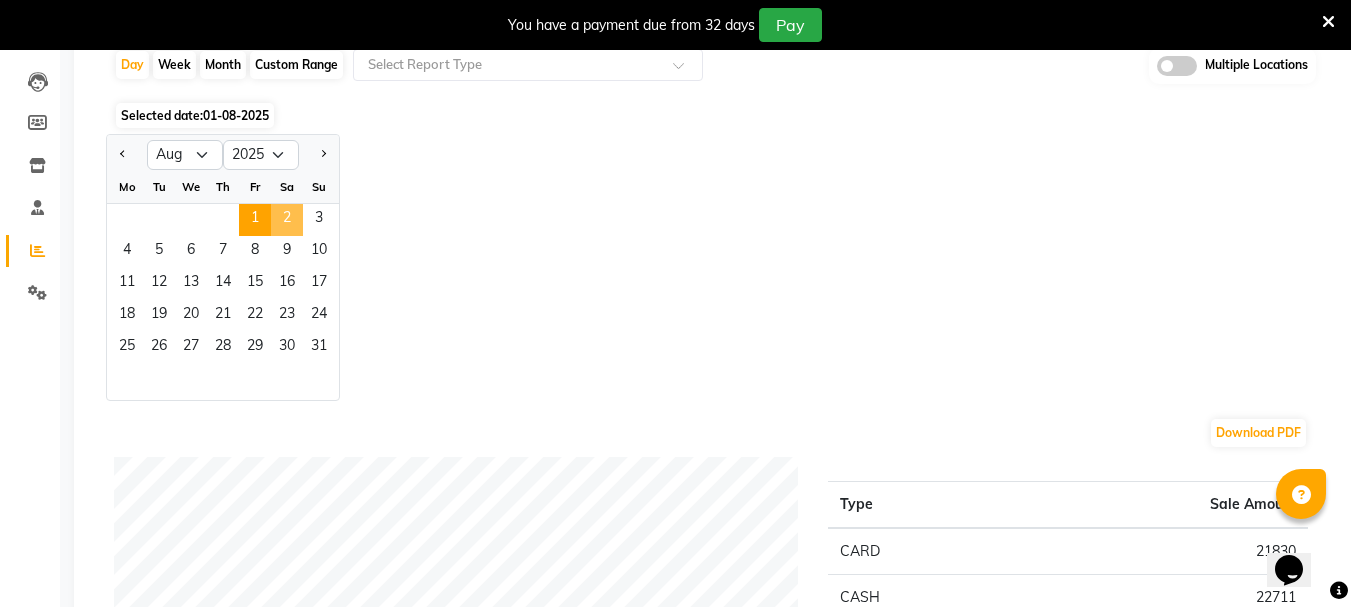 click on "2" 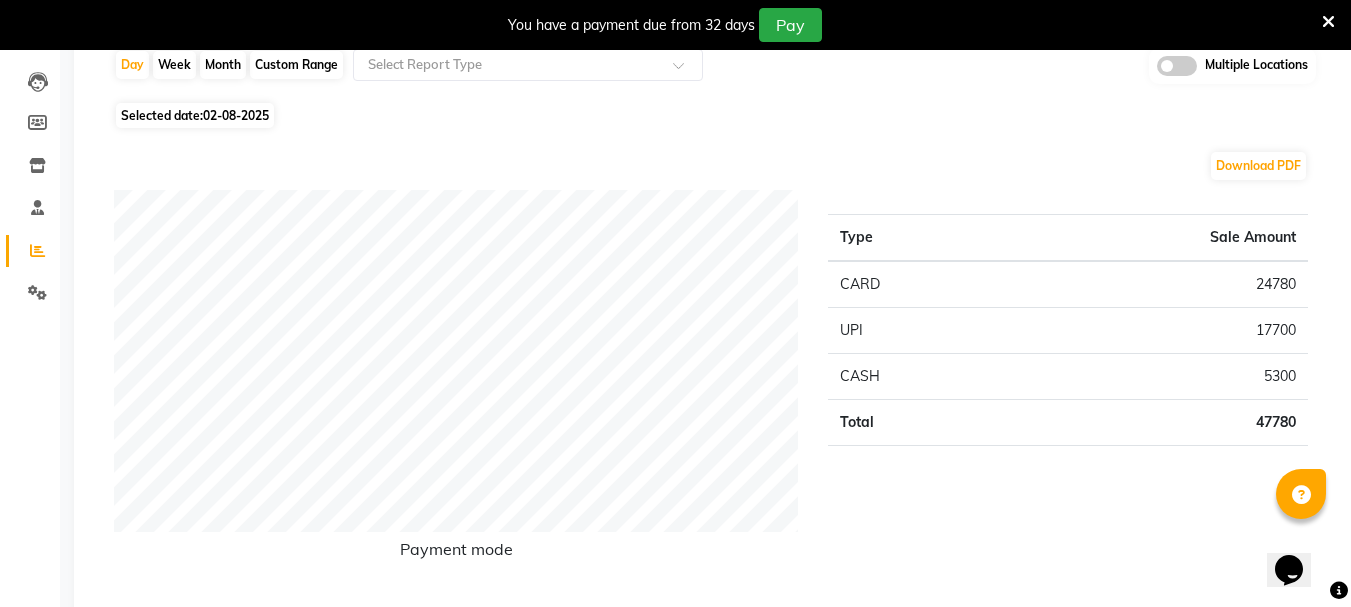 click on "02-08-2025" 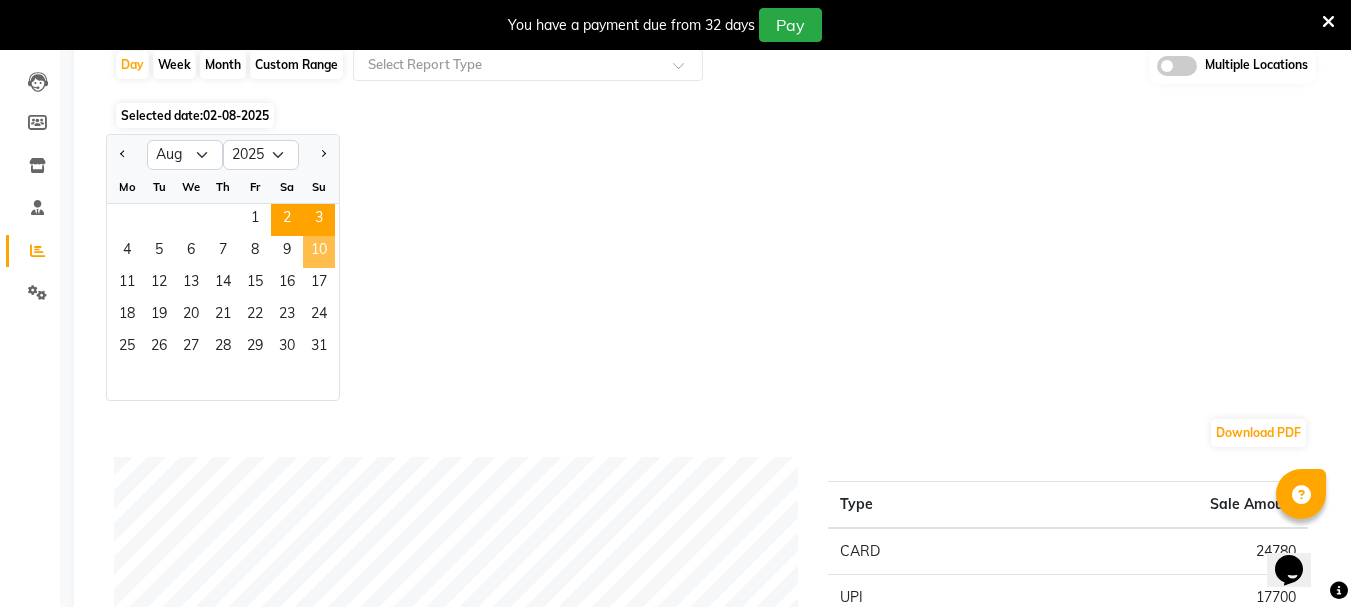 click on "3" 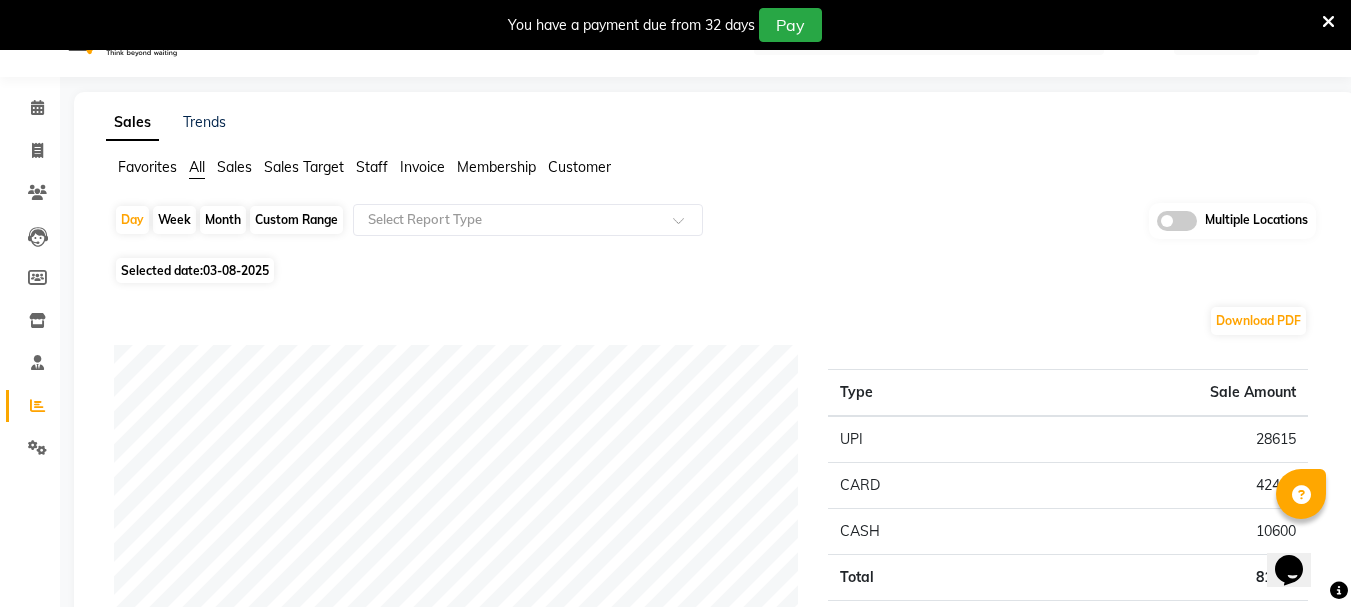 scroll, scrollTop: 0, scrollLeft: 0, axis: both 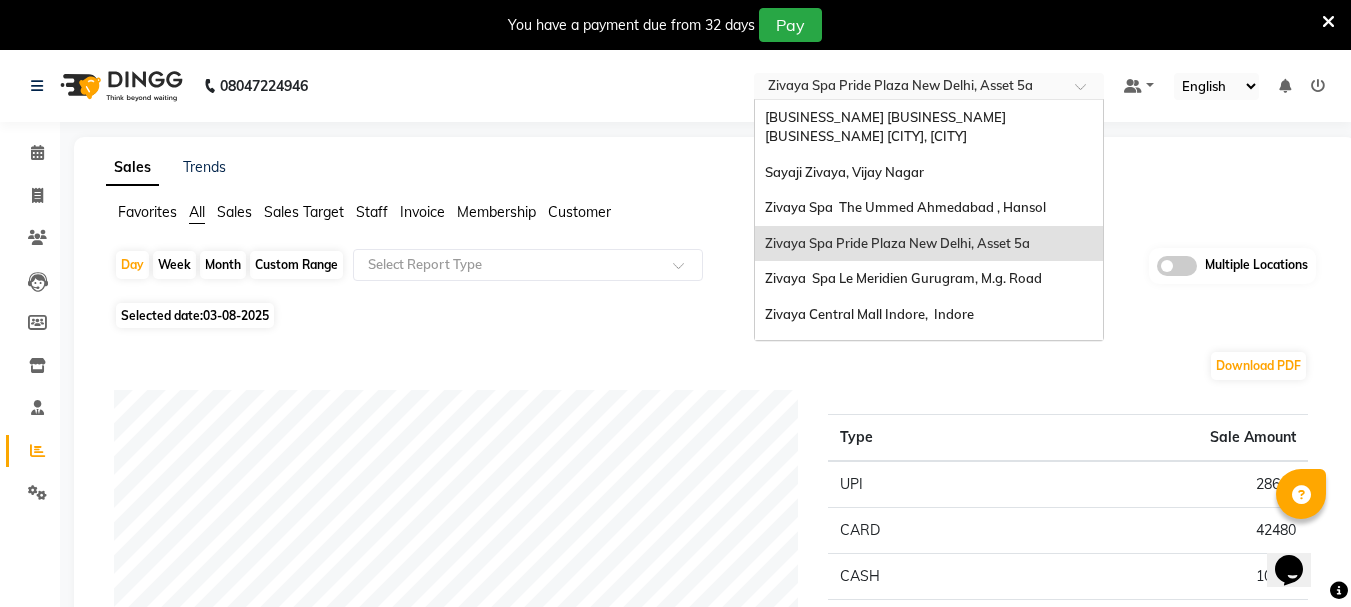 click at bounding box center [909, 88] 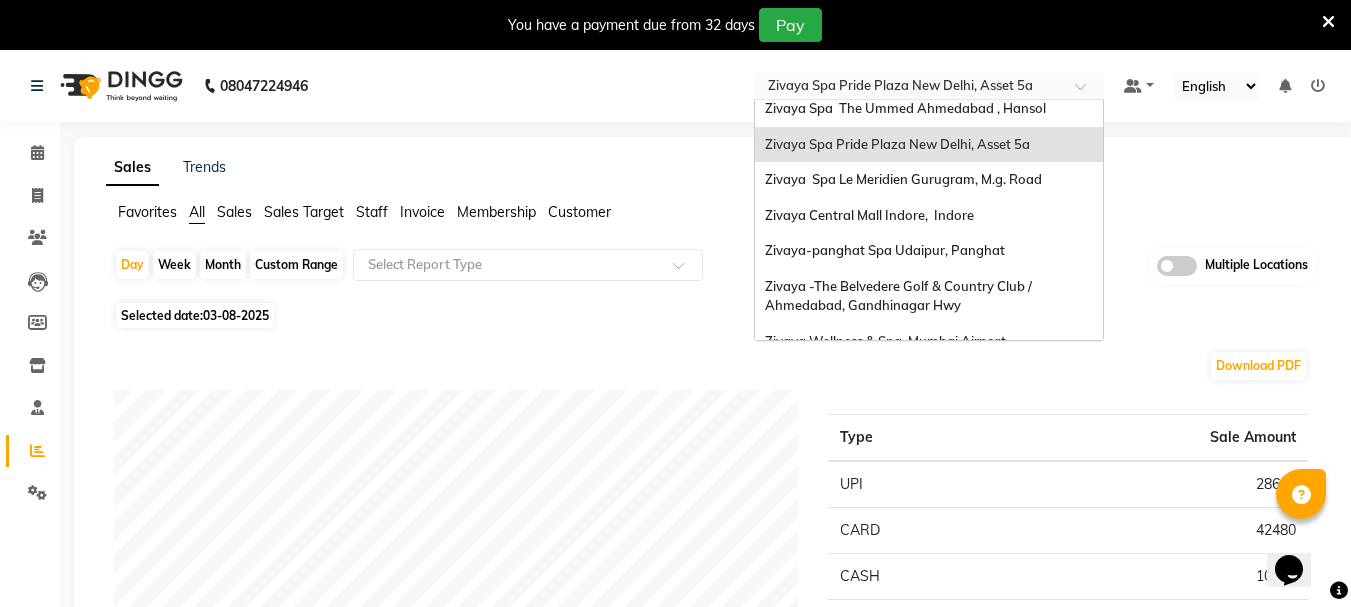 scroll, scrollTop: 205, scrollLeft: 0, axis: vertical 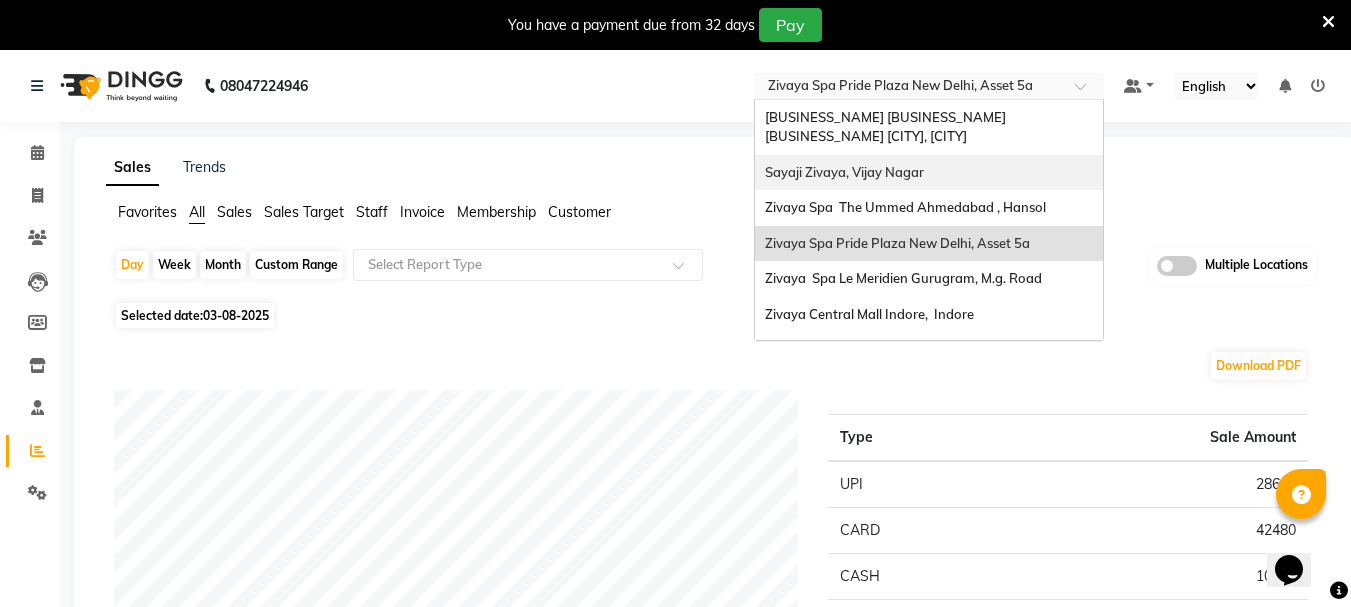 click on "Sayaji Zivaya, Vijay Nagar" at bounding box center (929, 173) 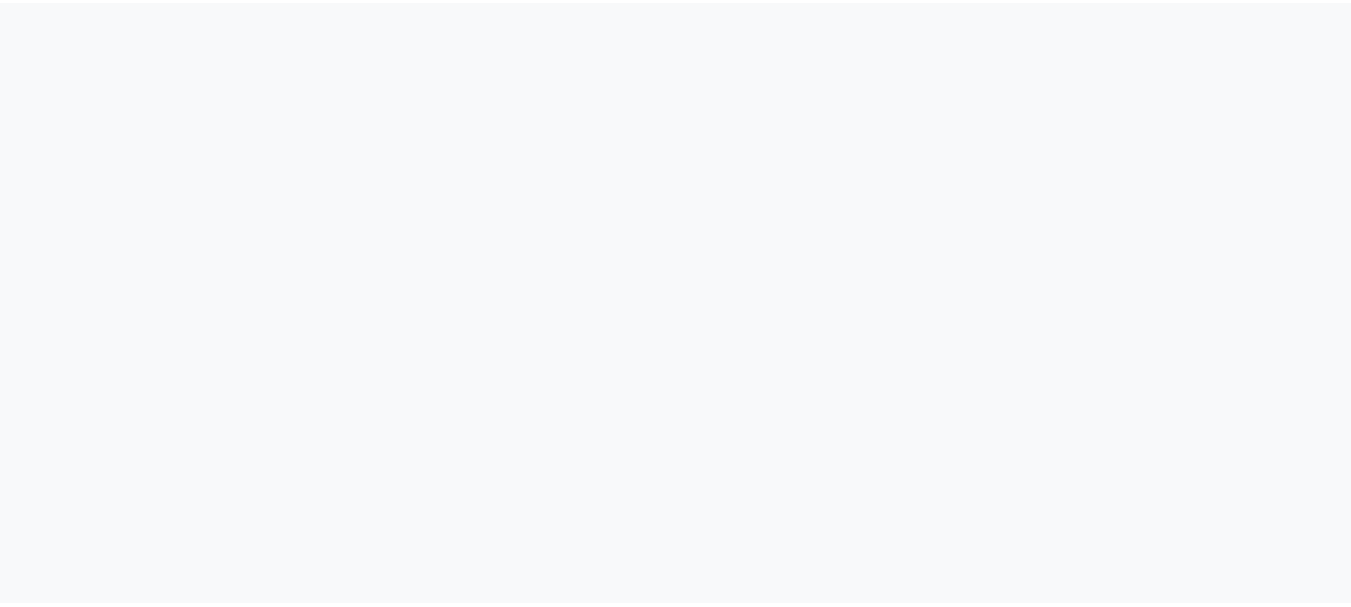 scroll, scrollTop: 0, scrollLeft: 0, axis: both 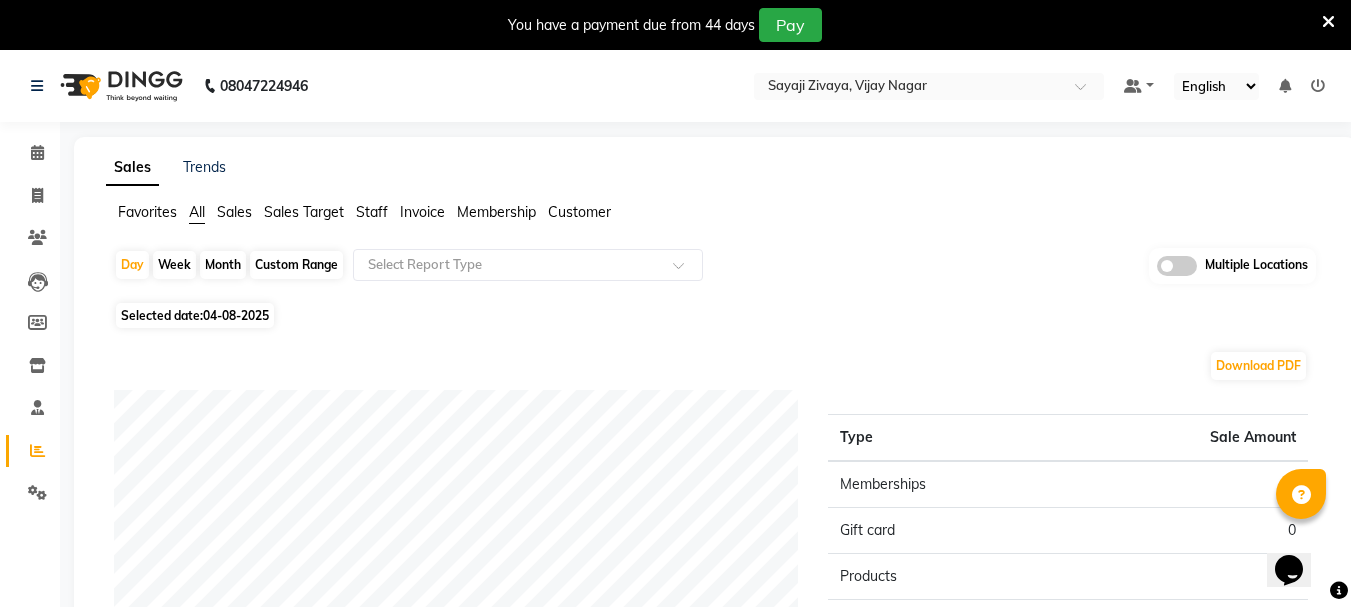 click on "04-08-2025" 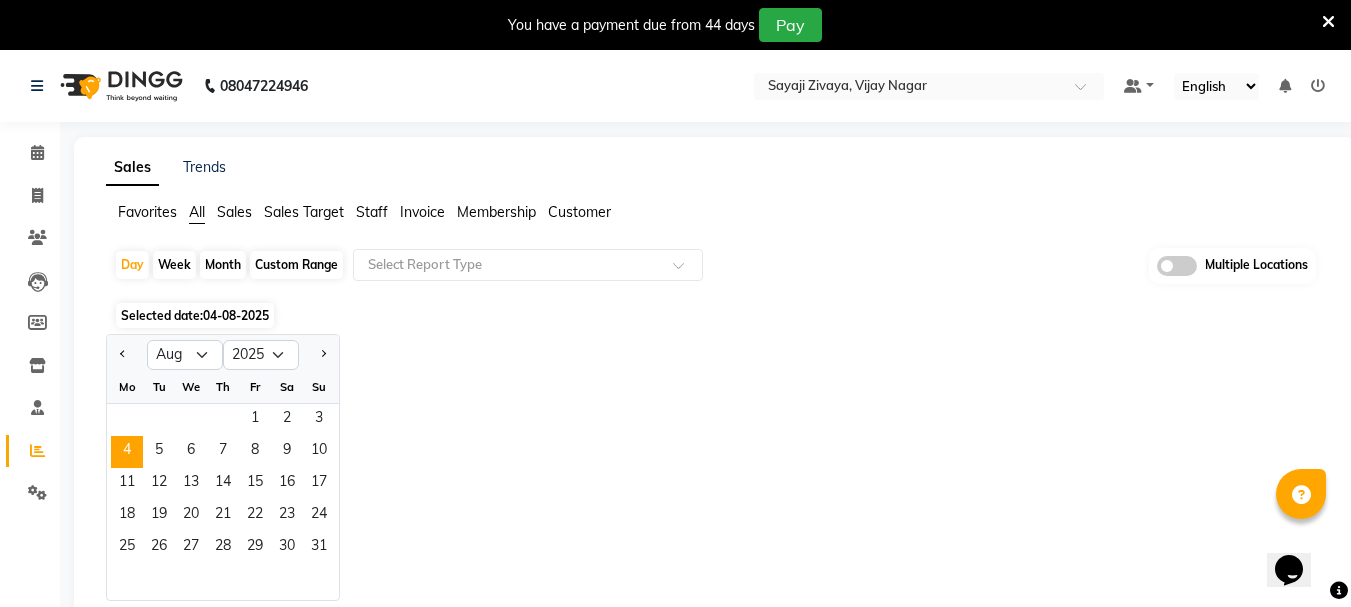 click 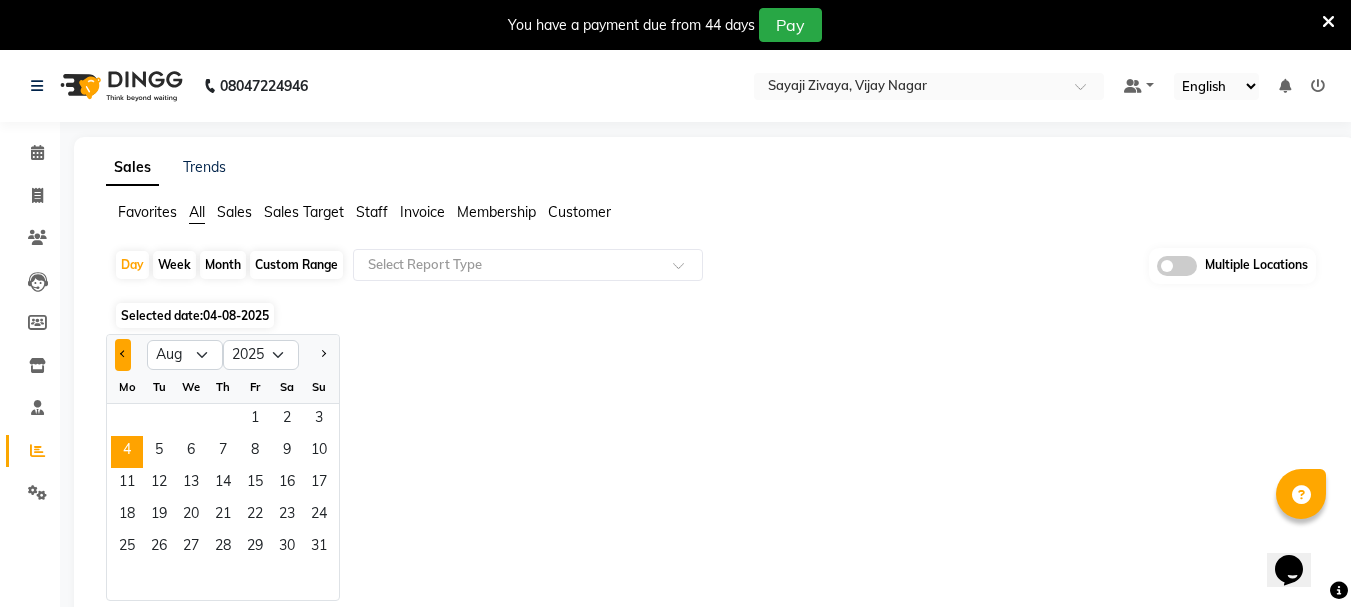 click 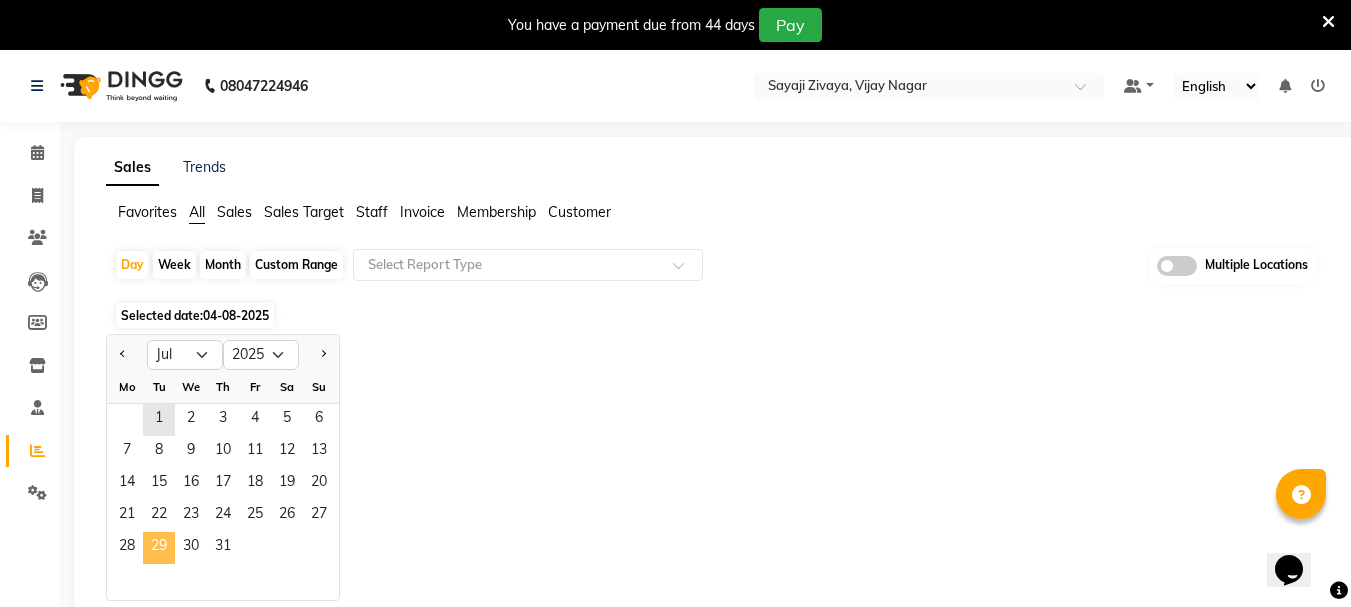 click on "29" 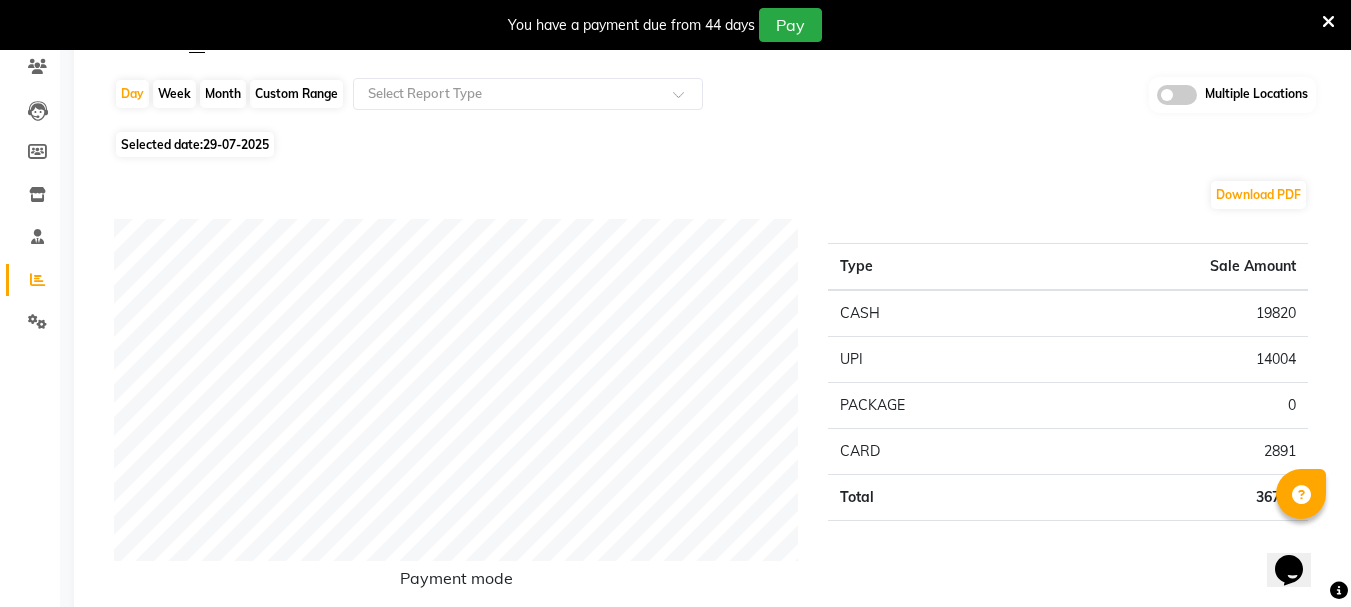 scroll, scrollTop: 0, scrollLeft: 0, axis: both 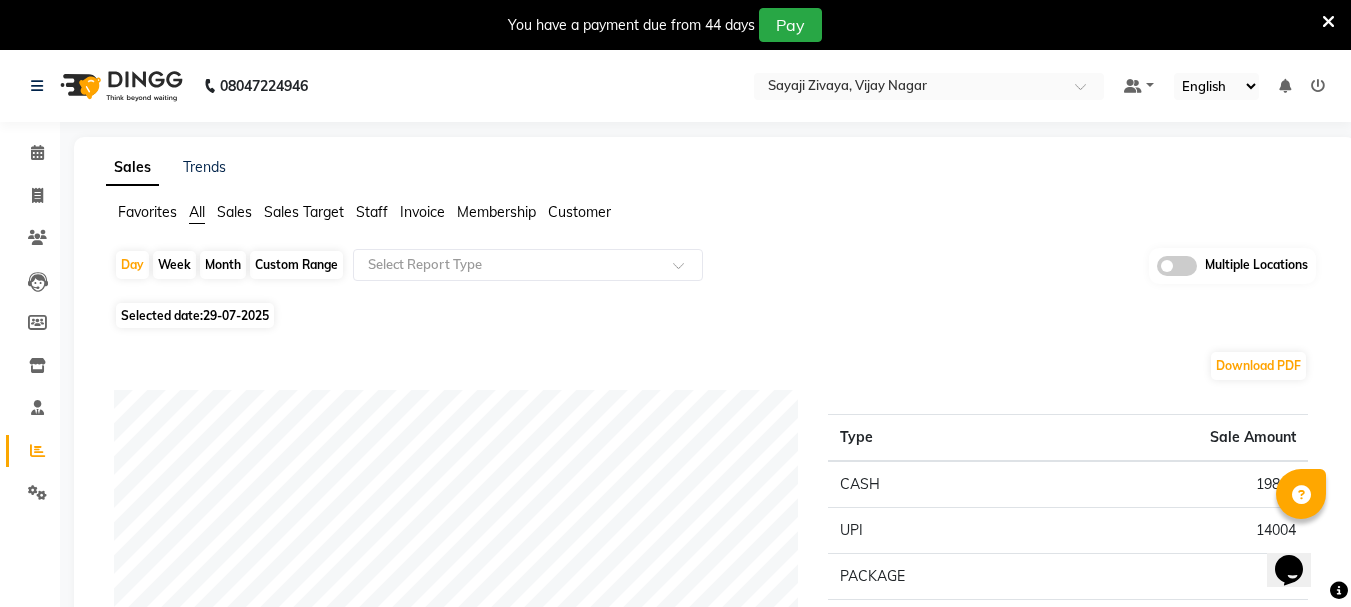 click on "29-07-2025" 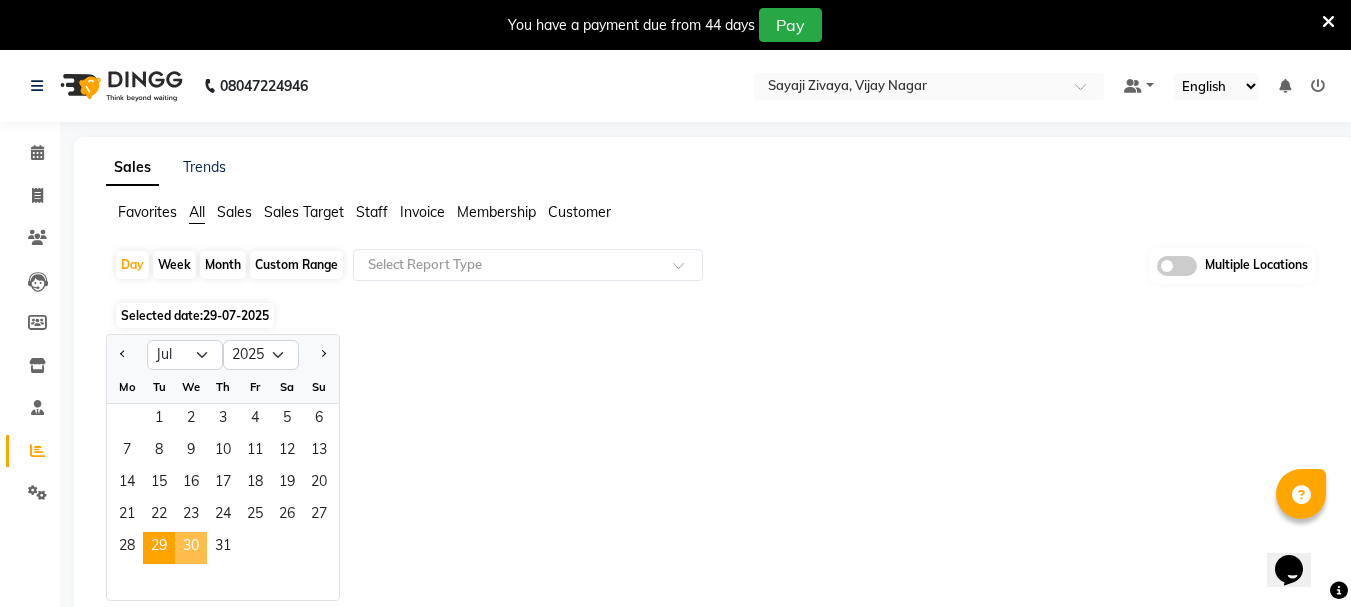 click on "30" 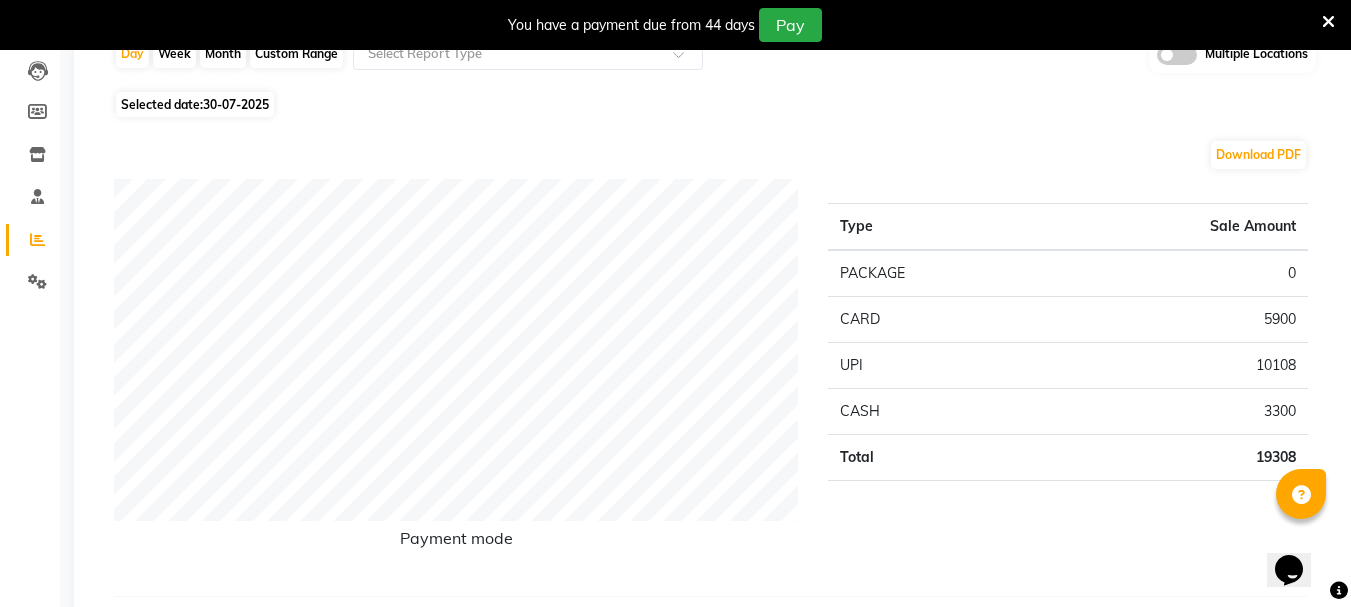 scroll, scrollTop: 100, scrollLeft: 0, axis: vertical 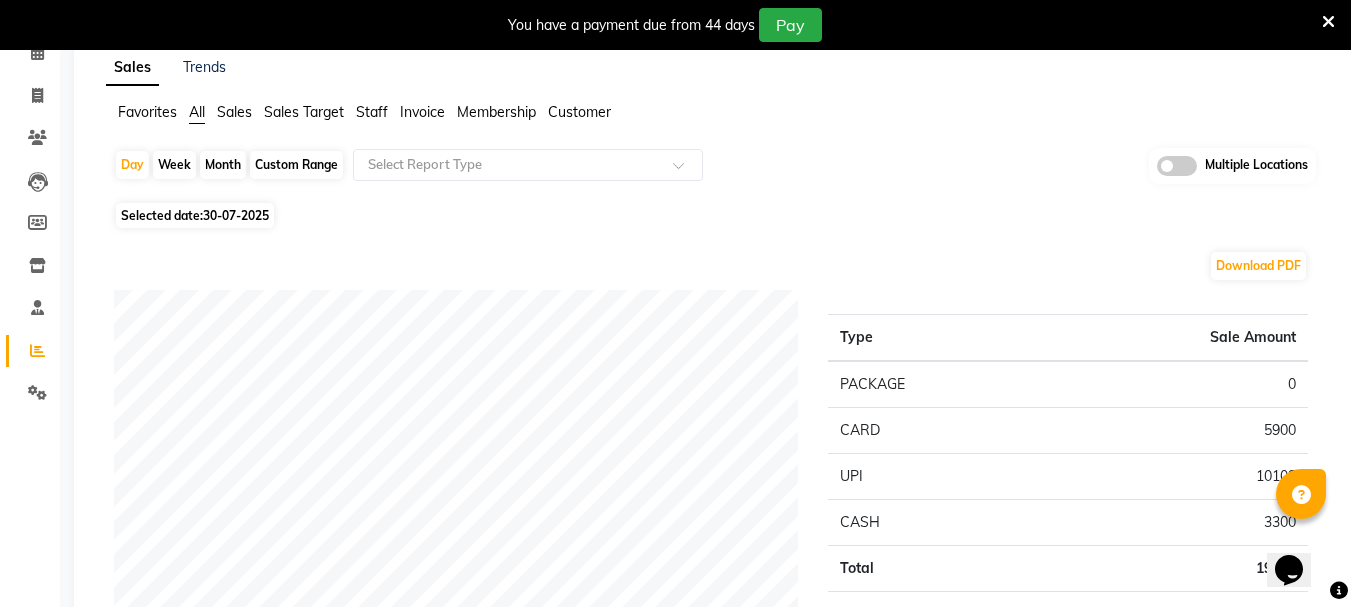 click on "30-07-2025" 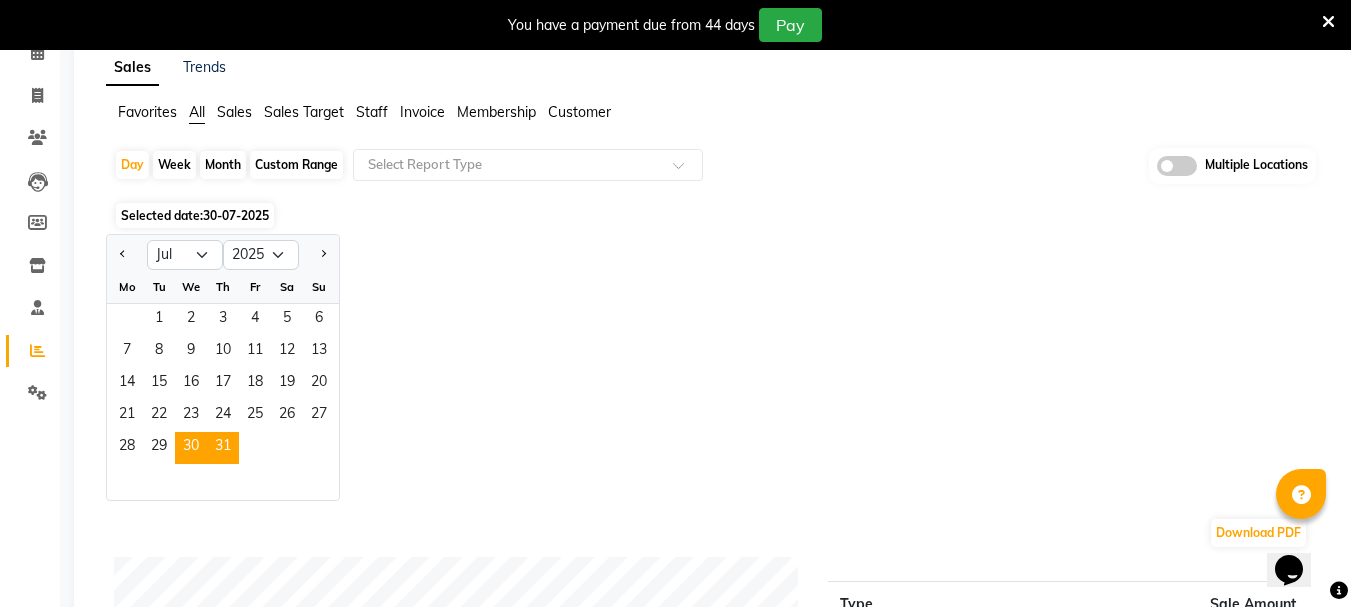 click on "31" 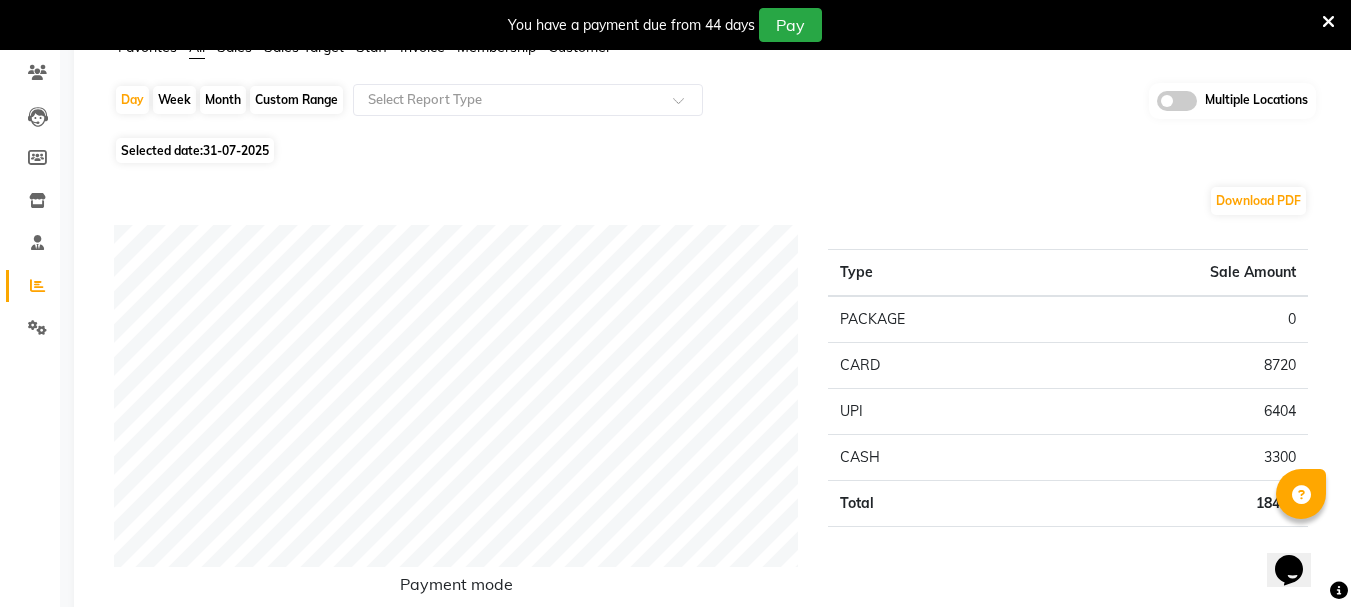 scroll, scrollTop: 200, scrollLeft: 0, axis: vertical 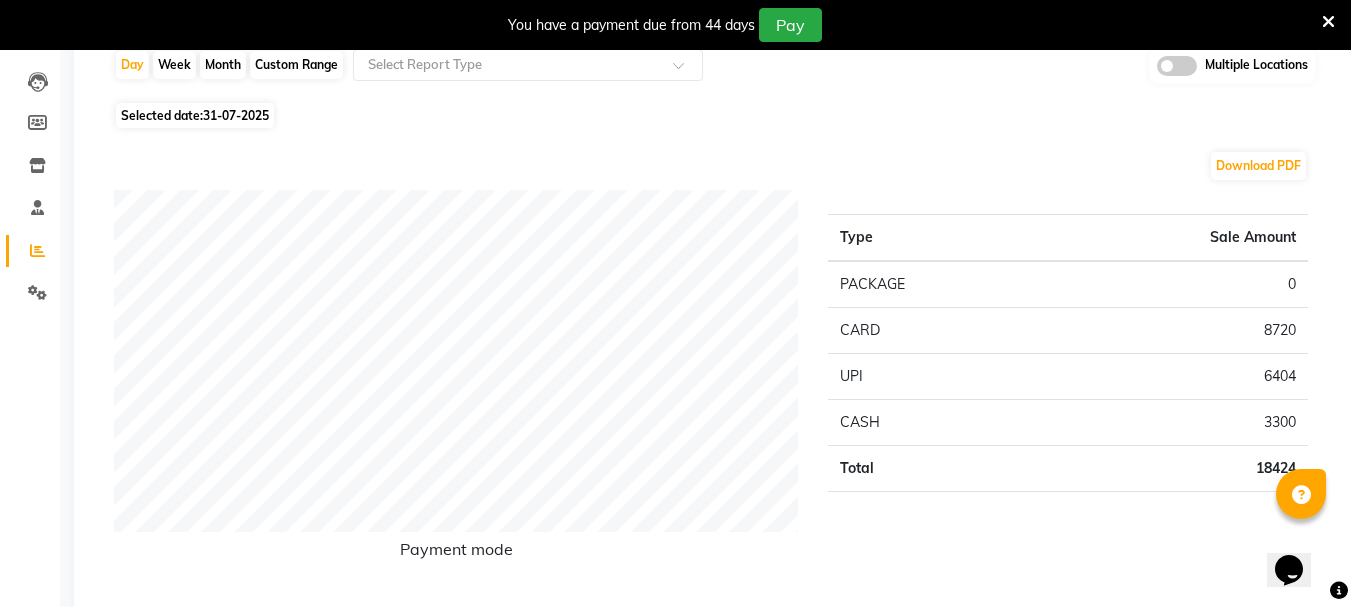 click on "31-07-2025" 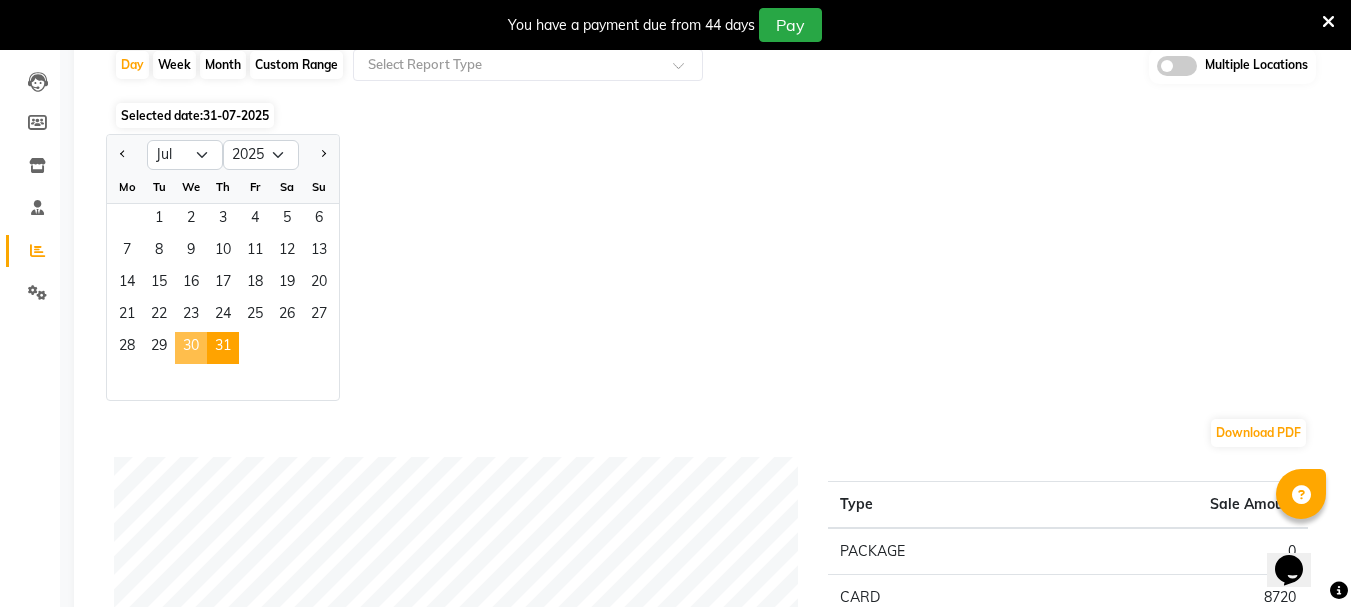 click on "30" 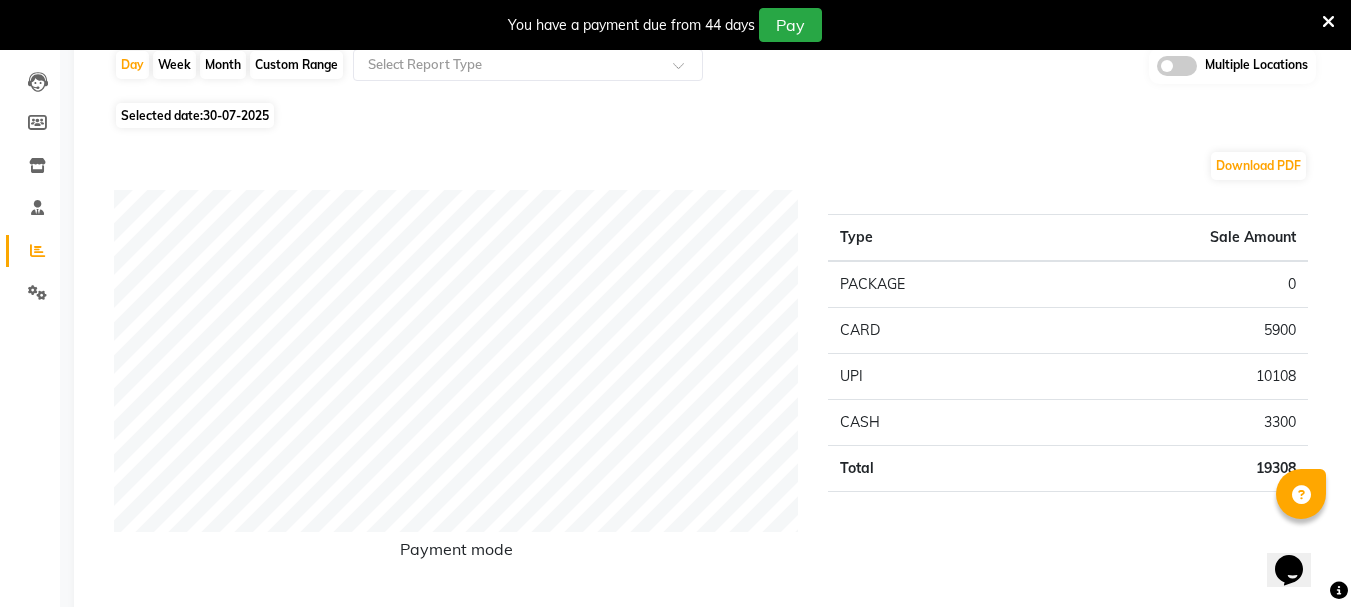 click on "30-07-2025" 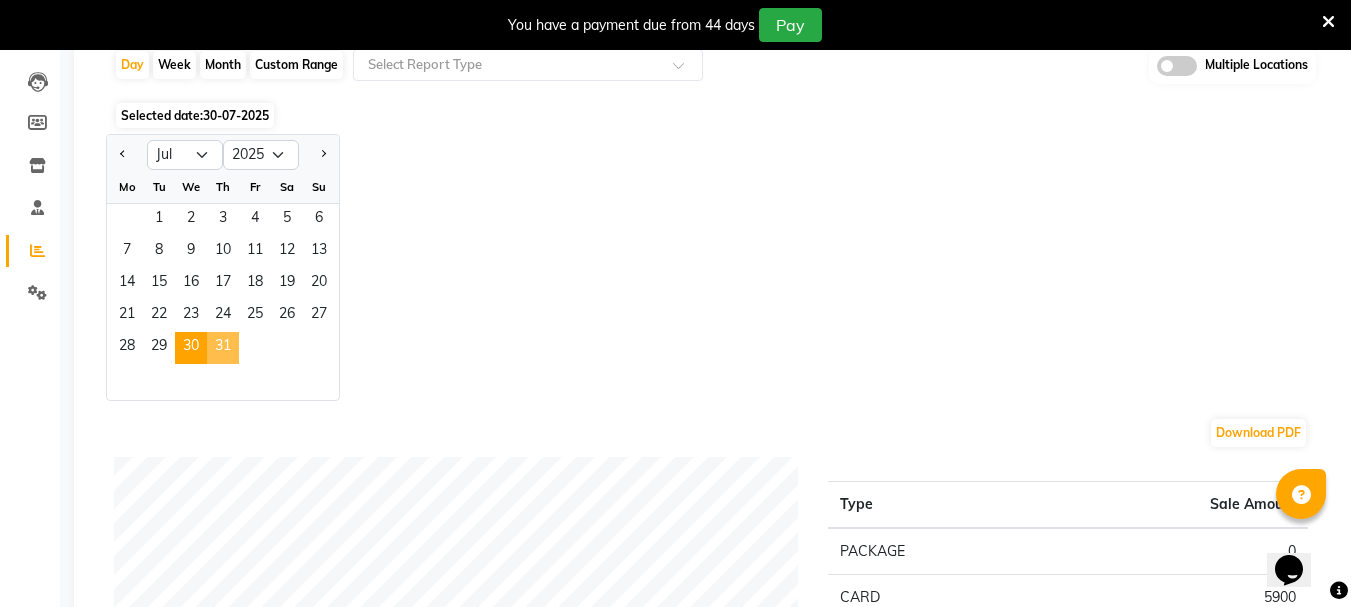 click on "31" 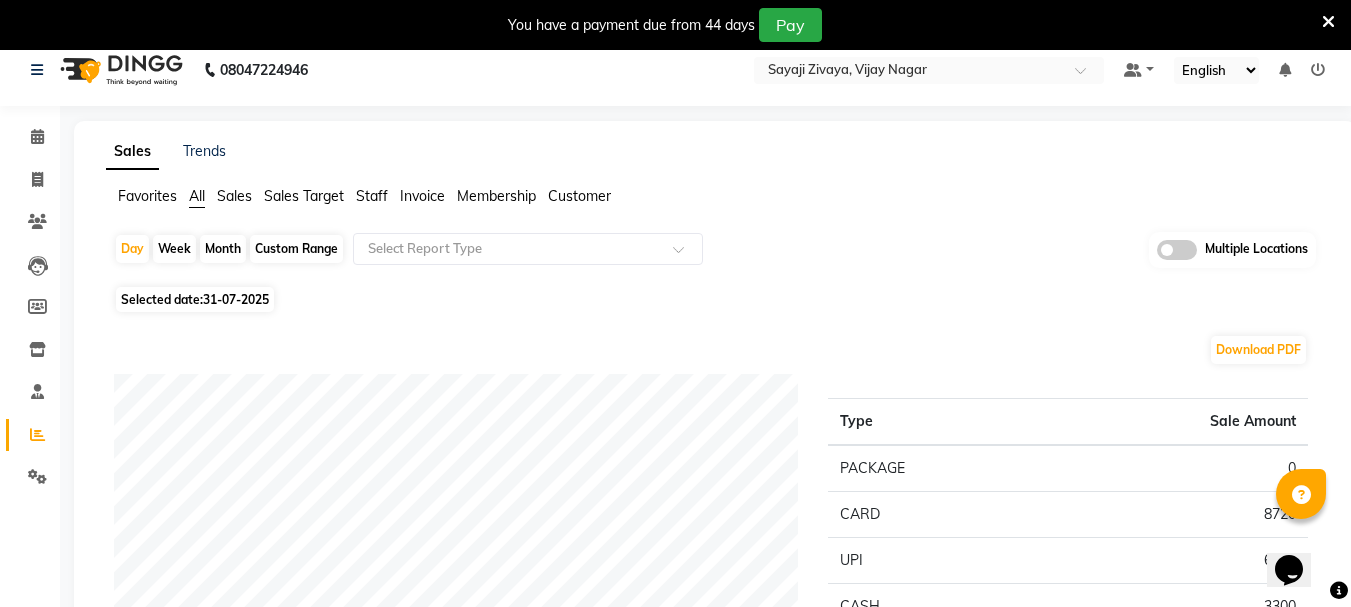 scroll, scrollTop: 0, scrollLeft: 0, axis: both 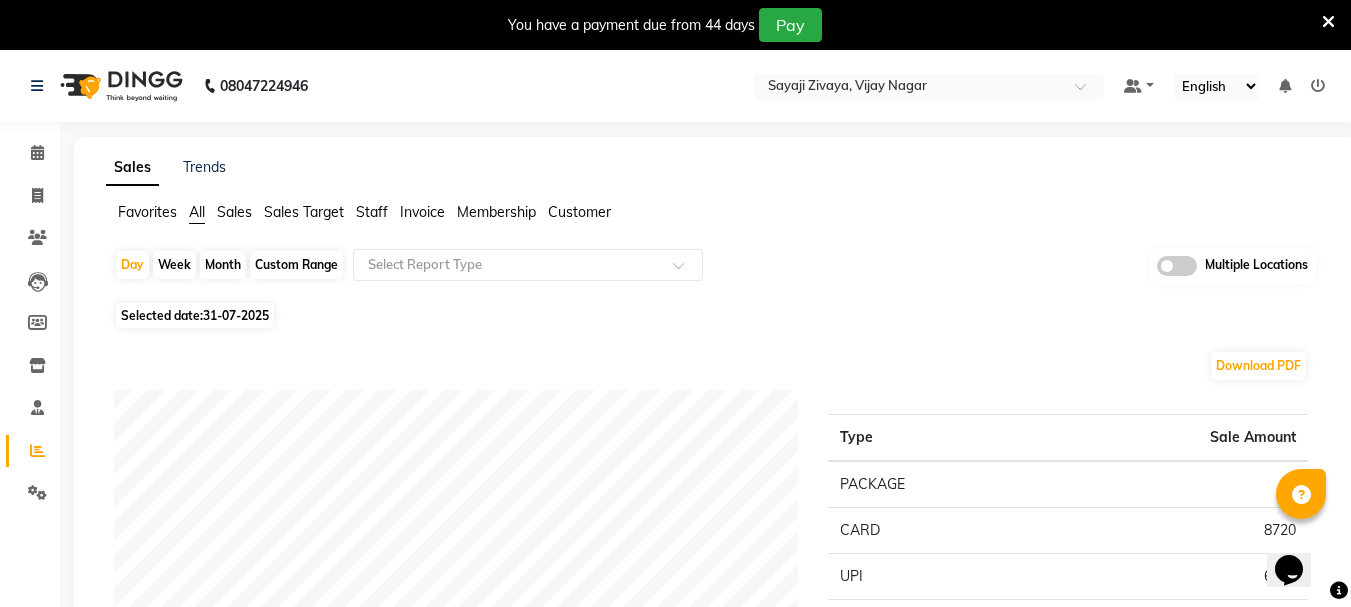 click on "31-07-2025" 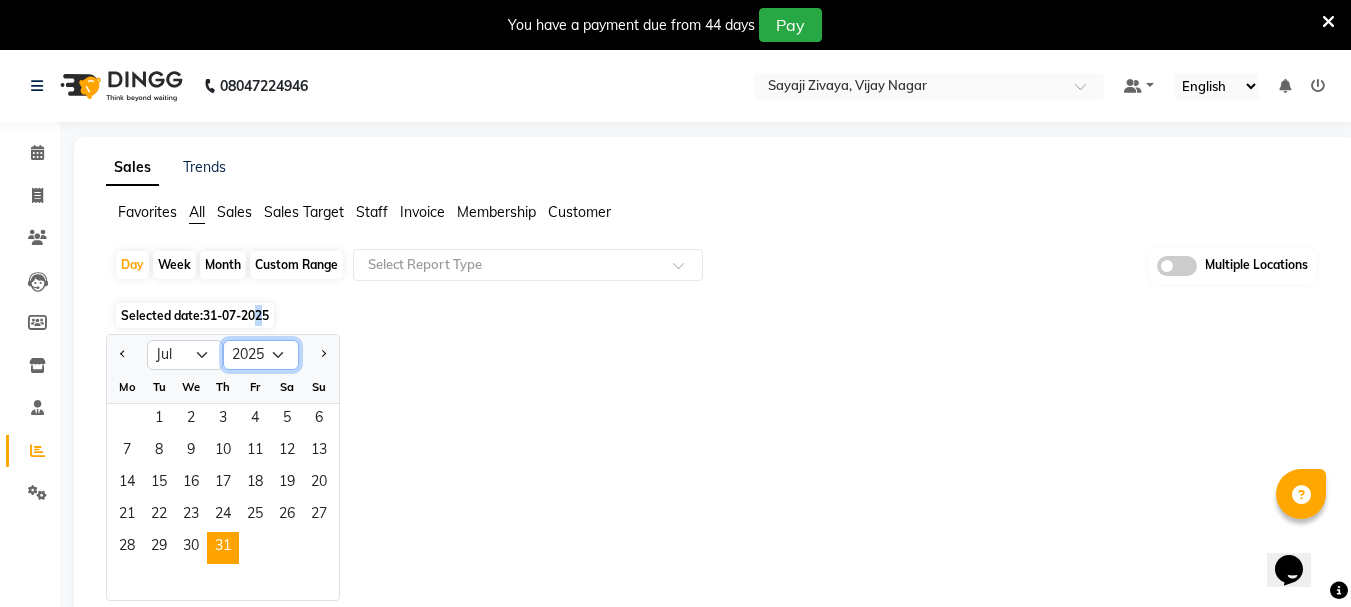 click on "2015 2016 2017 2018 2019 2020 2021 2022 2023 2024 2025 2026 2027 2028 2029 2030 2031 2032 2033 2034 2035" 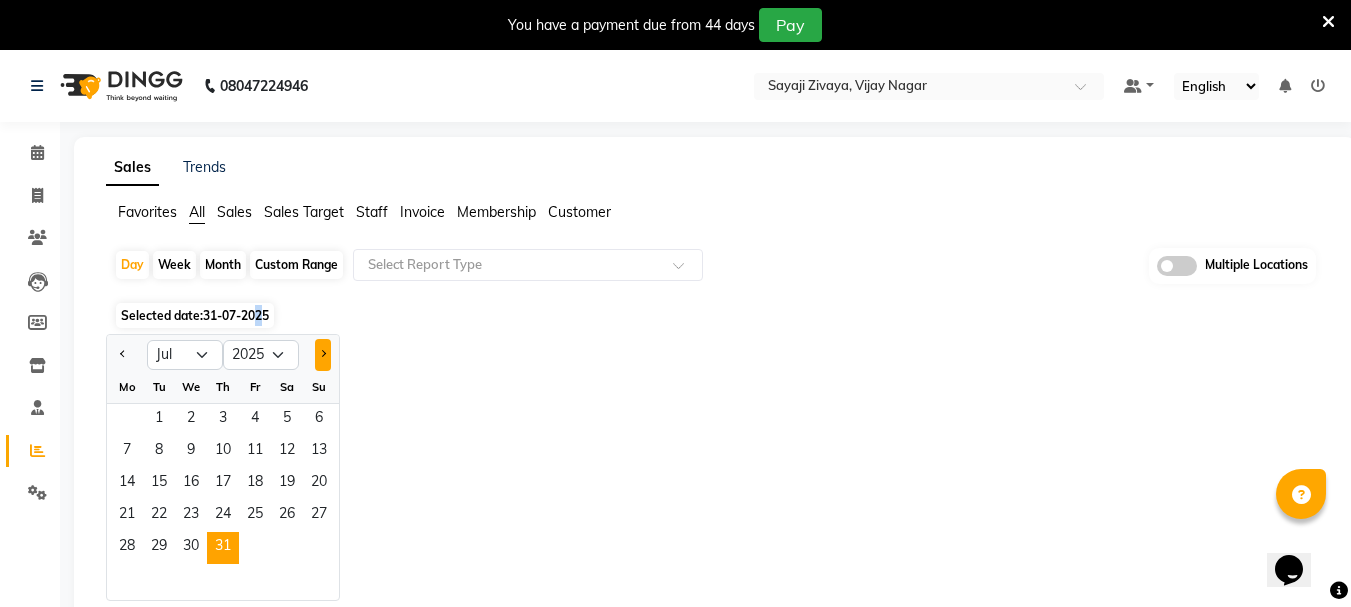 click 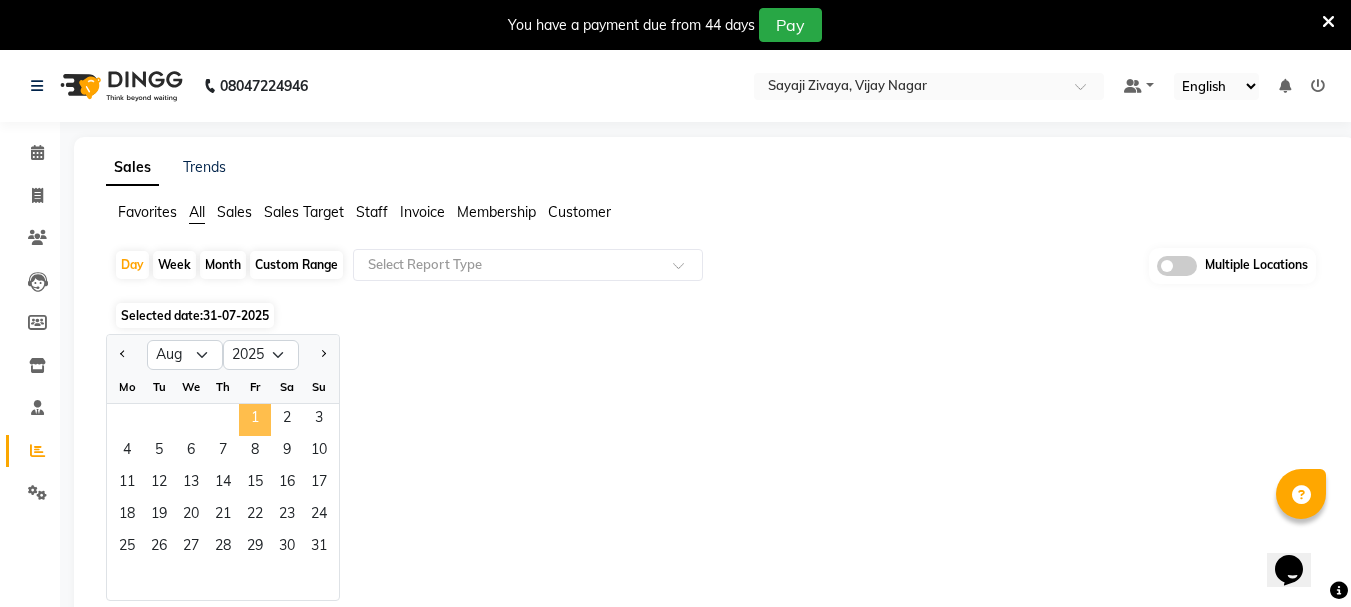 click on "1" 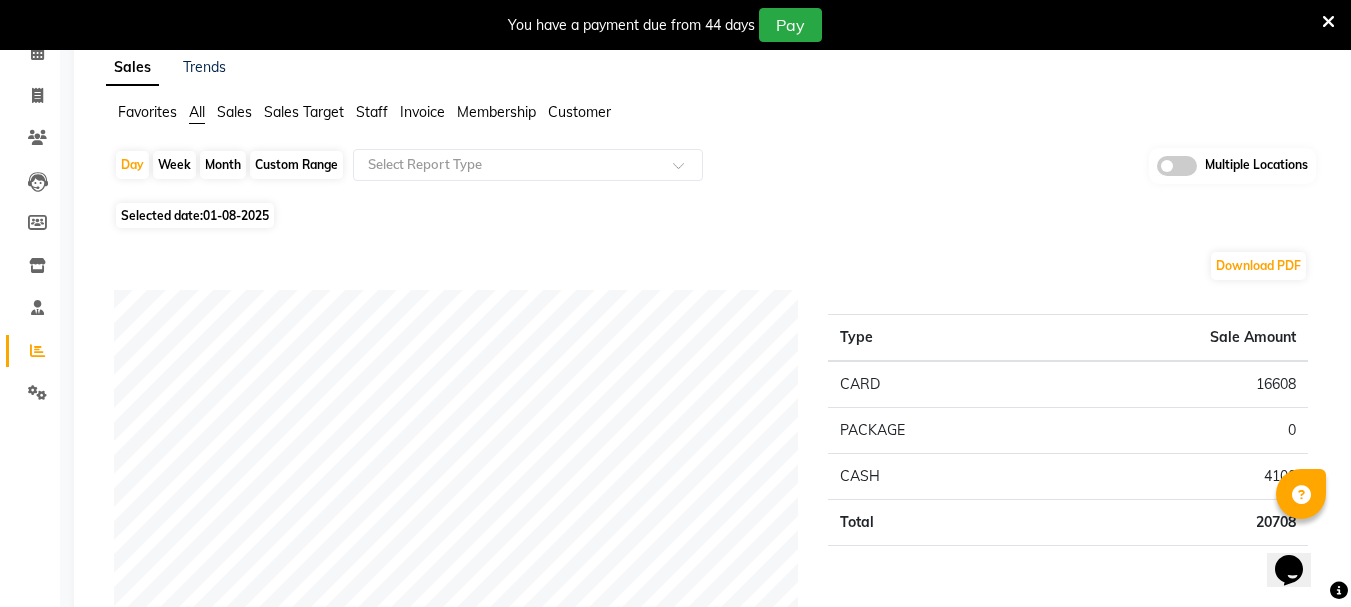 scroll, scrollTop: 200, scrollLeft: 0, axis: vertical 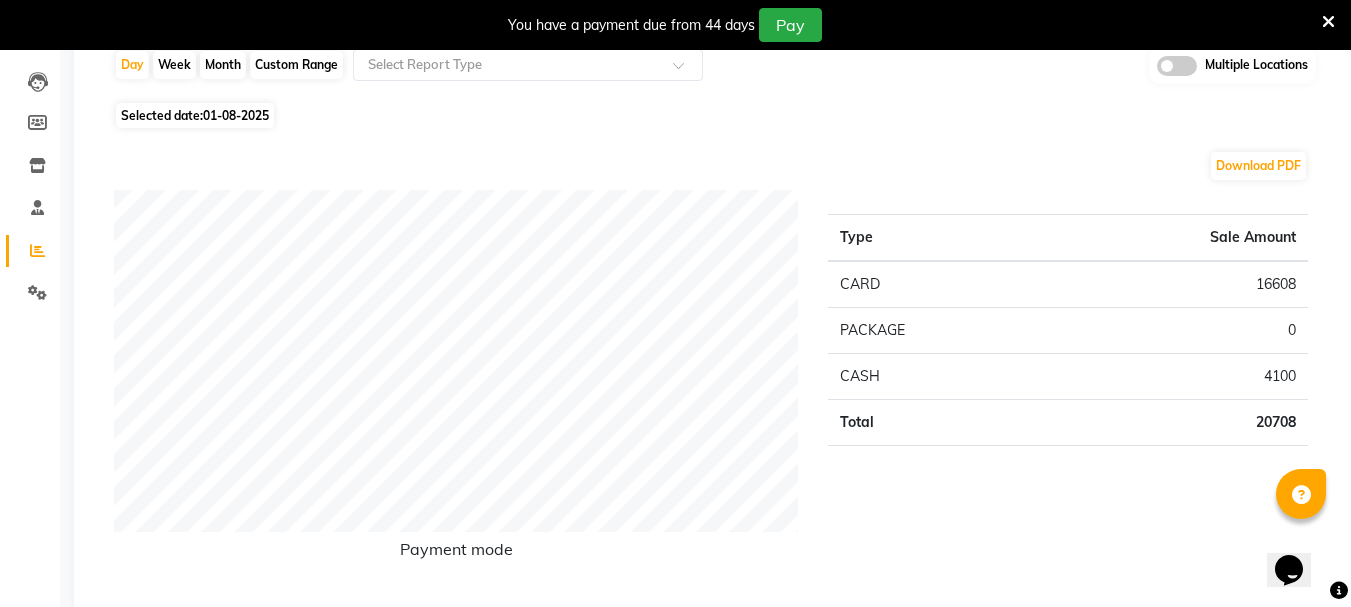 click on "Day   Week   Month   Custom Range  Select Report Type Multiple Locations Selected date:  01-08-2025  Download PDF Payment mode Type Sale Amount CARD 16608 PACKAGE 0 CASH 4100 Total 20708 Staff summary Type Sale Amount Nayan 10000 Lisa 7599 Eva 3304 Meba 3304 Monika (Simi) 3499 Total 27706 Sales summary Type Sale Amount Memberships 0 Tips 0 Prepaid 0 Vouchers 0 Gift card 0 Products 0 Services 17707 Packages 10000 Fee 0 Total 27707 Service by category Type Sale Amount Therapies 17707 Total 17707 Service sales Type Sale Amount Javanese Pampering - 60 Mins 11099 Aromatherapy Magic - 60 Mins 6608 Total 17707 ★ Mark as Favorite  Choose how you'd like to save "" report to favorites  Save to Personal Favorites:   Only you can see this report in your favorites tab. Share with Organization:   Everyone in your organization can see this report in their favorites tab.  Save to Favorites" 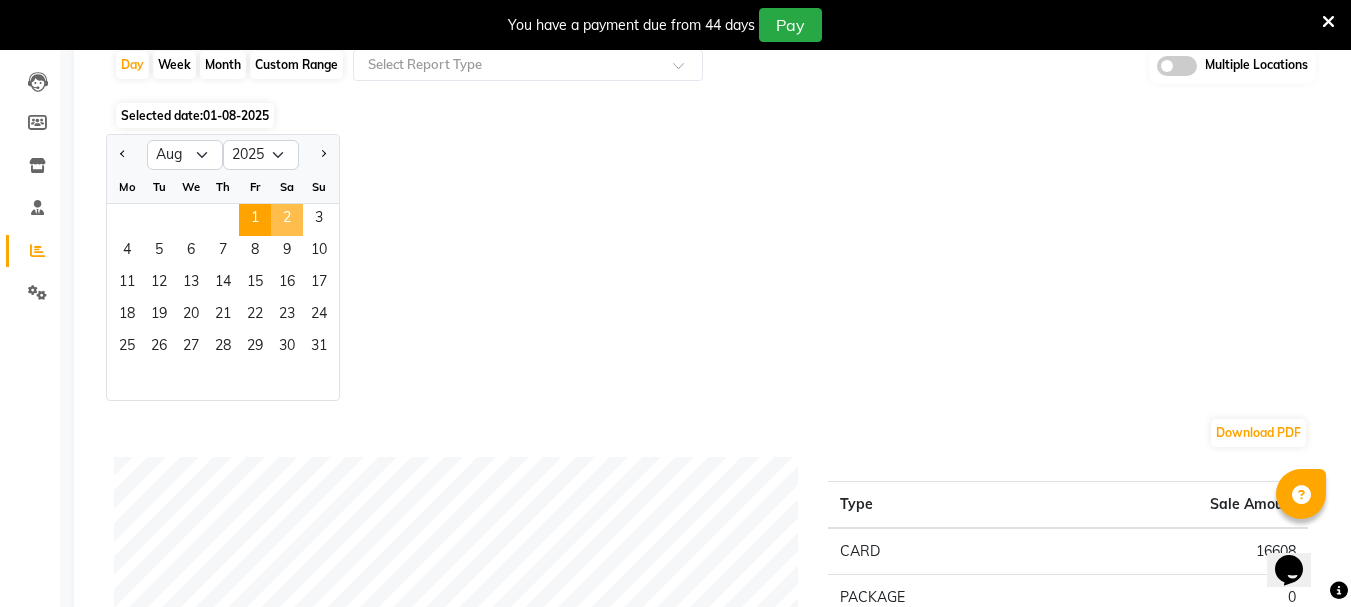 click on "2" 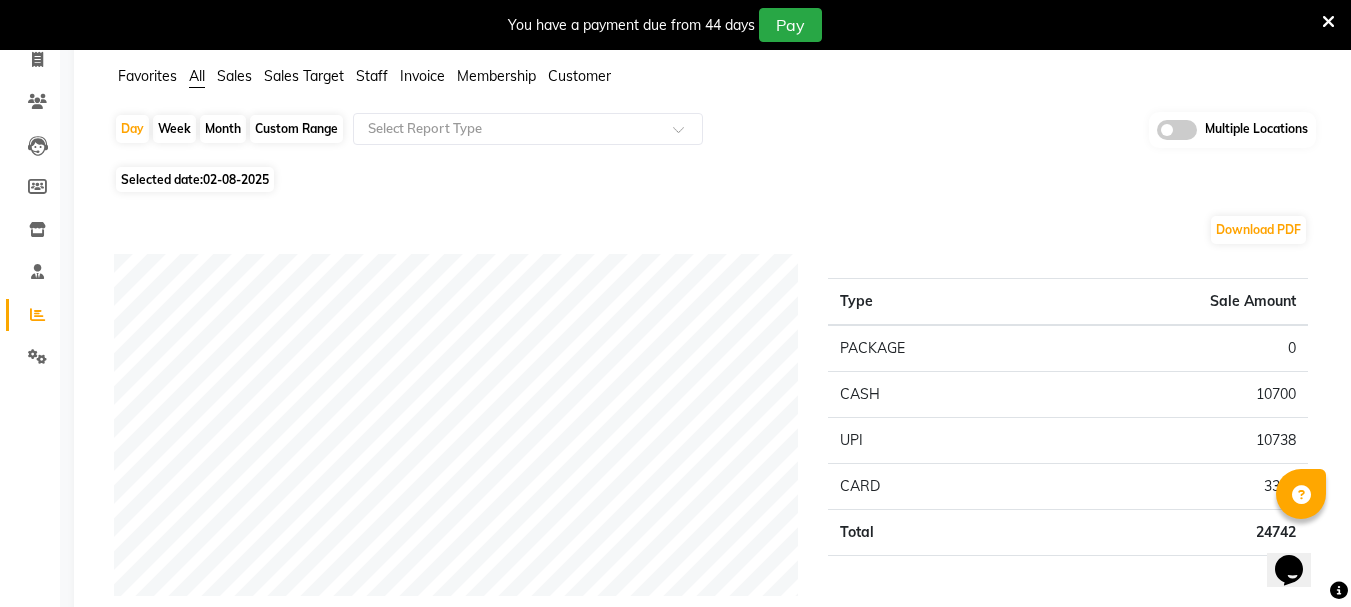 scroll, scrollTop: 0, scrollLeft: 0, axis: both 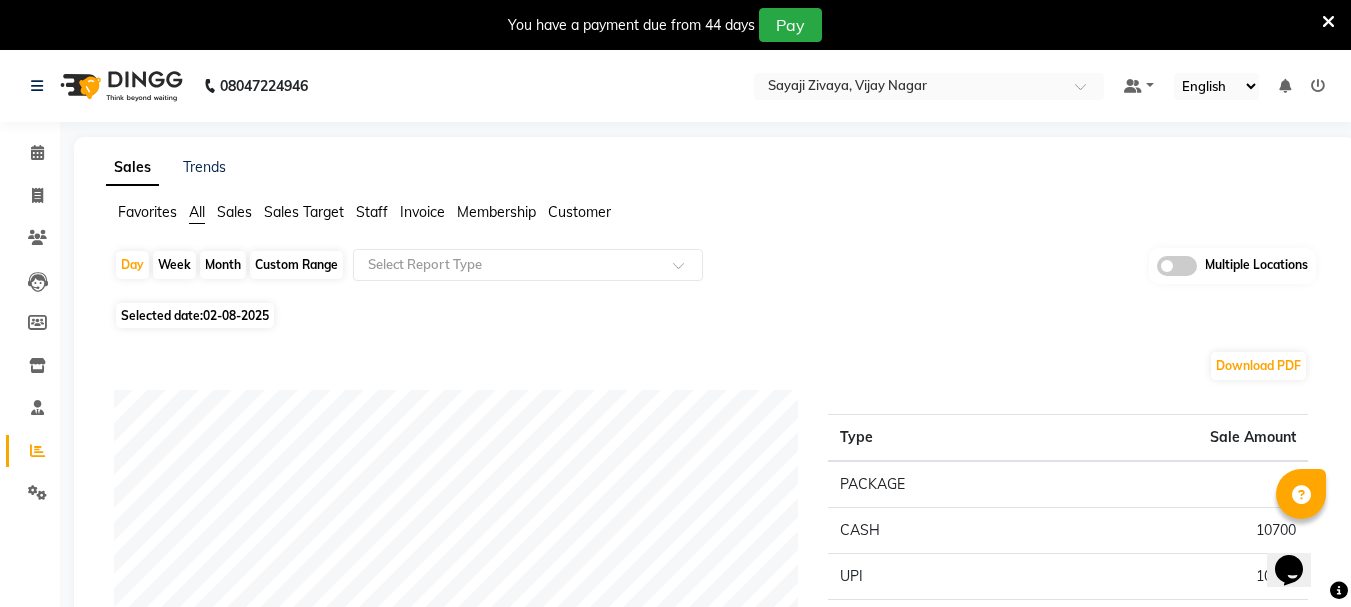 click on "Day   Week   Month   Custom Range  Select Report Type Multiple Locations Selected date:  02-08-2025  Download PDF Payment mode Type Sale Amount PACKAGE 0 CASH 10700 UPI 10738 CARD 3304 Total 24742 Staff summary Type Sale Amount Eva 6604 Vikas  4130 Meba 12599 Lisa 11803 Monika (Simi) 6804 Eli 10299 Total 52239 Sales summary Type Sale Amount Memberships 0 Products 0 Packages 0 Tips 0 Prepaid 0 Vouchers 0 Services 48111 Gift card 4130 Fee 0 Total 52241 Service by category Type Sale Amount Therapies 48111 Total 48111 Service sales Type Sale Amount Javanese Pampering - 60 Mins 34807 Javanese Pampering - 90 Mins 10000 Aromatherapy Magic - 60 Mins 3304 Total 48111 ★ Mark as Favorite  Choose how you'd like to save "" report to favorites  Save to Personal Favorites:   Only you can see this report in your favorites tab. Share with Organization:   Everyone in your organization can see this report in their favorites tab.  Save to Favorites" 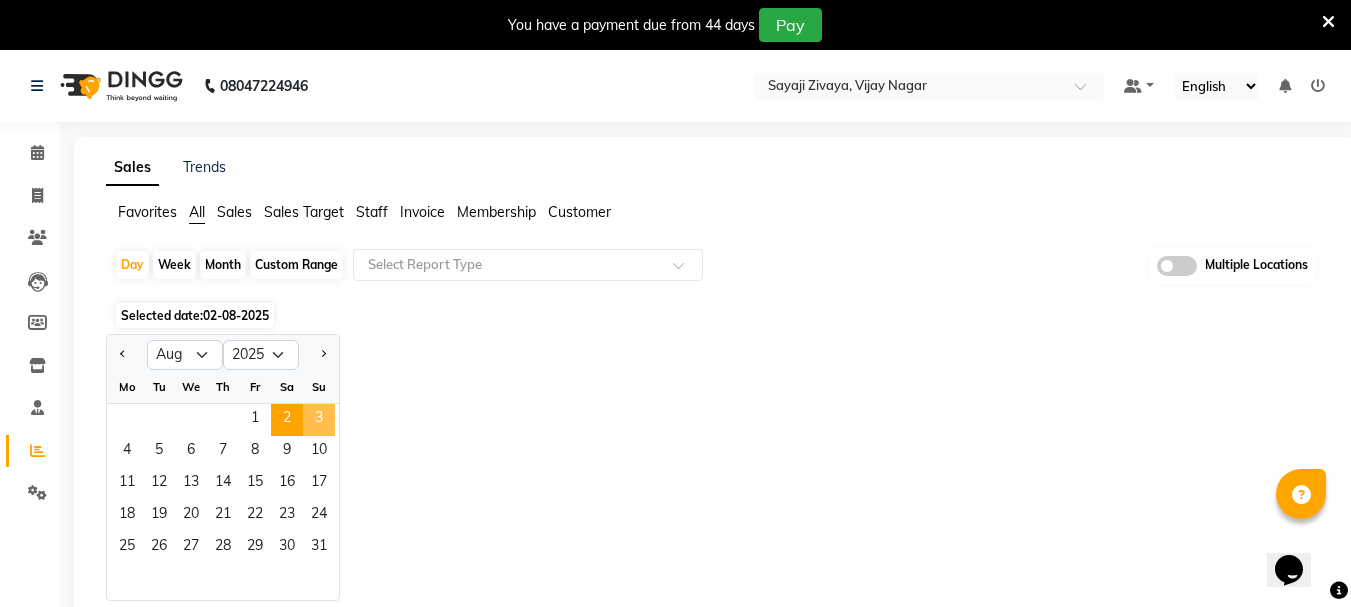 click on "3" 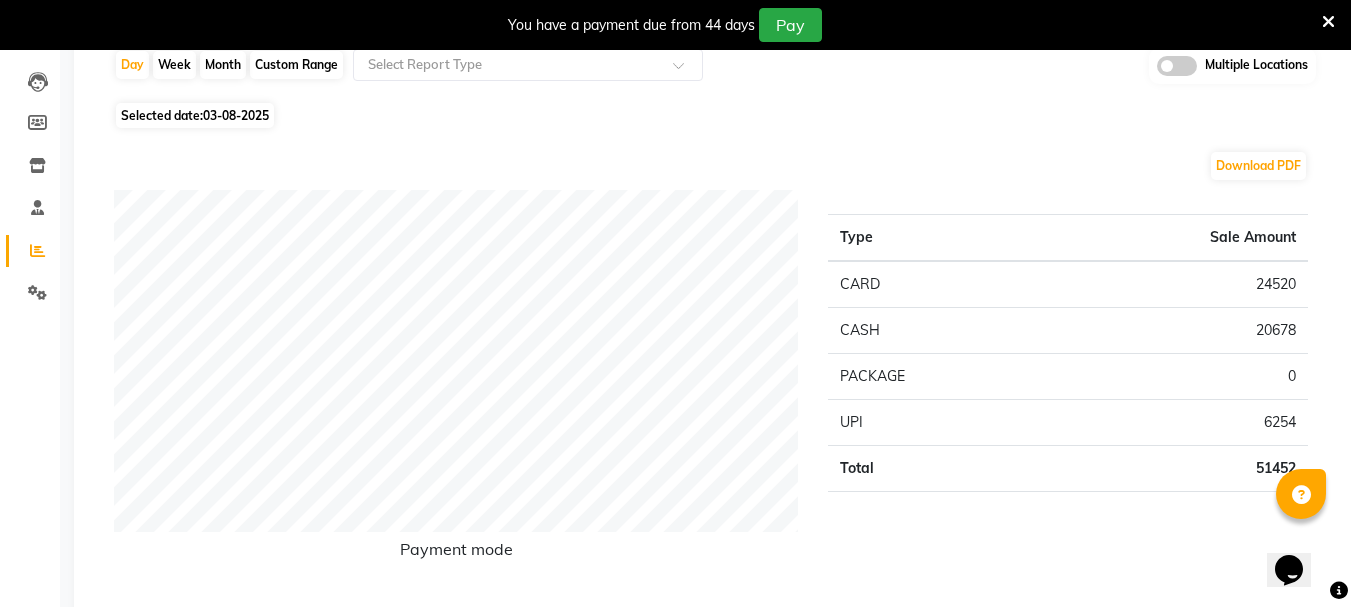 scroll, scrollTop: 0, scrollLeft: 0, axis: both 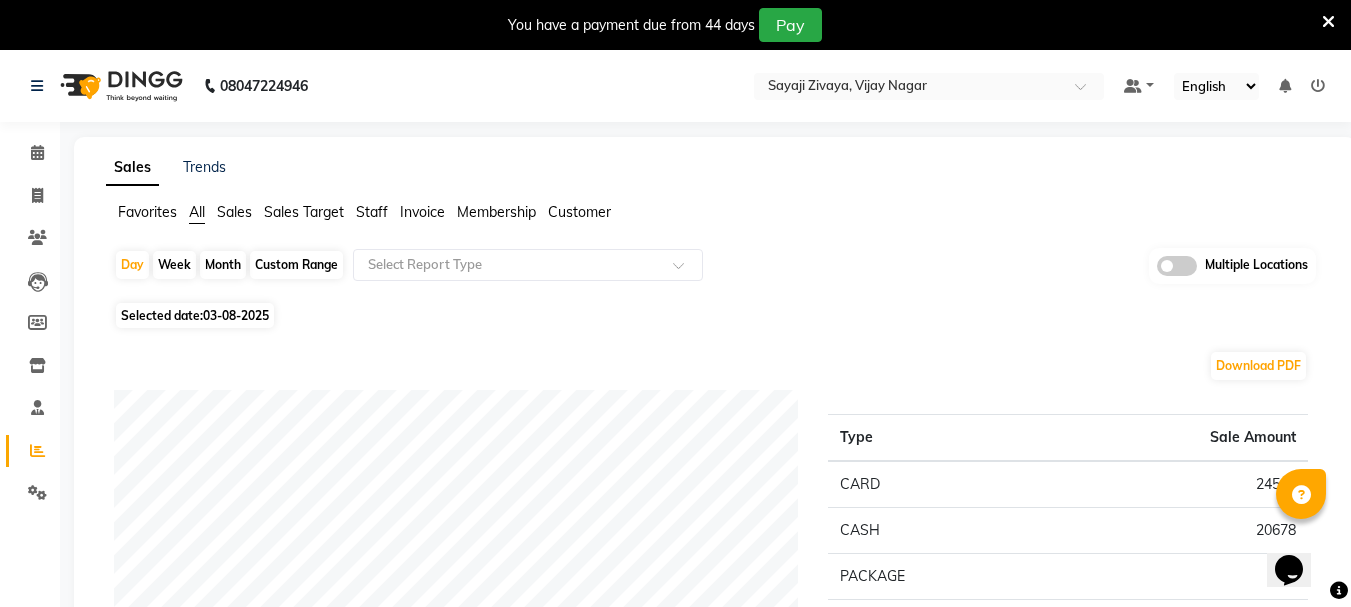 click on "03-08-2025" 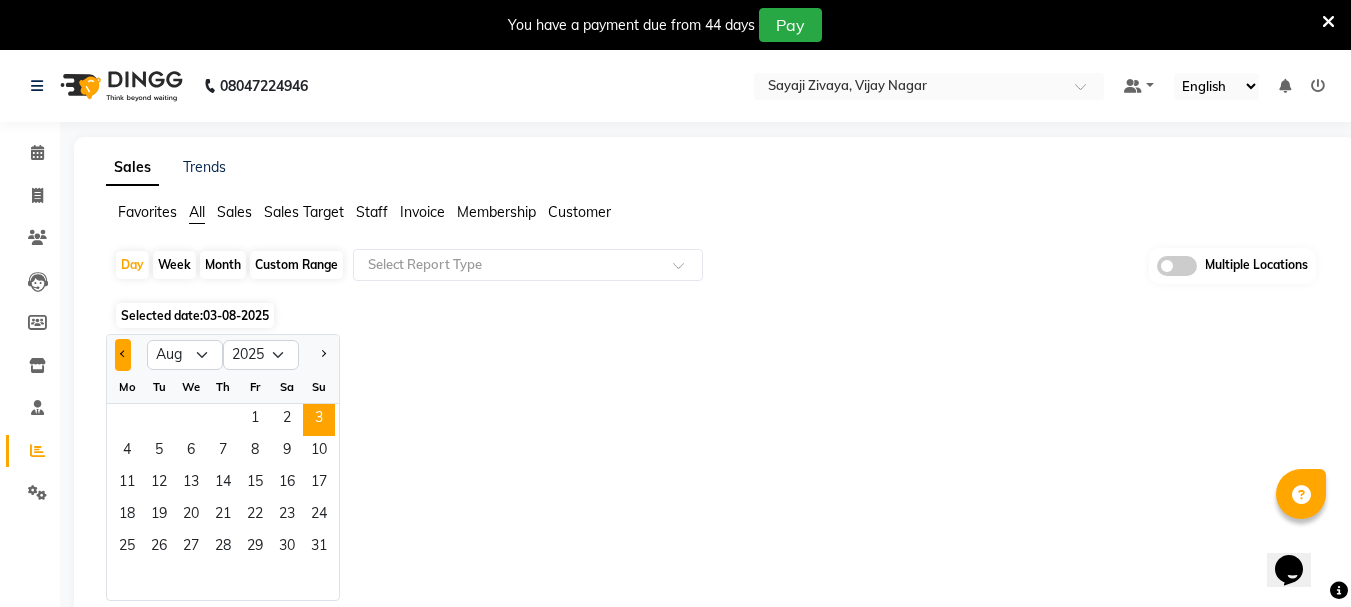 click 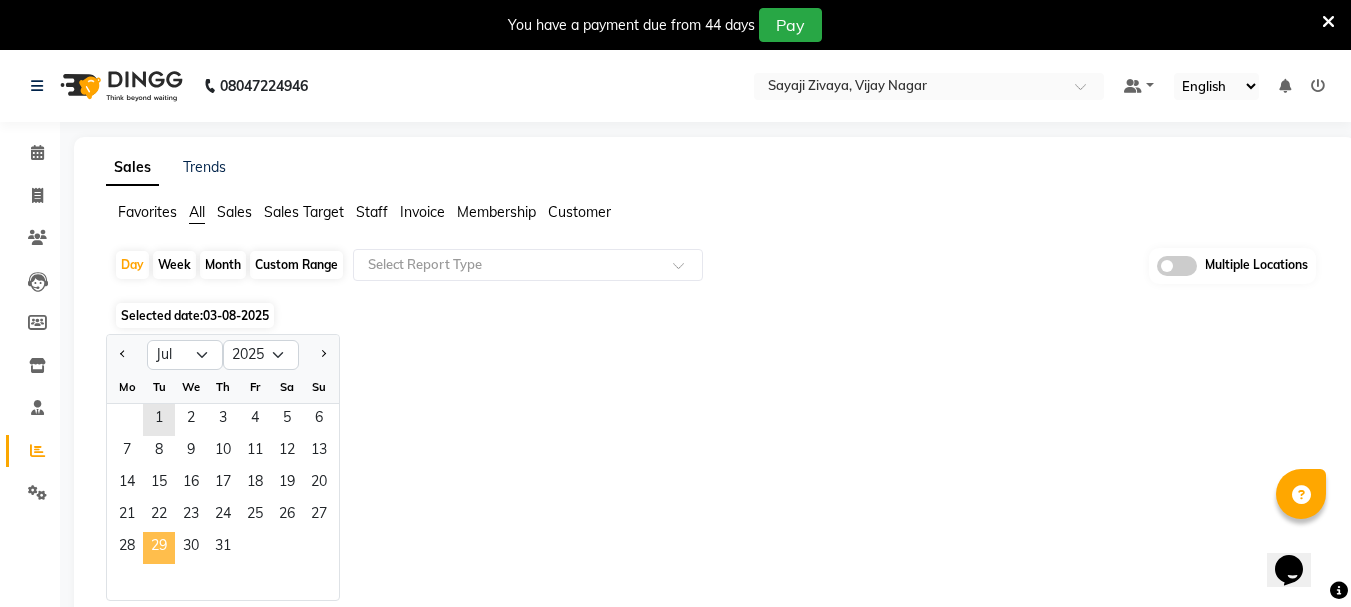click on "29" 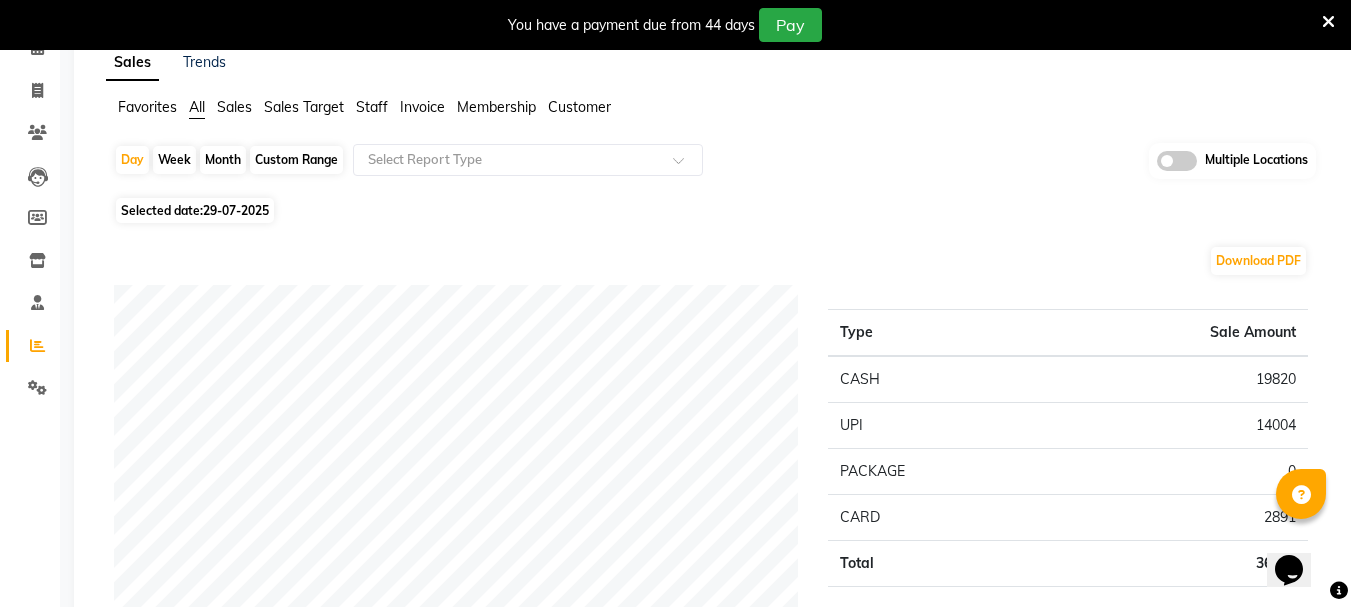 scroll, scrollTop: 0, scrollLeft: 0, axis: both 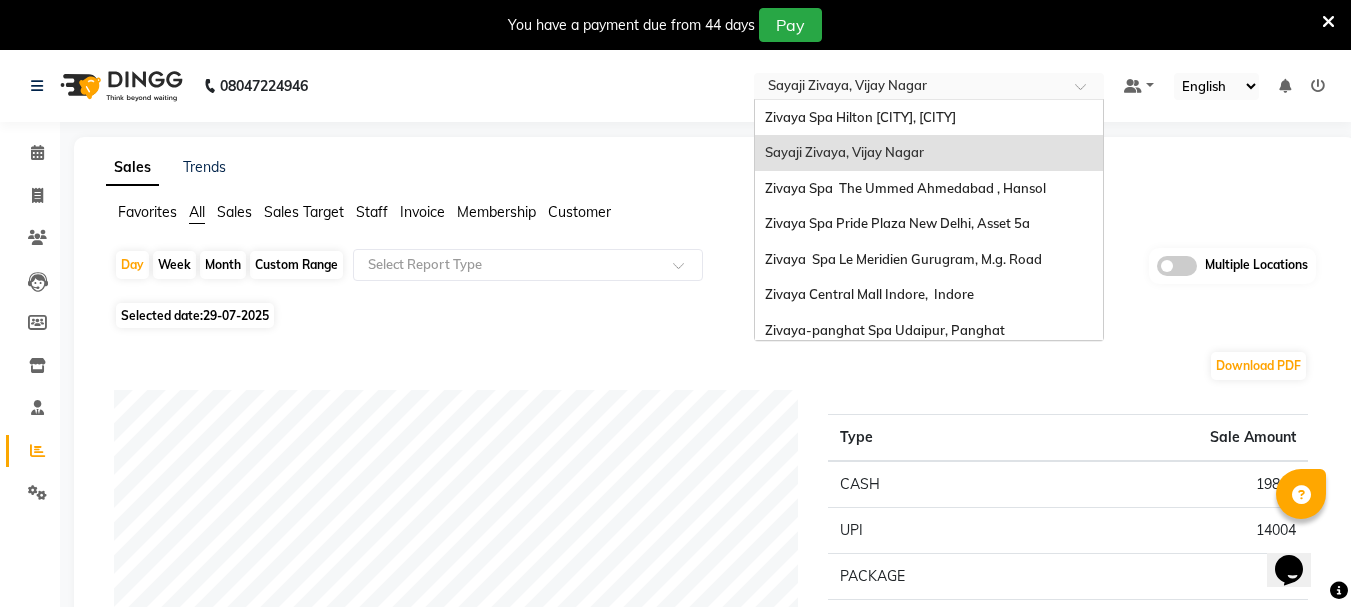 click at bounding box center (909, 88) 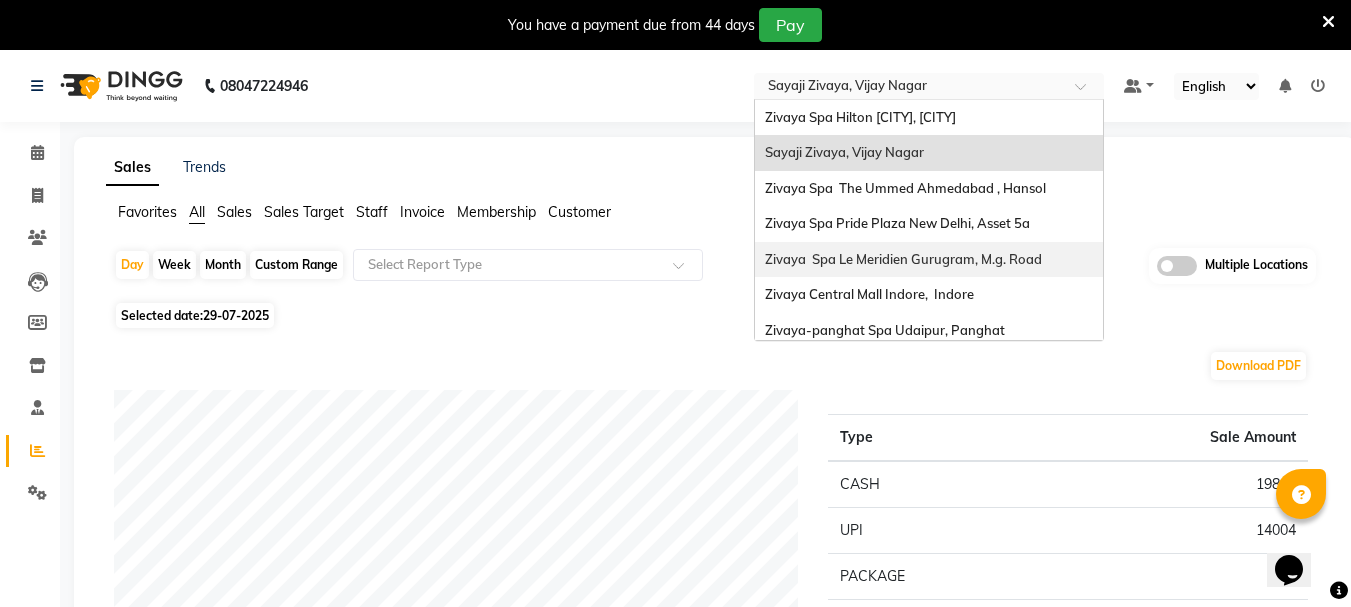 click on "Zivaya  Spa Le Meridien Gurugram, M.g. Road" at bounding box center (903, 259) 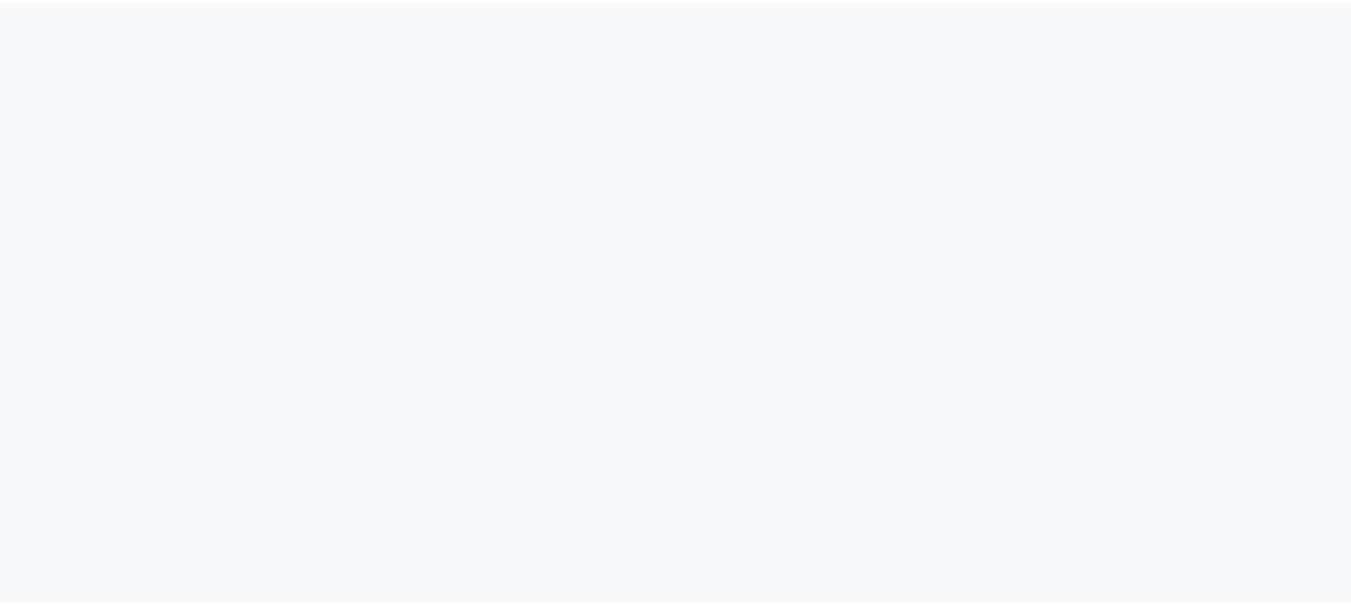 scroll, scrollTop: 0, scrollLeft: 0, axis: both 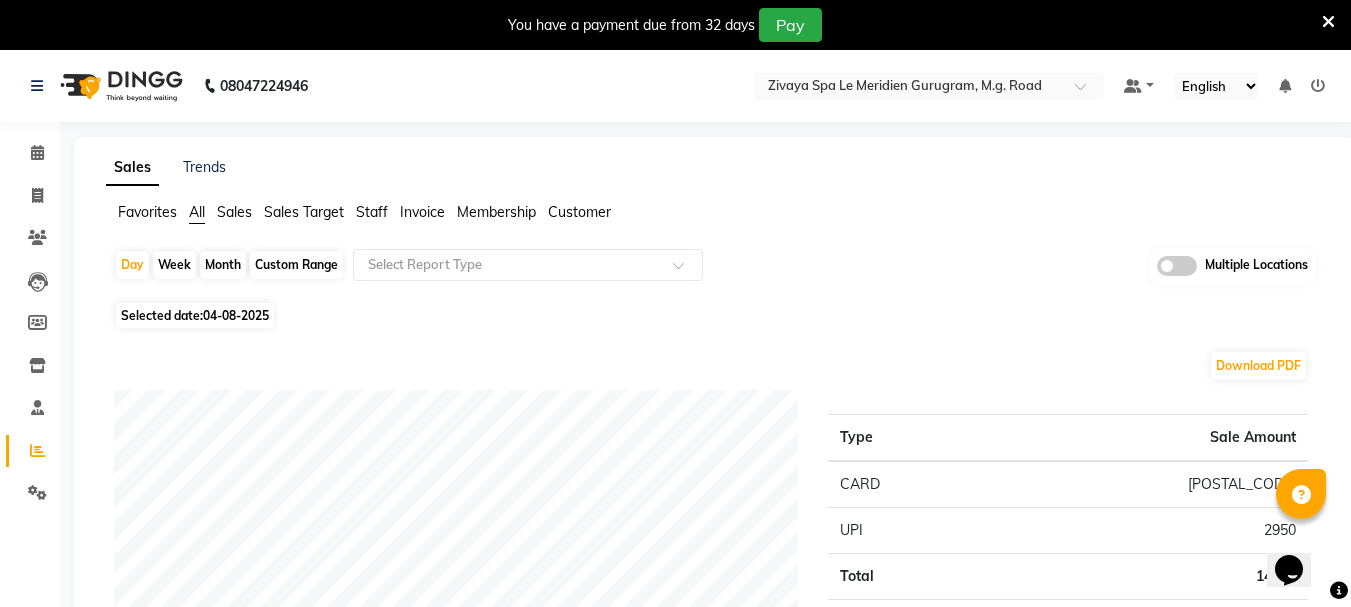 click on "Selected date:  04-08-2025" 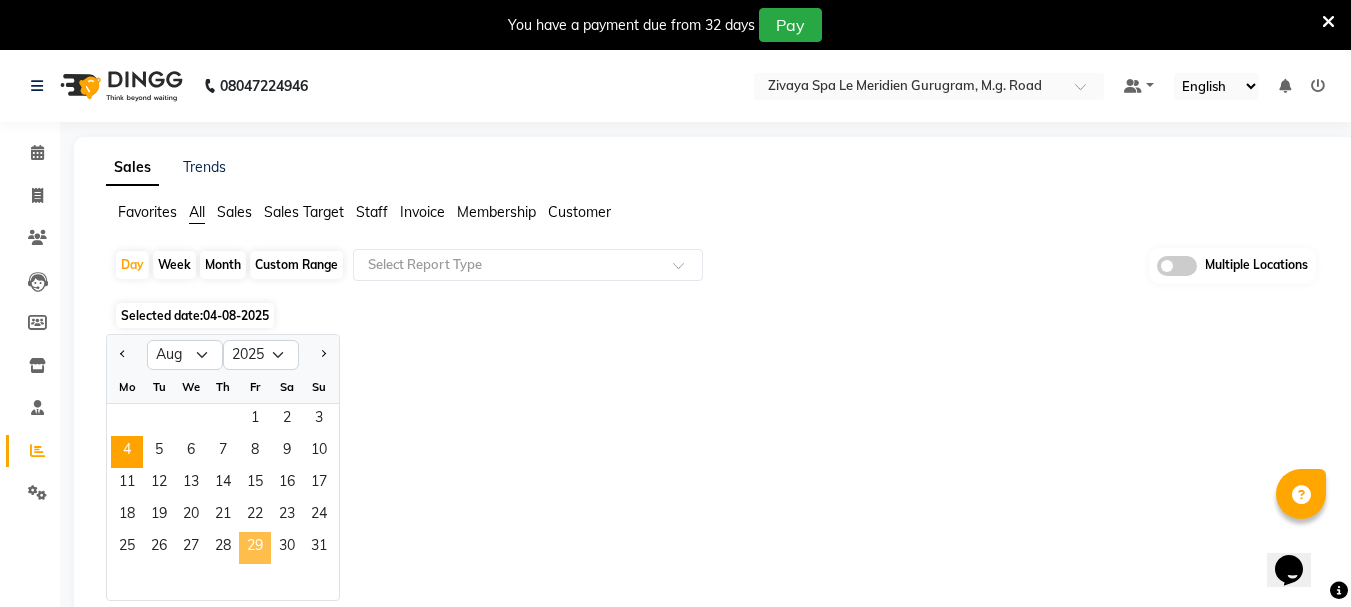 click on "29" 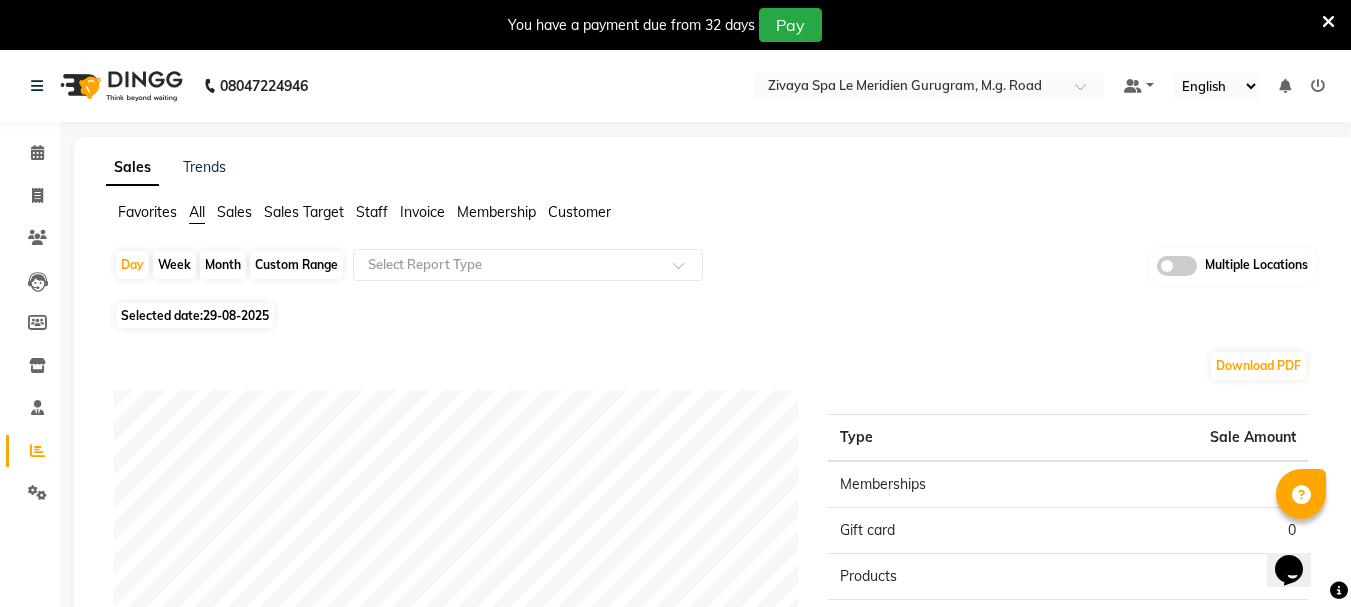 click on "Selected date:  [DATE]" 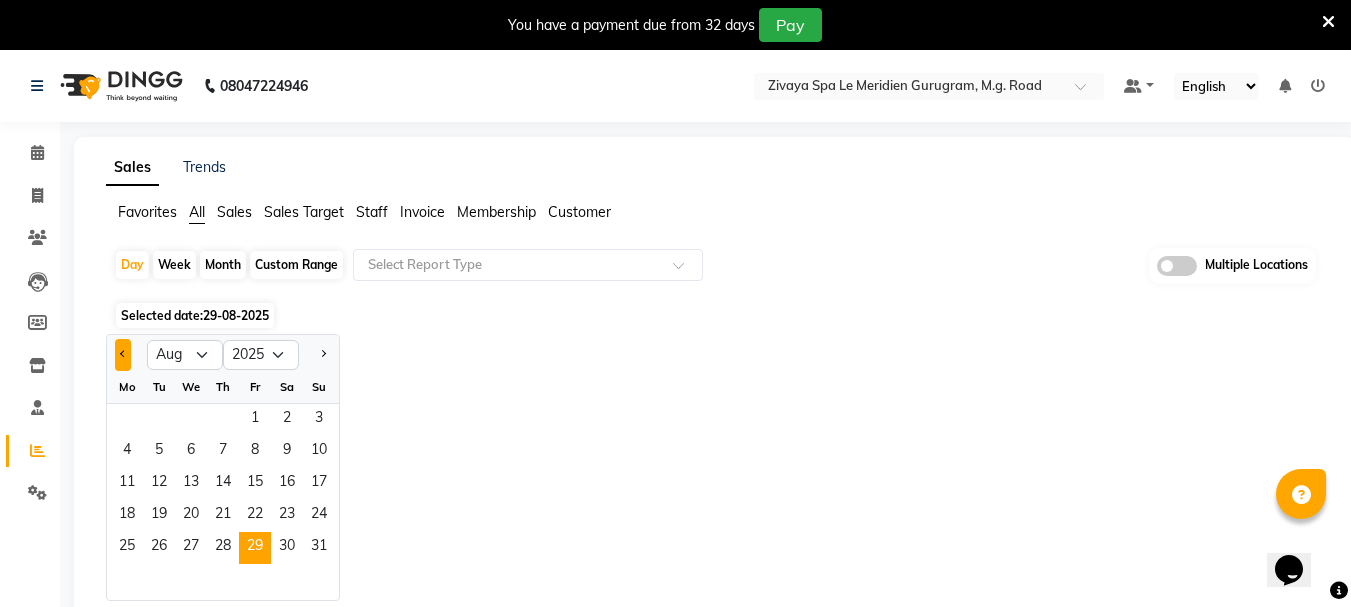 click 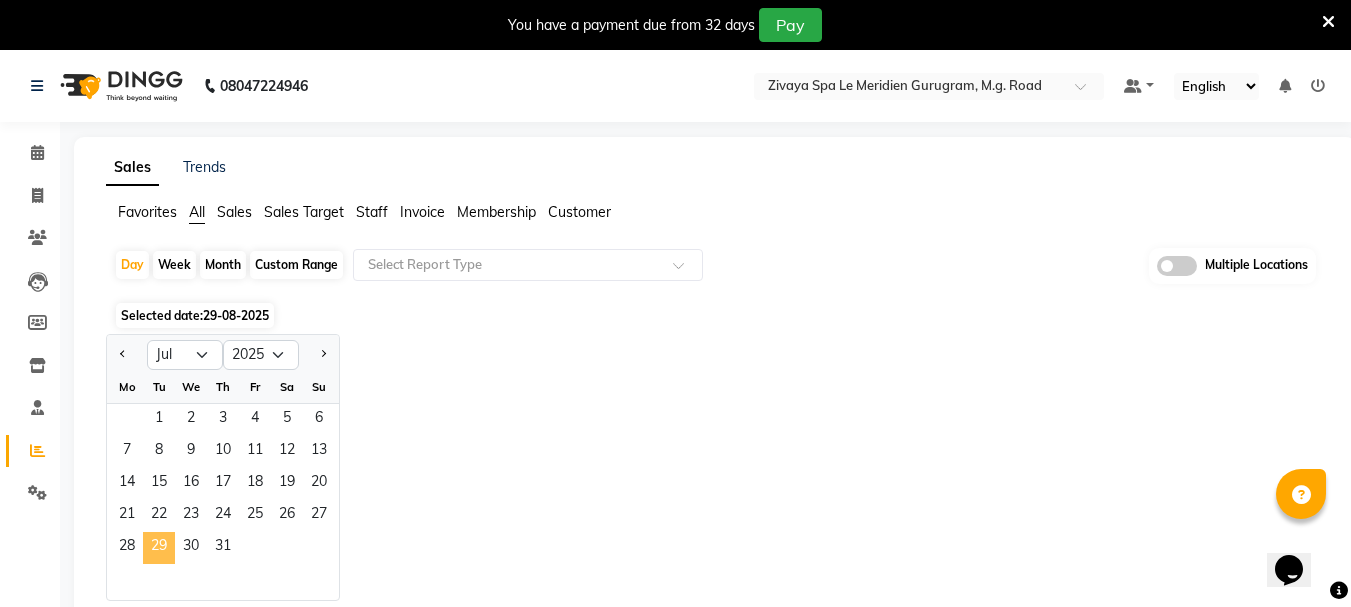 click on "29" 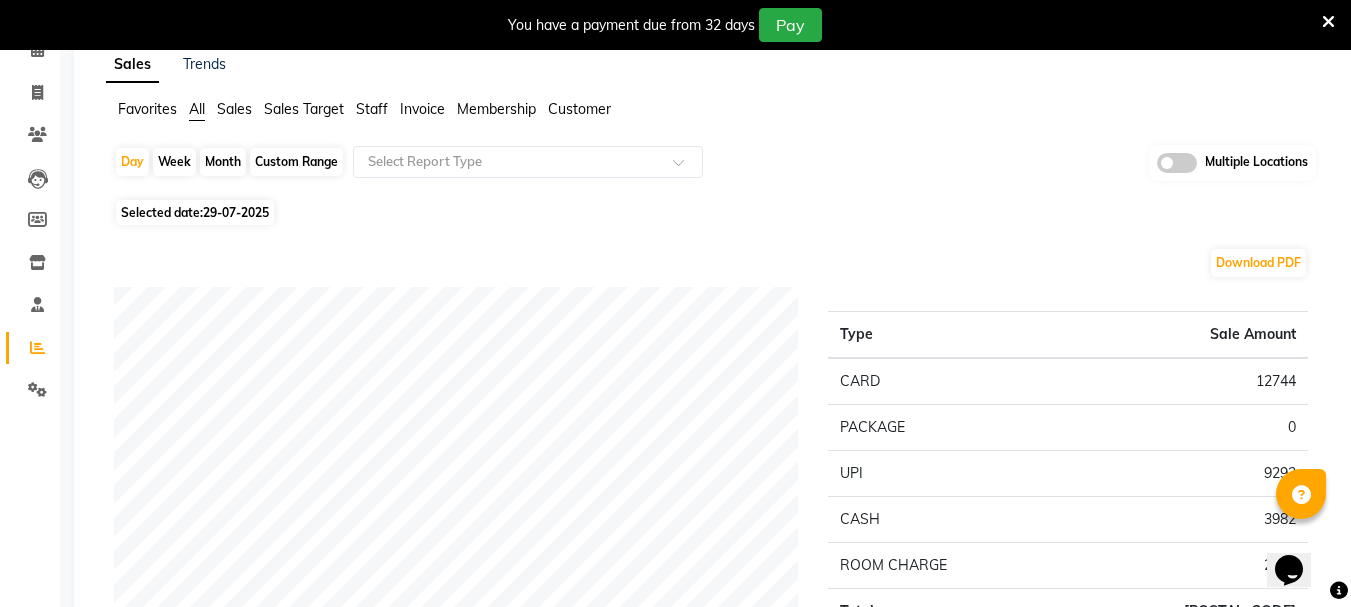 scroll, scrollTop: 200, scrollLeft: 0, axis: vertical 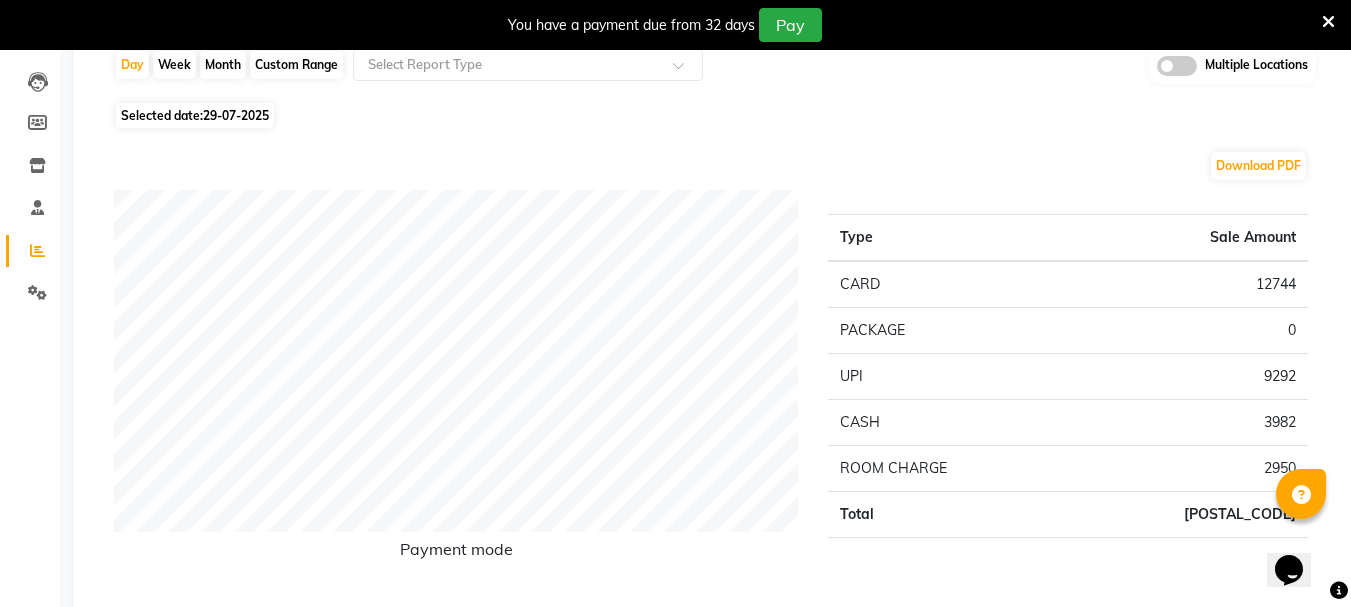 click on "29-07-2025" 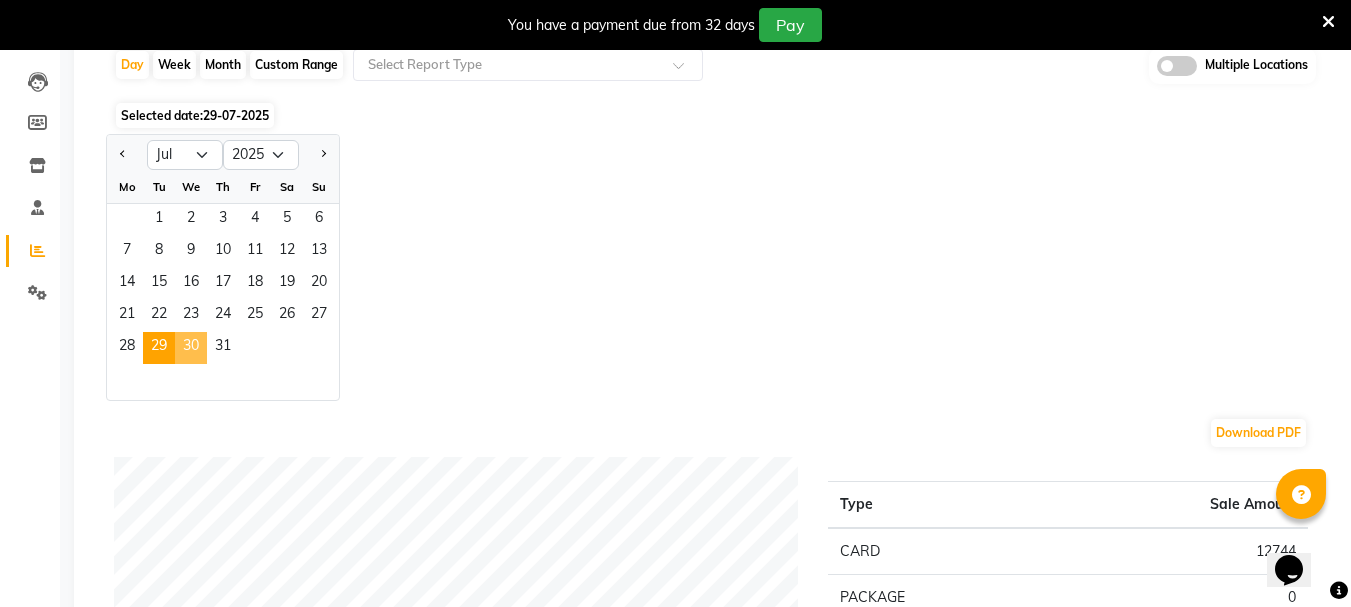 click on "30" 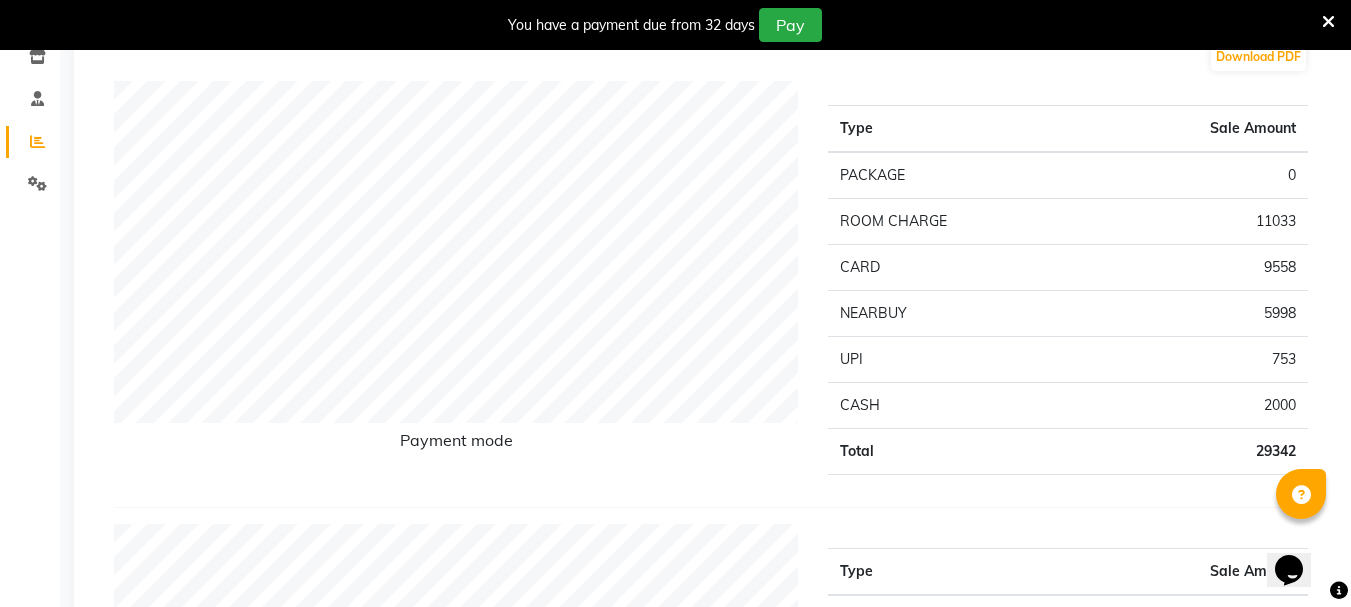 scroll, scrollTop: 200, scrollLeft: 0, axis: vertical 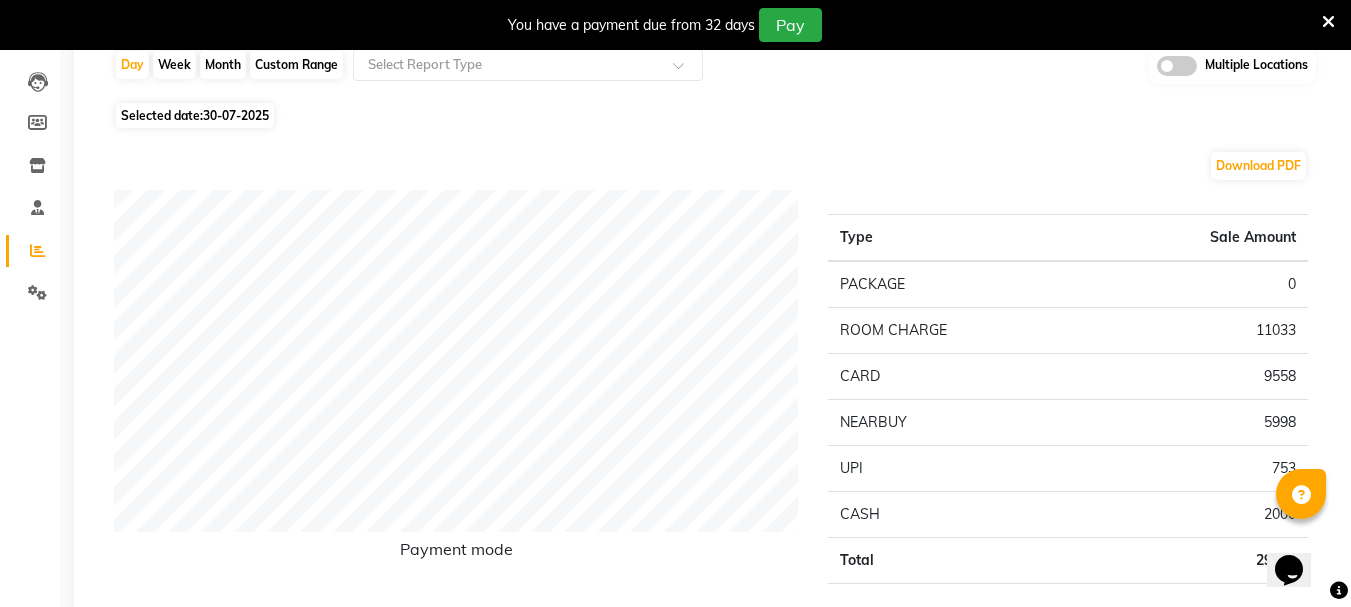 click on "30-07-2025" 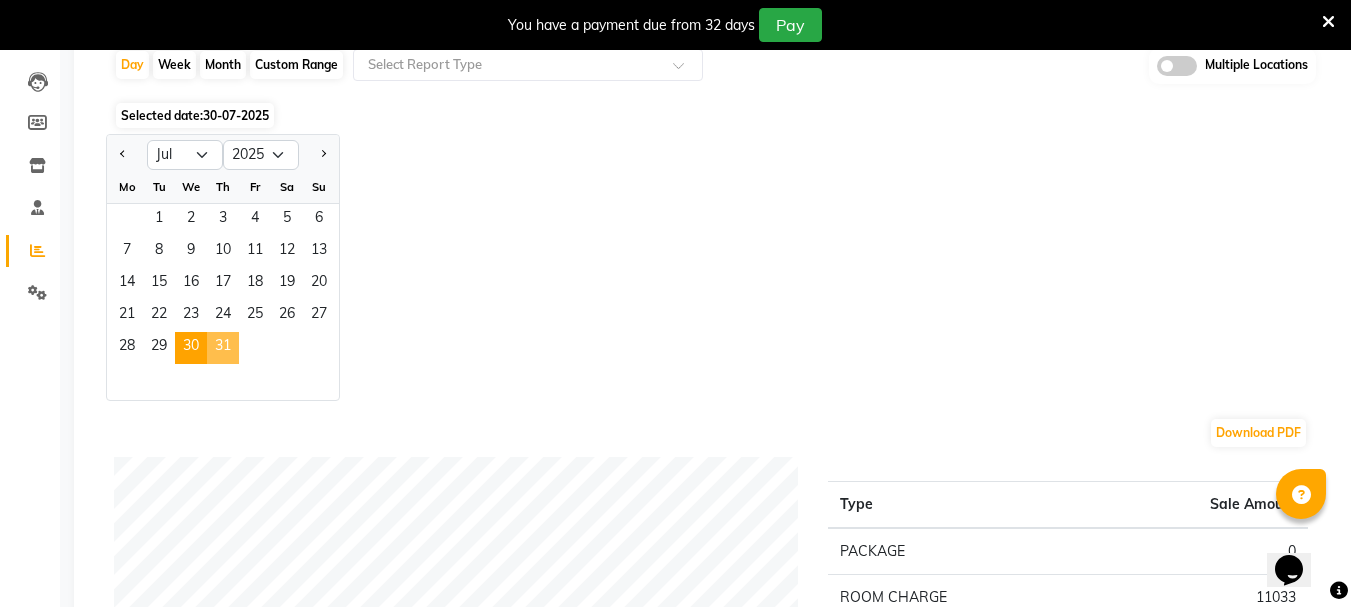 click on "31" 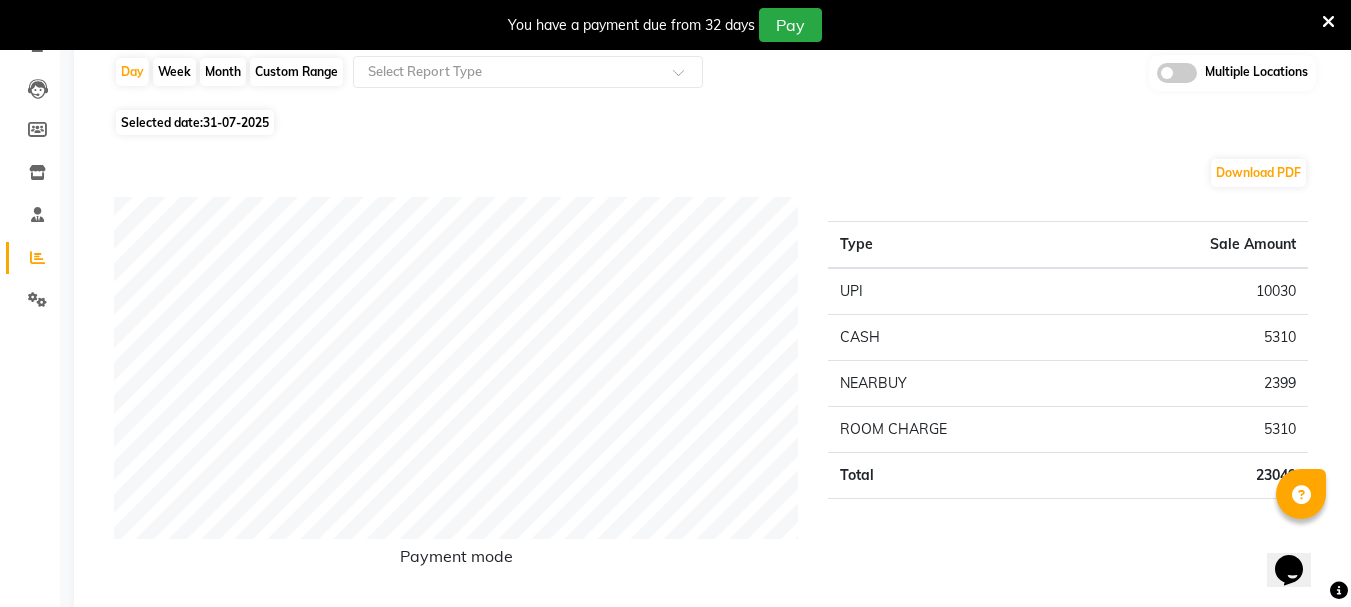 scroll, scrollTop: 200, scrollLeft: 0, axis: vertical 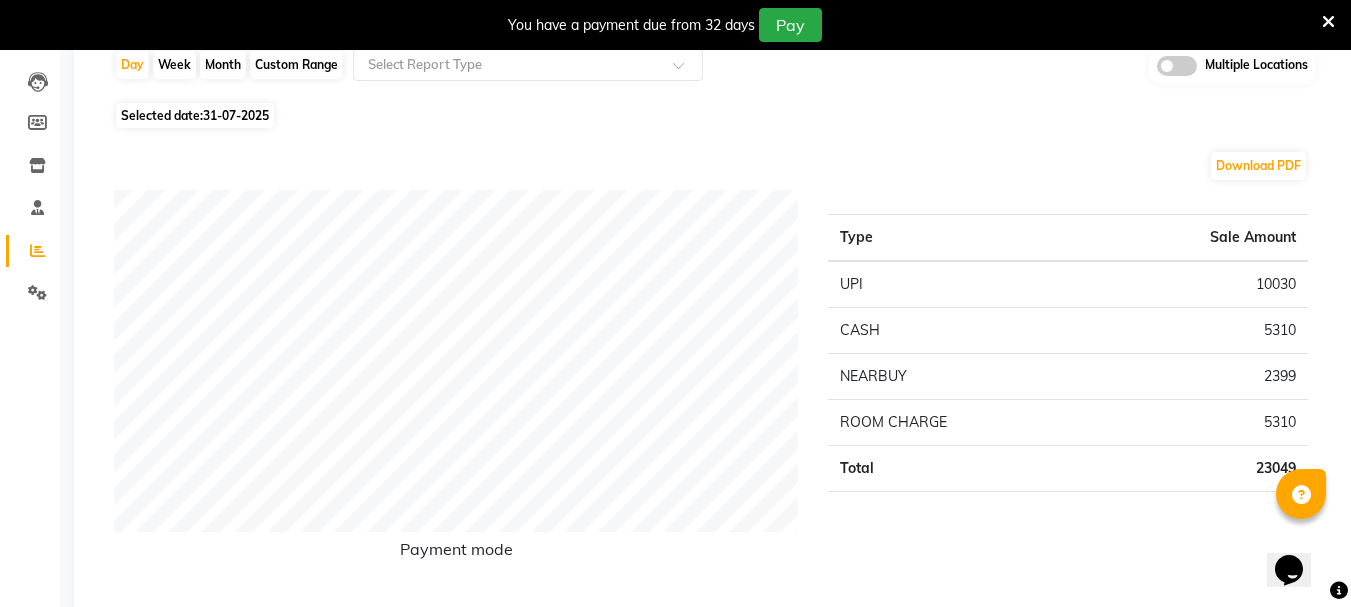 click on "Day   Week   Month   Custom Range  Select Report Type Multiple Locations Selected date:  [DATE]  Download PDF Payment mode Type Sale Amount UPI 10030 CASH 5310 NEARBUY 2399 ROOM CHARGE 5310 Total 23049 Staff summary Type Sale Amount [NAME] 7080 [NAME] ([INITIALS]) 5310 [NAME] 5310 [NAME] 2950 [NAME] 2399 Total 23049 Sales summary Type Sale Amount Memberships 0 Vouchers 0 Gift card 0 Products 0 Packages 0 Tips 0 Prepaid 0 Services 23049 Fee 0 Total 23049 Service by category Type Sale Amount Services 23049 Total 23049 Service sales Type Sale Amount Swedish De-Stress - 60 Mins 7709 Javanese Pampering - 90 Mins 7080 De-Stress Back & Shoulder Massage - 30 Mins 5605 Signature Foot Massage - 30 Mins 2655 Total 23049 ★ Mark as Favorite  Choose how you'd like to save "" report to favorites  Save to Personal Favorites:   Only you can see this report in your favorites tab. Share with Organization:   Everyone in your organization can see this report in their favorites tab.  Save to Favorites" 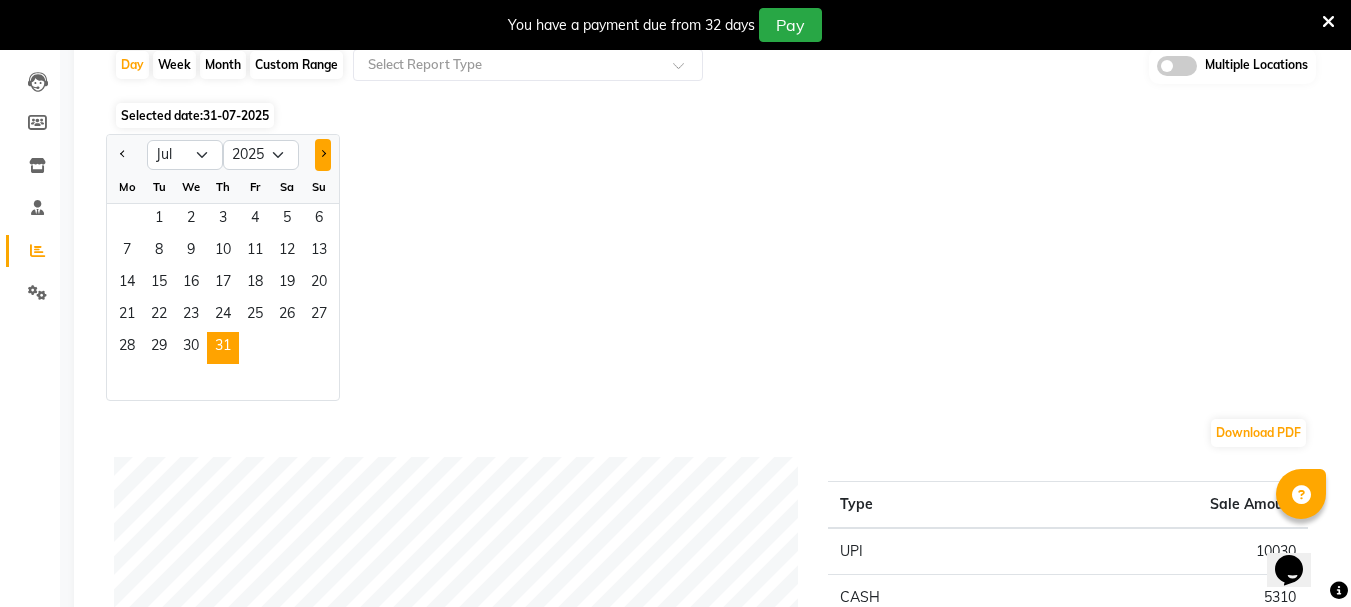 click 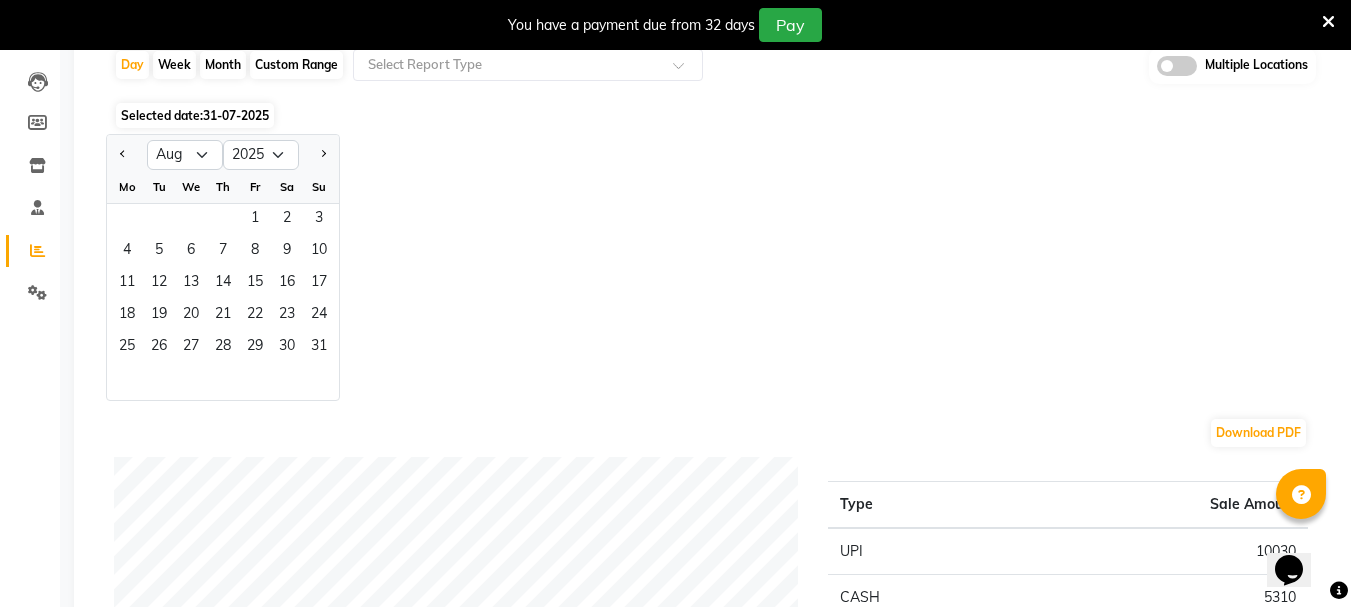 click on "Fr" 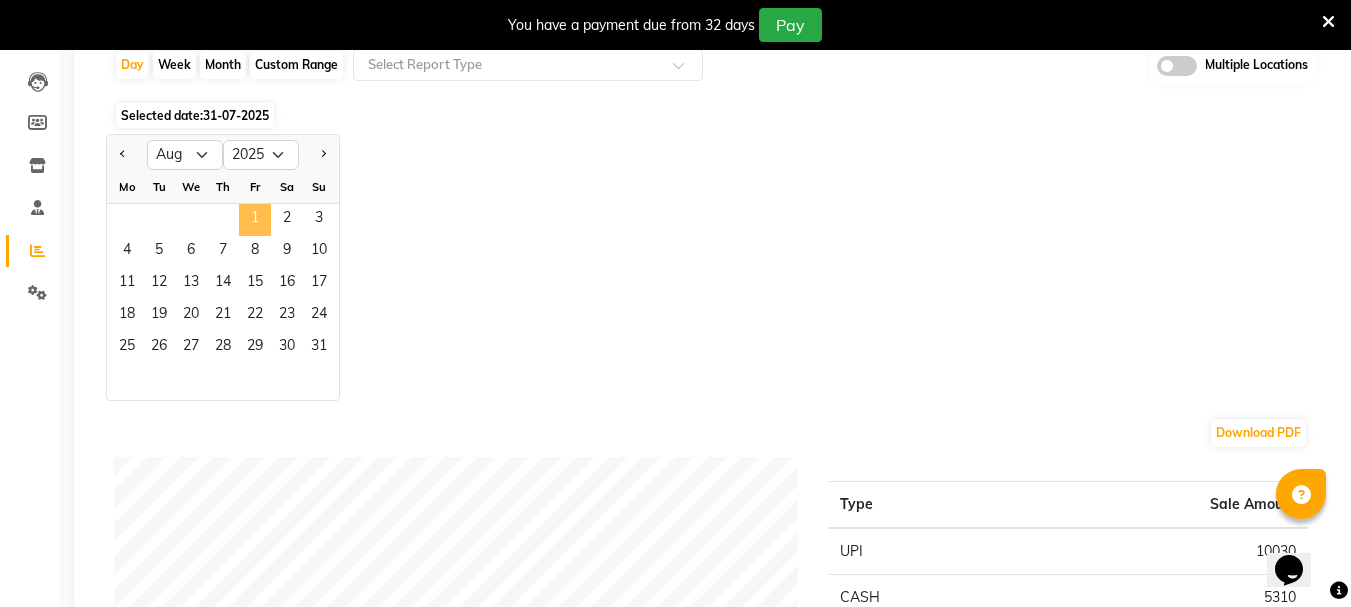 click on "1" 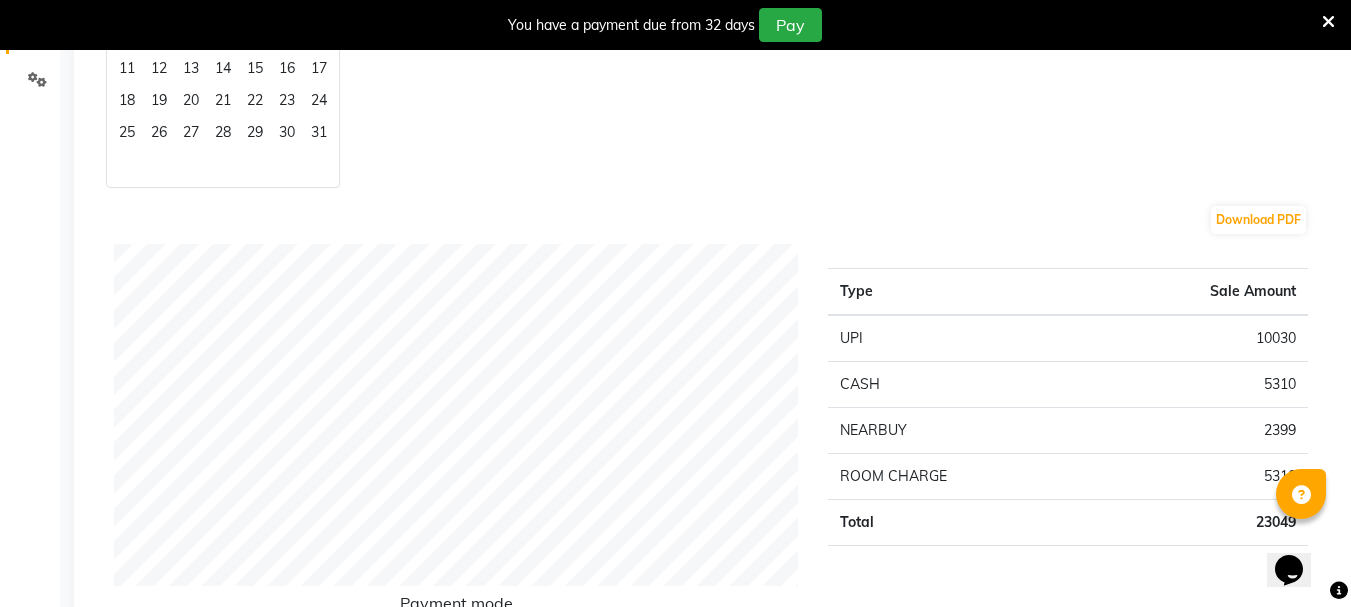 scroll, scrollTop: 500, scrollLeft: 0, axis: vertical 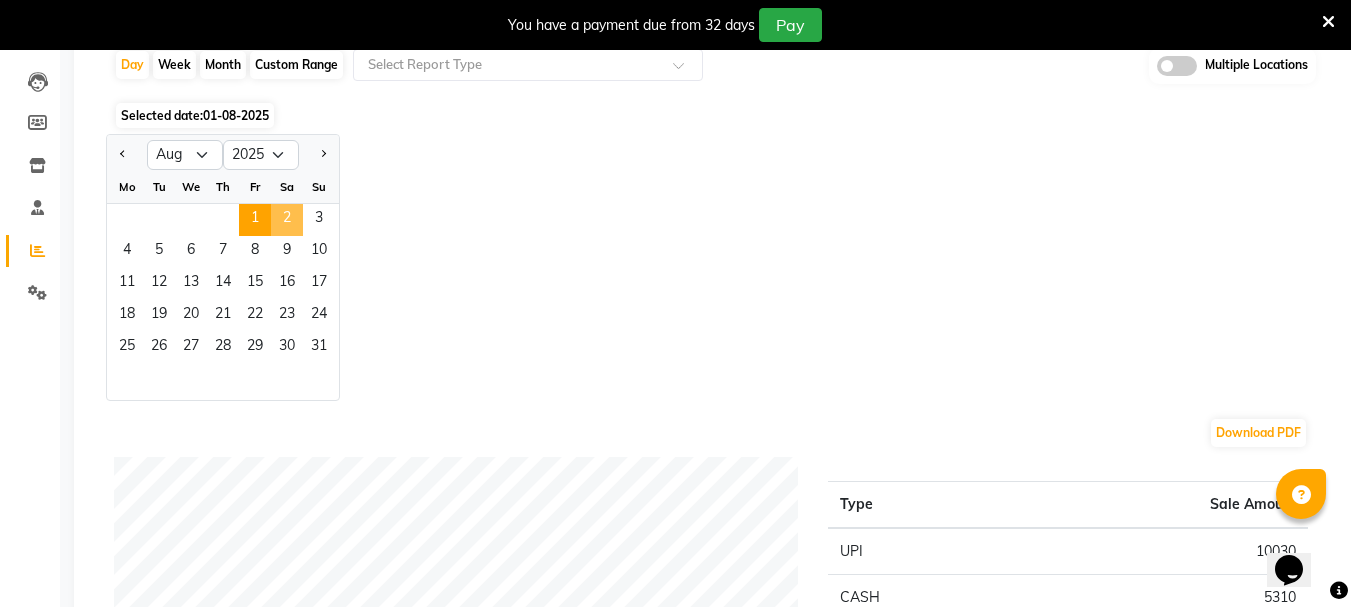 click on "2" 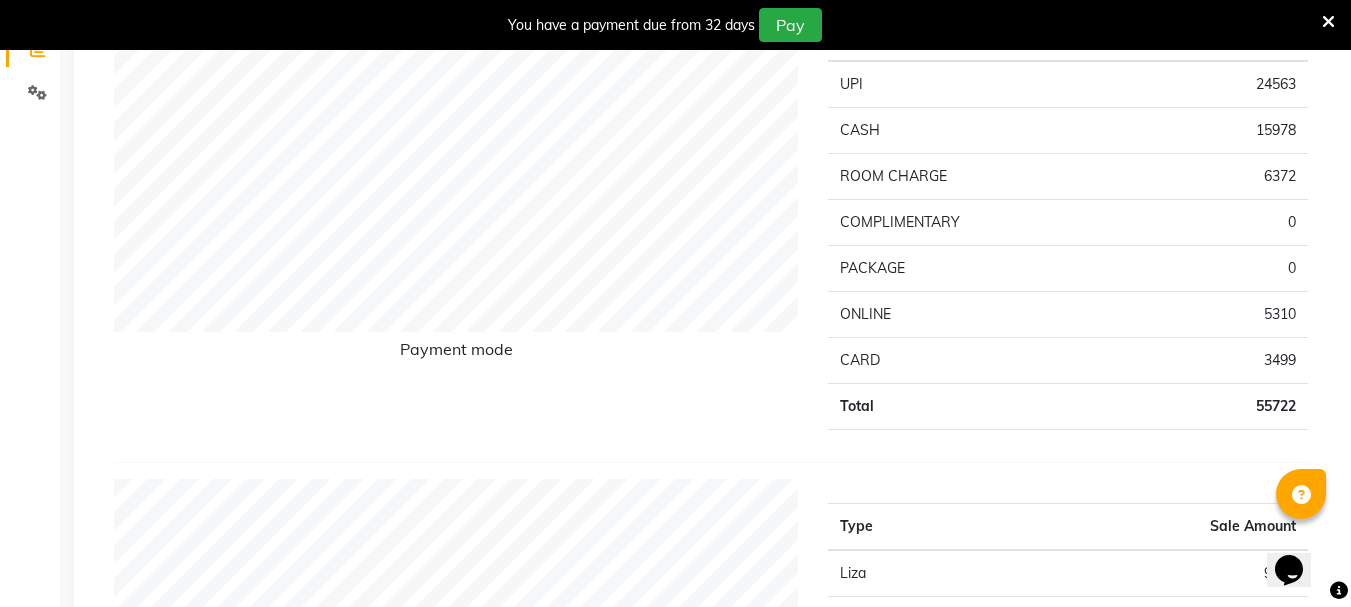 scroll, scrollTop: 0, scrollLeft: 0, axis: both 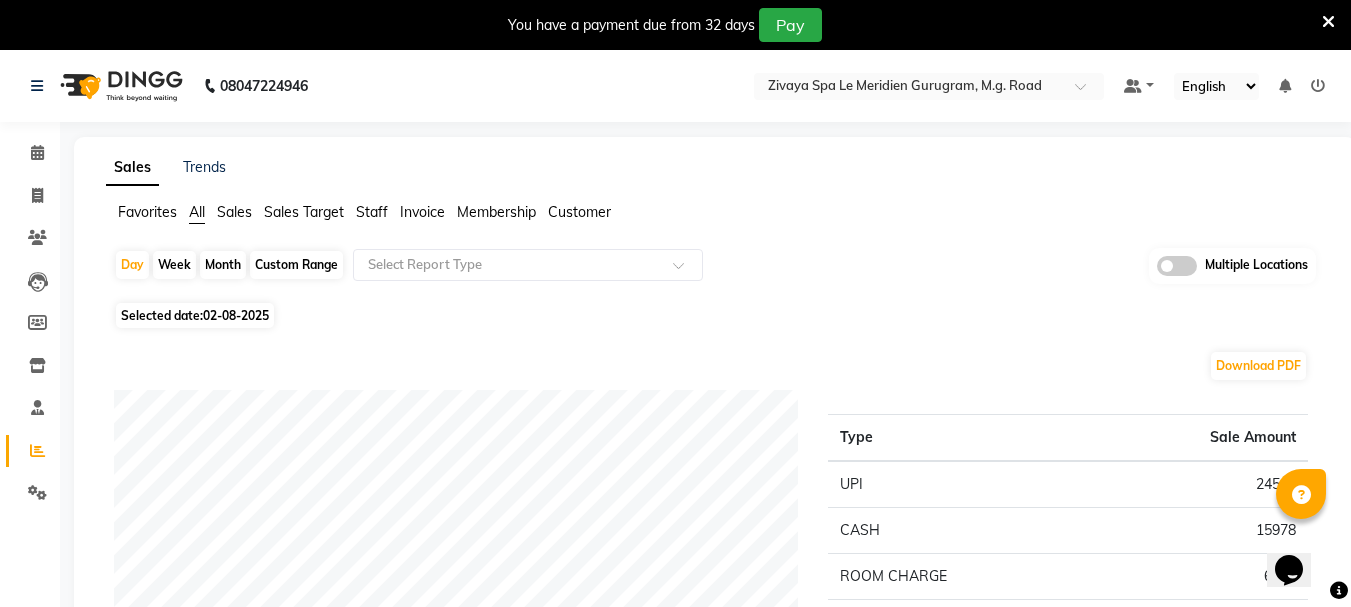 click on "Selected date:  02-08-2025" 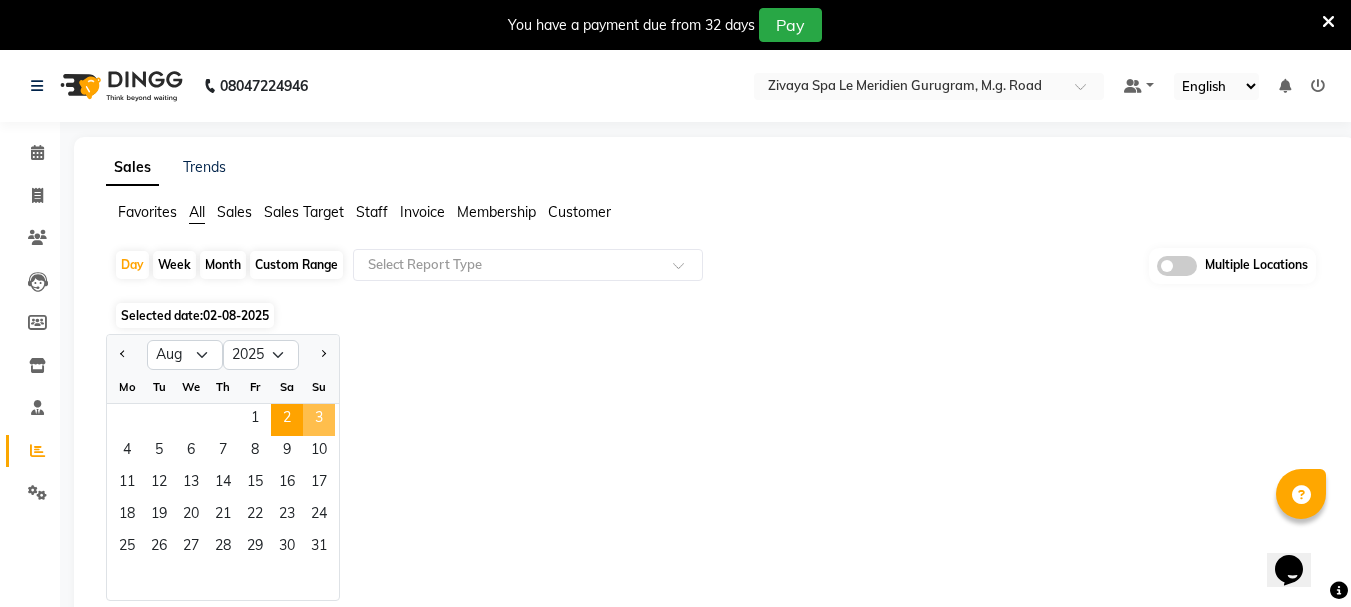 click on "3" 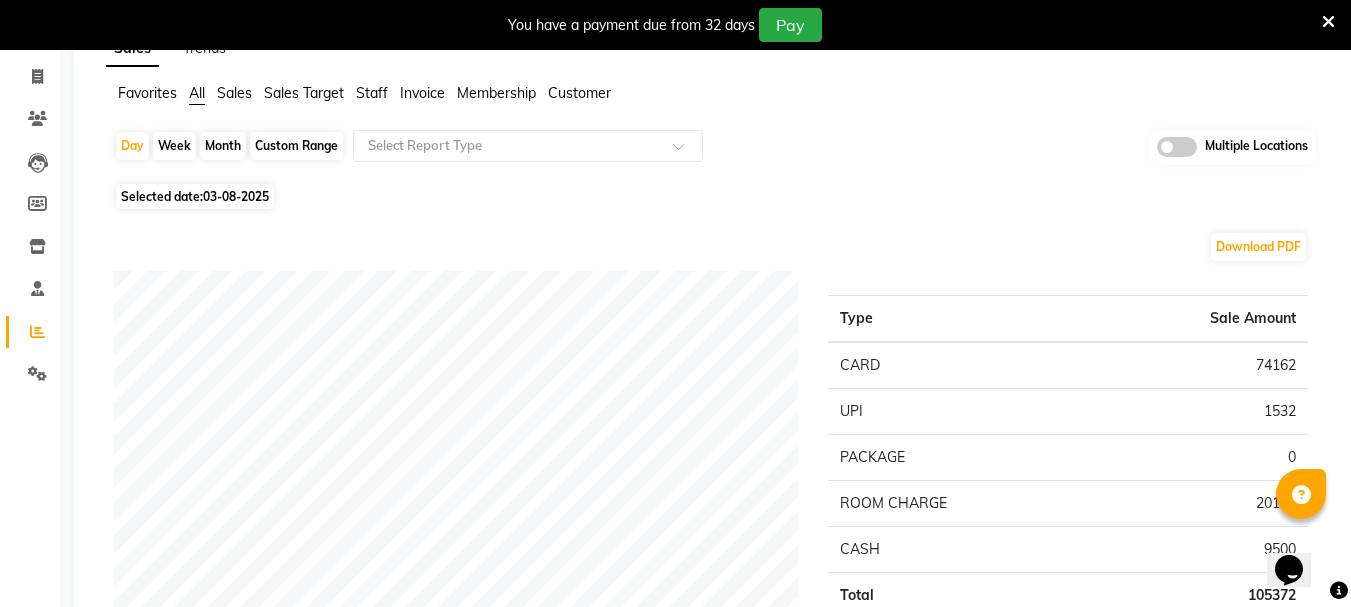 scroll, scrollTop: 0, scrollLeft: 0, axis: both 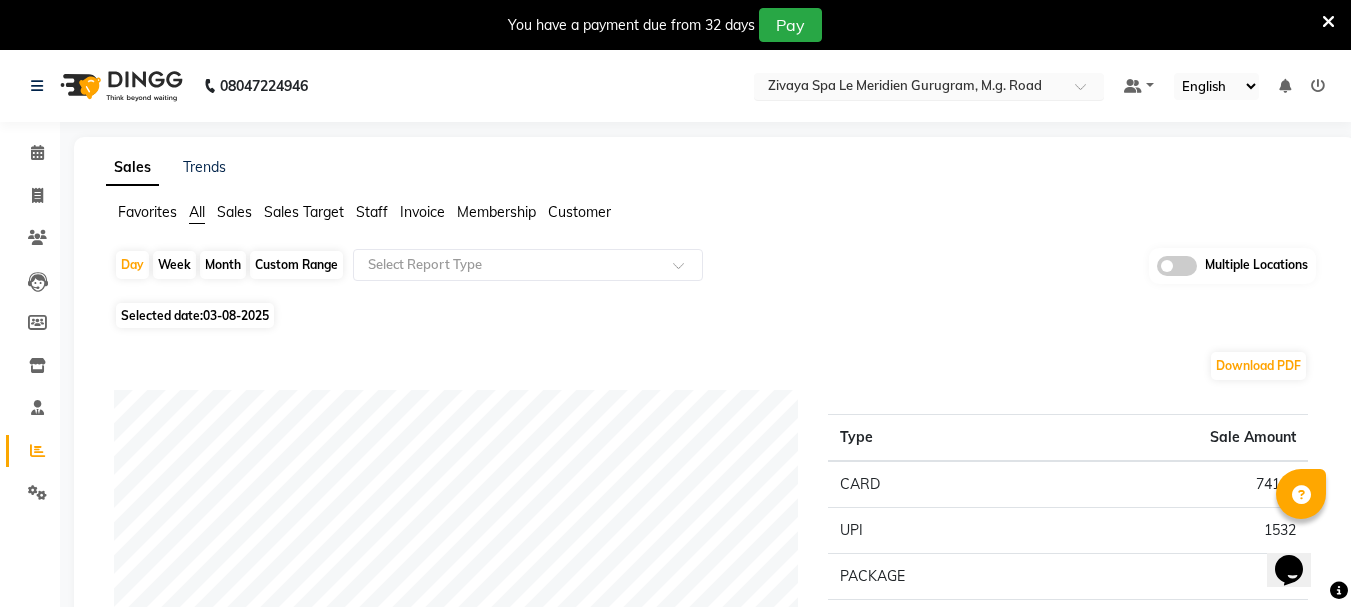 click at bounding box center (909, 88) 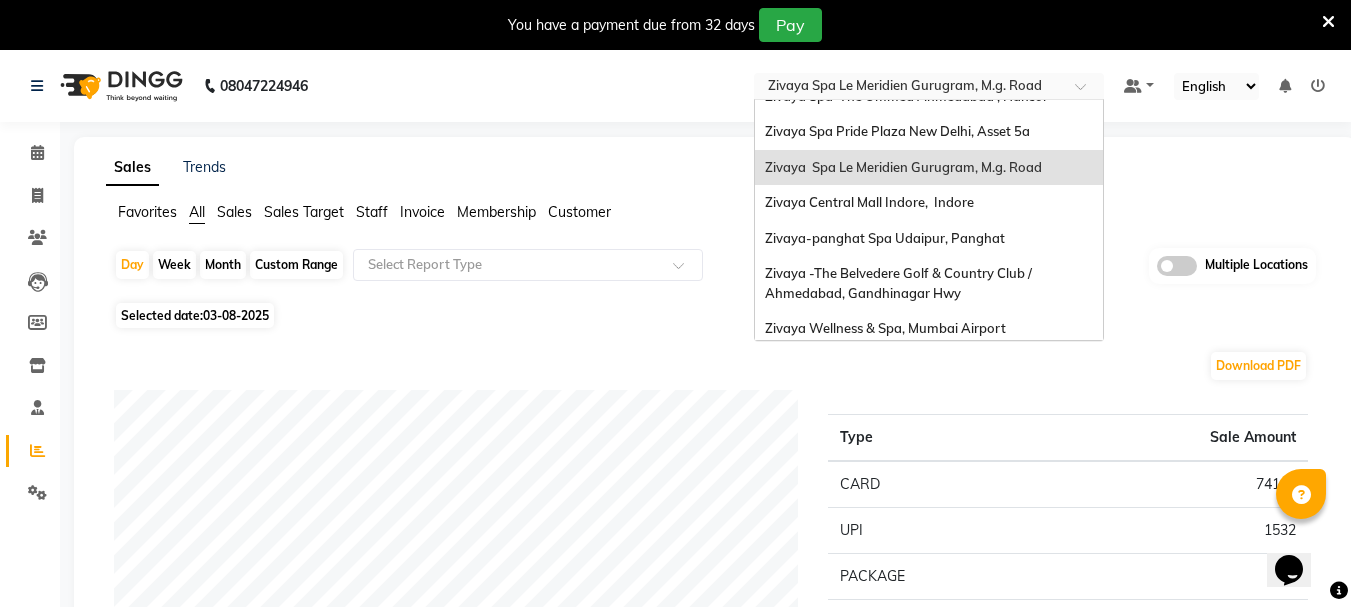scroll, scrollTop: 205, scrollLeft: 0, axis: vertical 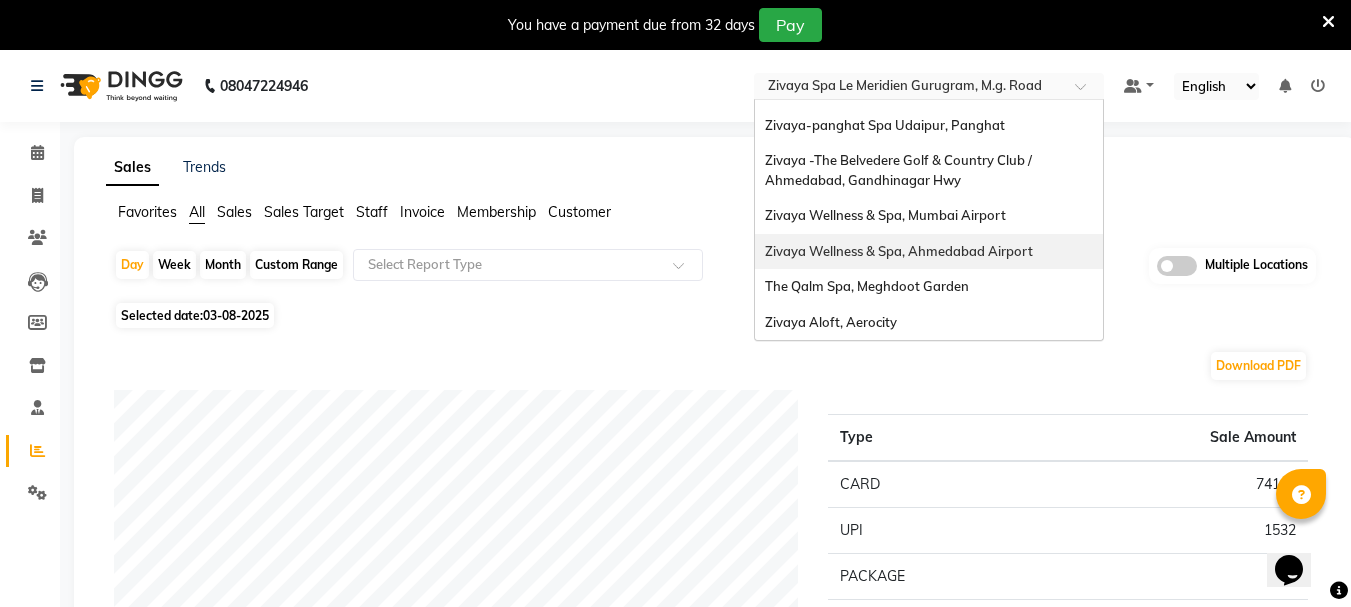 click on "Zivaya Wellness & Spa, Ahmedabad Airport" at bounding box center [899, 251] 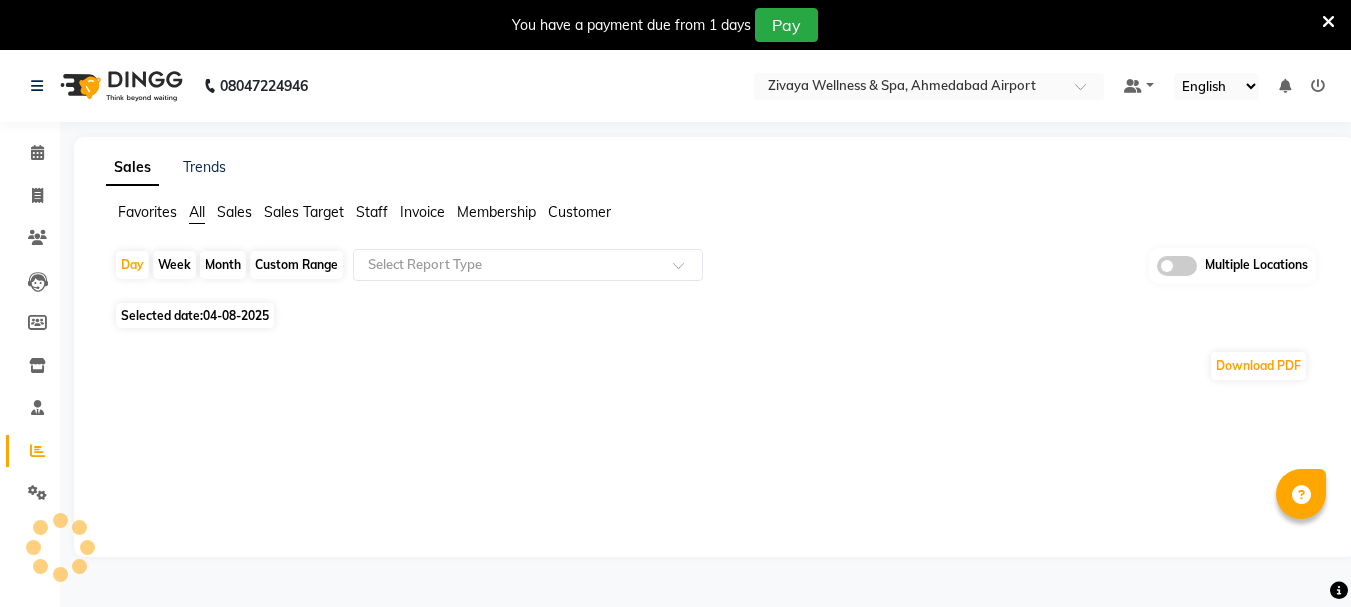scroll, scrollTop: 0, scrollLeft: 0, axis: both 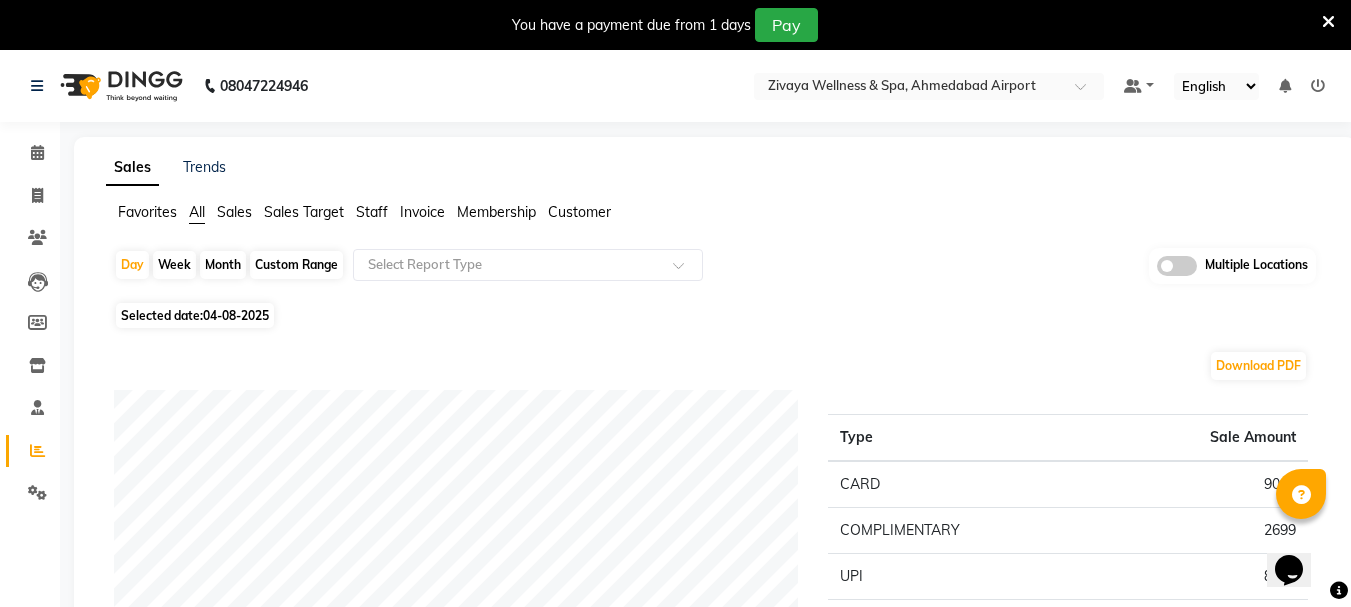 click on "Selected date:  04-08-2025" 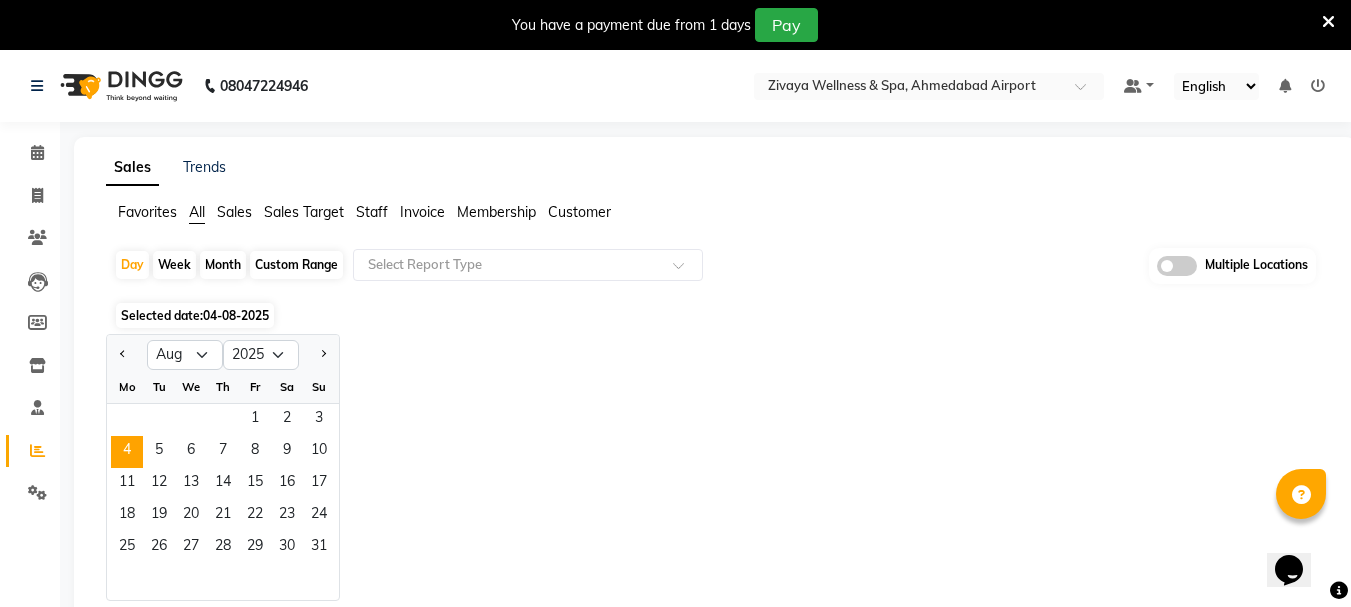 click on "Month" 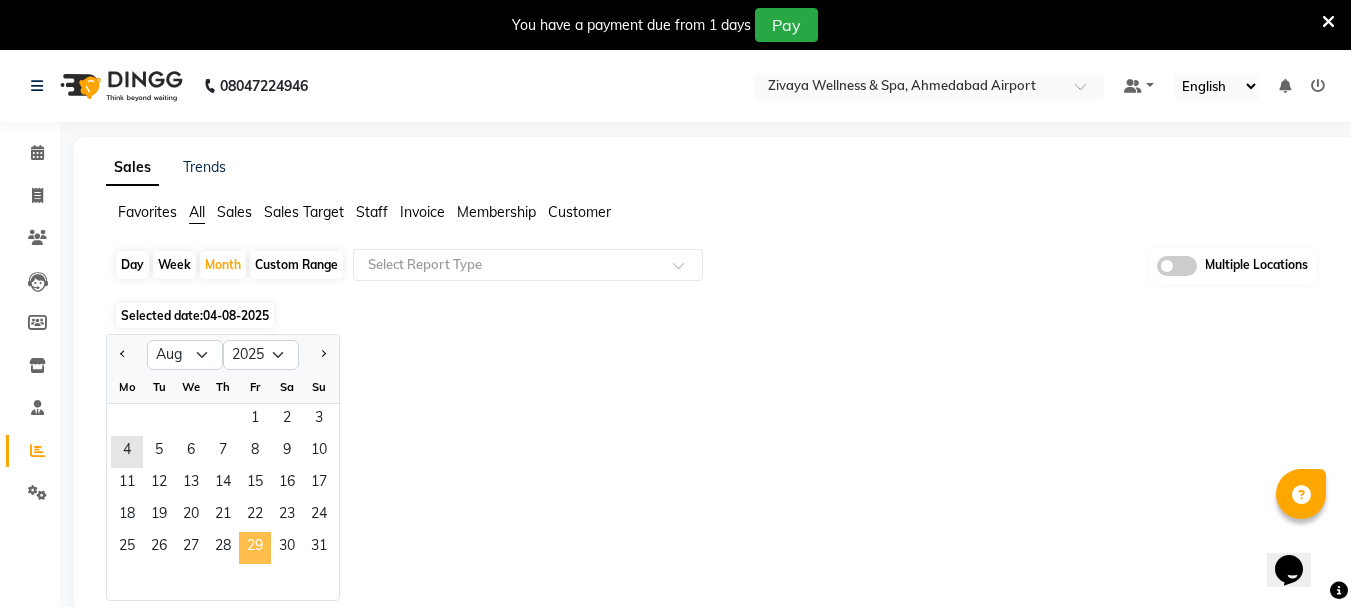 click on "29" 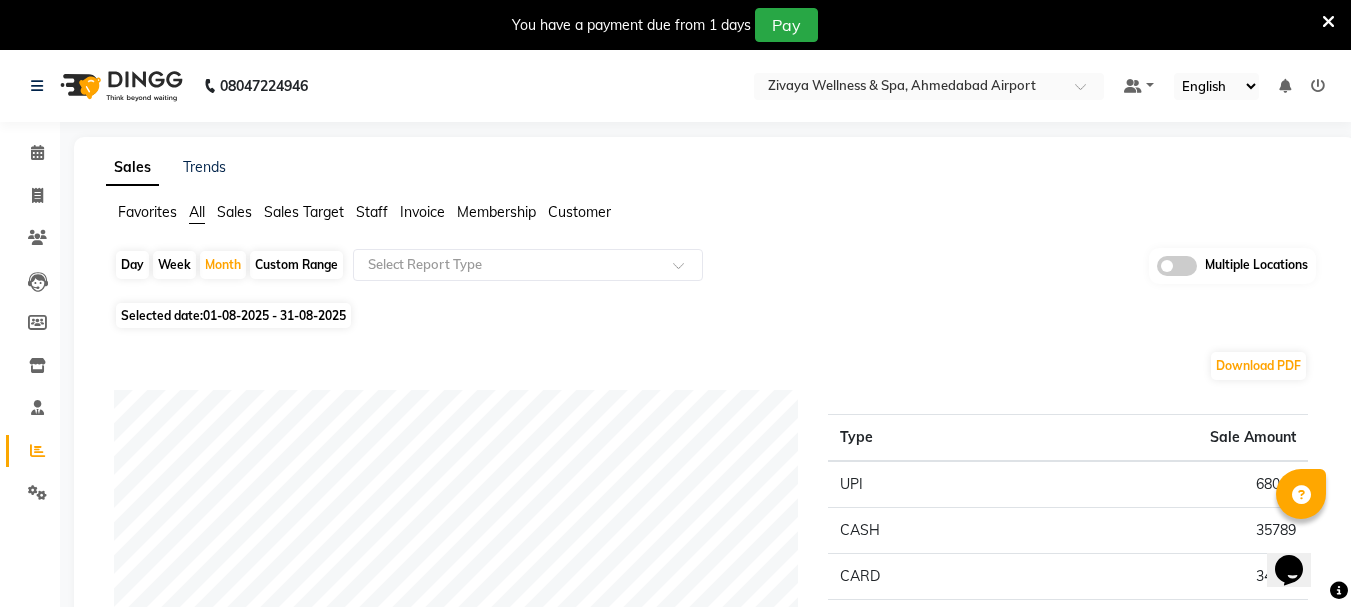 click on "Day   Week   Month   Custom Range  Select Report Type Multiple Locations Selected date:  [DATE] - [DATE]  Download PDF Payment mode Type Sale Amount UPI [NUMBER] CASH [NUMBER] CARD [NUMBER] COMPLIMENTARY [NUMBER] Total [NUMBER] Staff summary Type Sale Amount Ponima [NUMBER] Chandmuni [NUMBER] Genny [NUMBER] [FIRST] [LAST] [NUMBER] [FIRST] [NUMBER] [FIRST] [LAST] [NUMBER] [FIRST] [NUMBER] Total [NUMBER] Sales summary Type Sale Amount Memberships 0 Gift card 0 Prepaid 0 Vouchers 0 Products 0 Packages 0 Tips 0 Services [NUMBER] Total [NUMBER] Service by category Type Sale Amount Service [NUMBER] Total [NUMBER] Service sales Type Sale Amount Four-Hand Express Therapy - 30 Mins [NUMBER] Jet Lag Relief Massage - 60 Mins [NUMBER] Jet Lag Relief Massage - 30 Mins [NUMBER] Sole to Soul Foot Massage - 60 Mins [NUMBER] Sole to Soul Foot Massage - 30 Mins [NUMBER] De-stress Back & Shoulder Massage - 30 Mins [NUMBER] De-stress Back & Shoulder Massage - 60 Mins [NUMBER] Champissage - Indian Head Massage with Aroma Therapy - 15 Mins [NUMBER] [NUMBER] [NUMBER] Total" 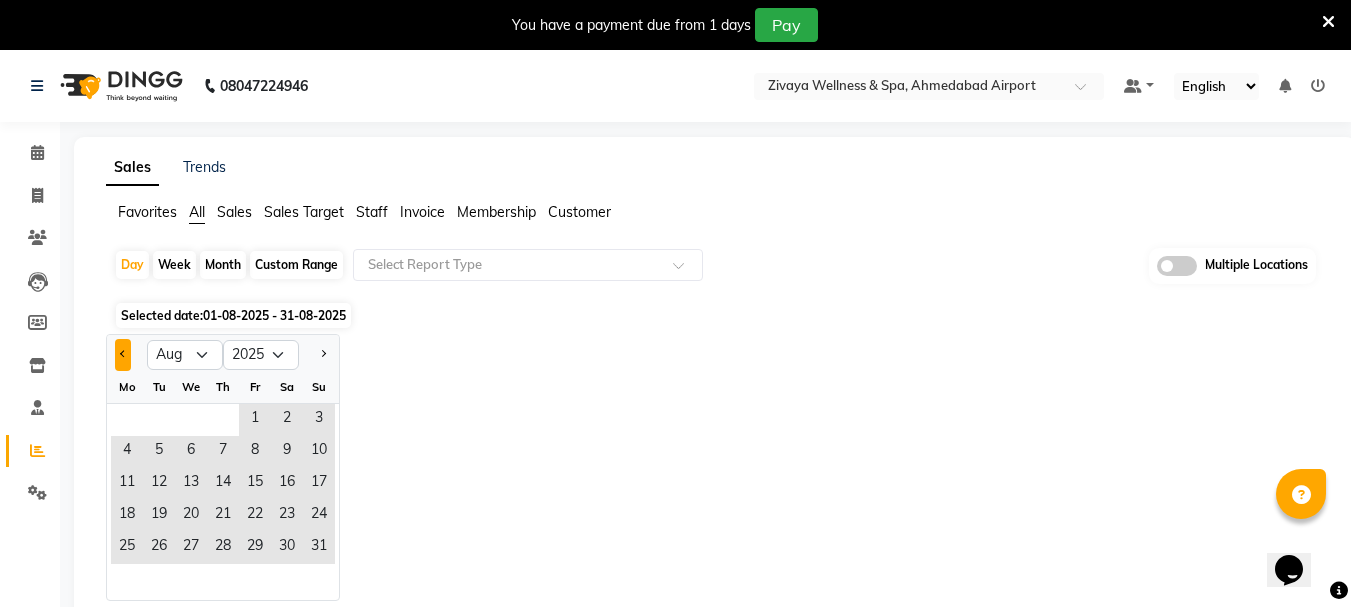 click 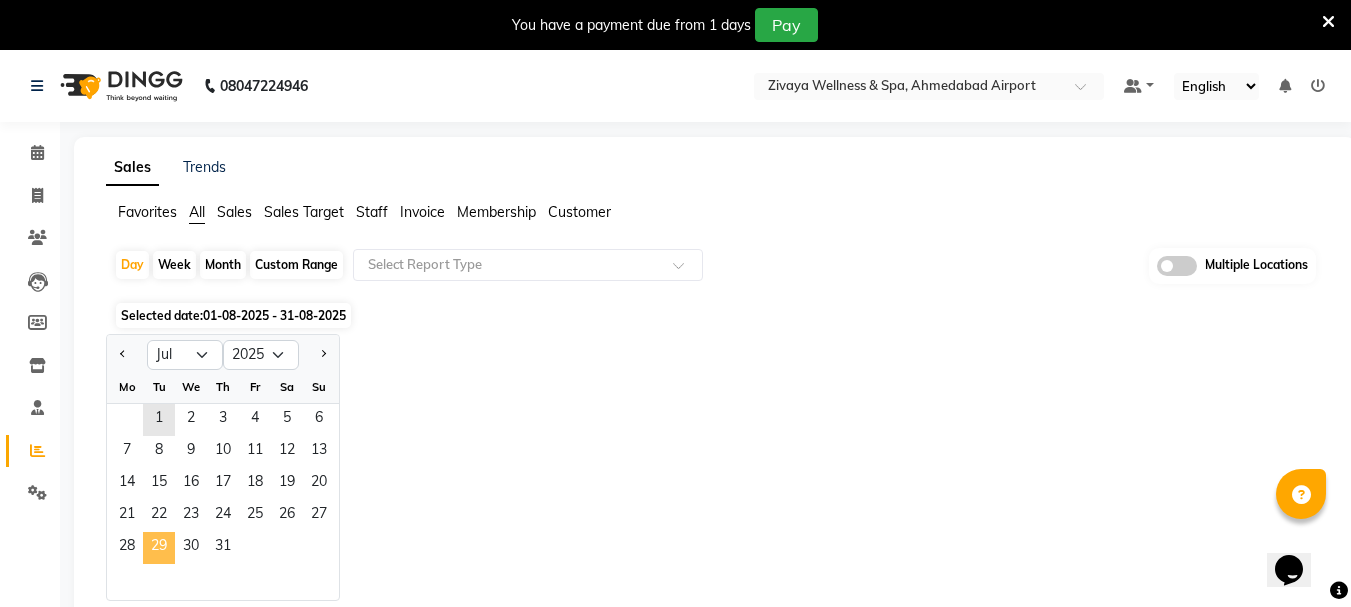 click on "29" 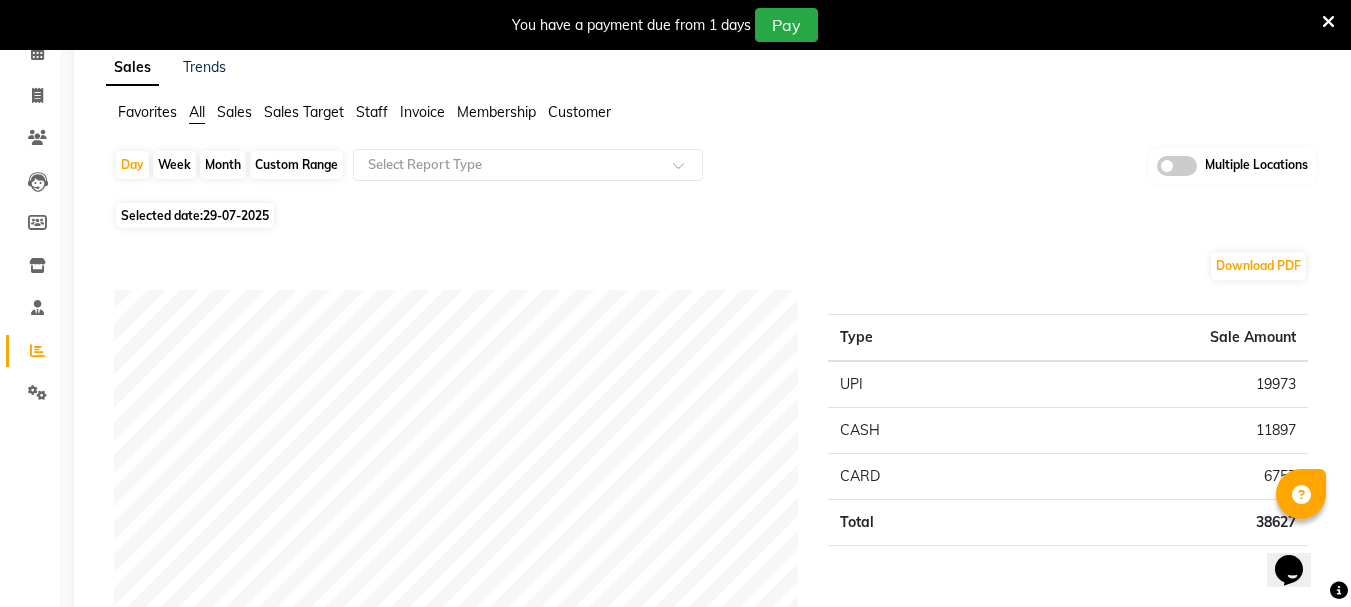 scroll, scrollTop: 200, scrollLeft: 0, axis: vertical 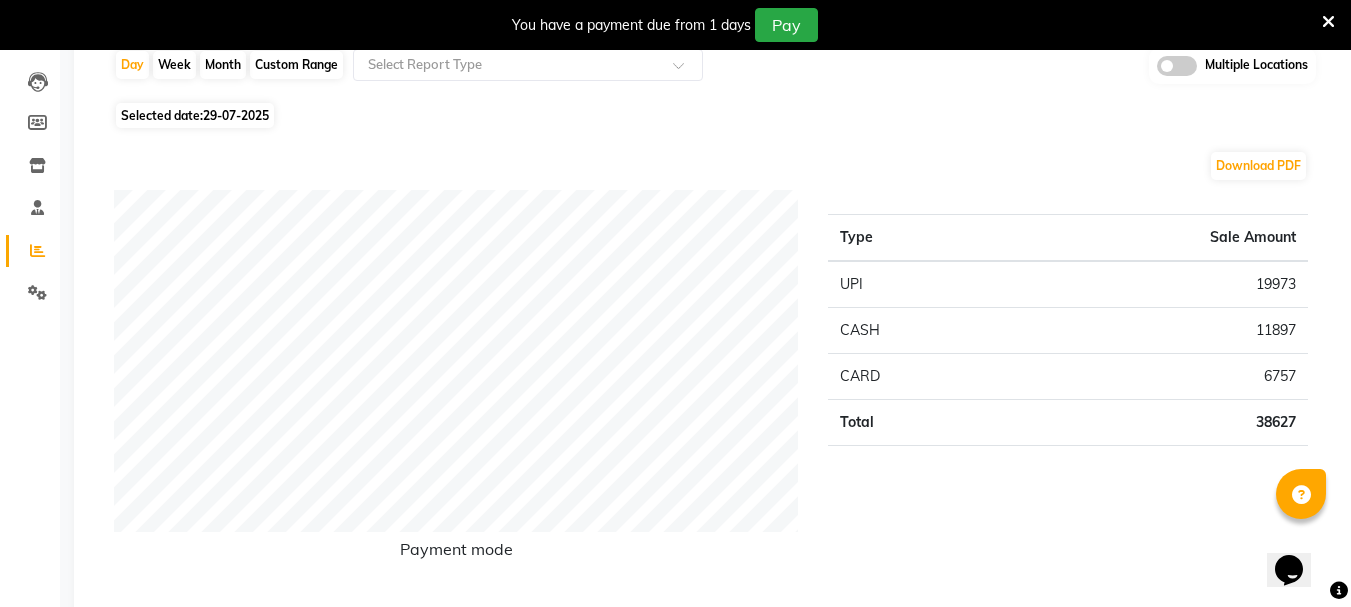 click on "Selected date:  29-07-2025" 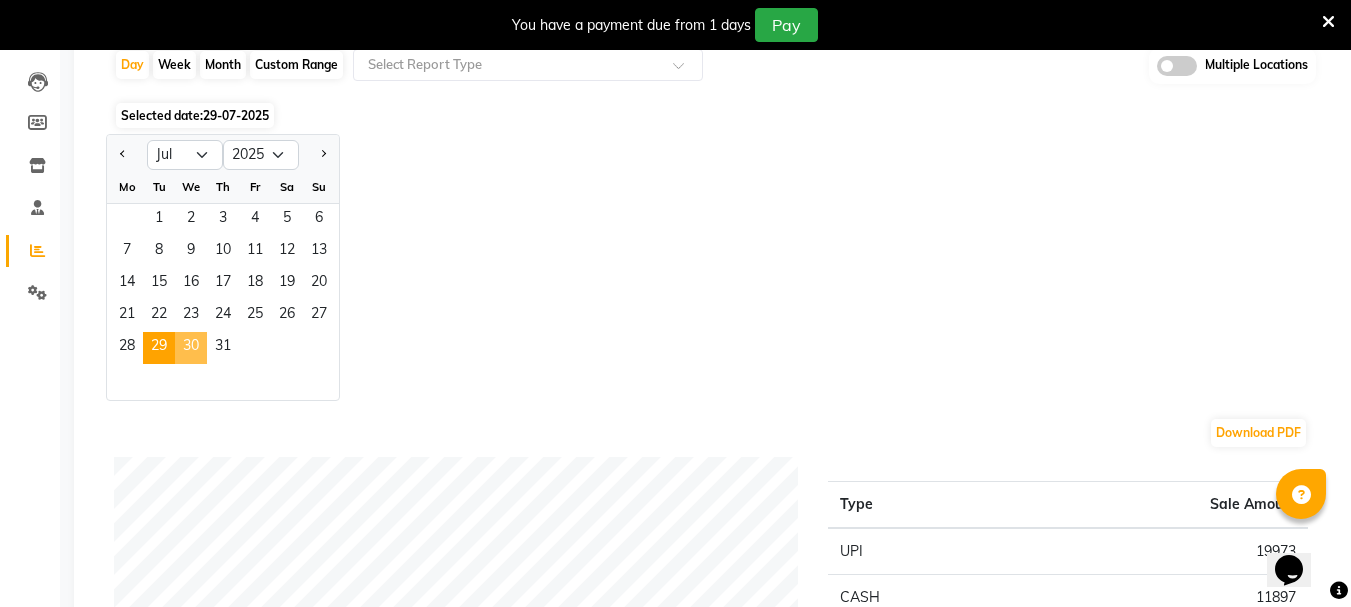 click on "30" 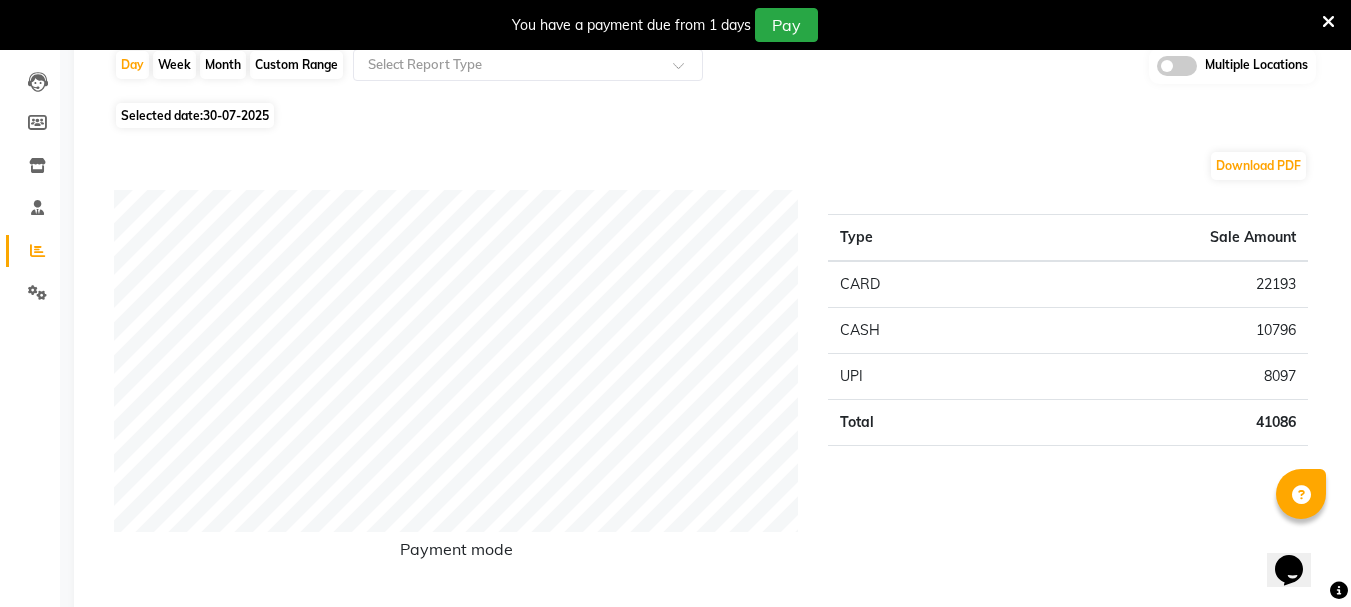 click on "Selected date:  30-07-2025" 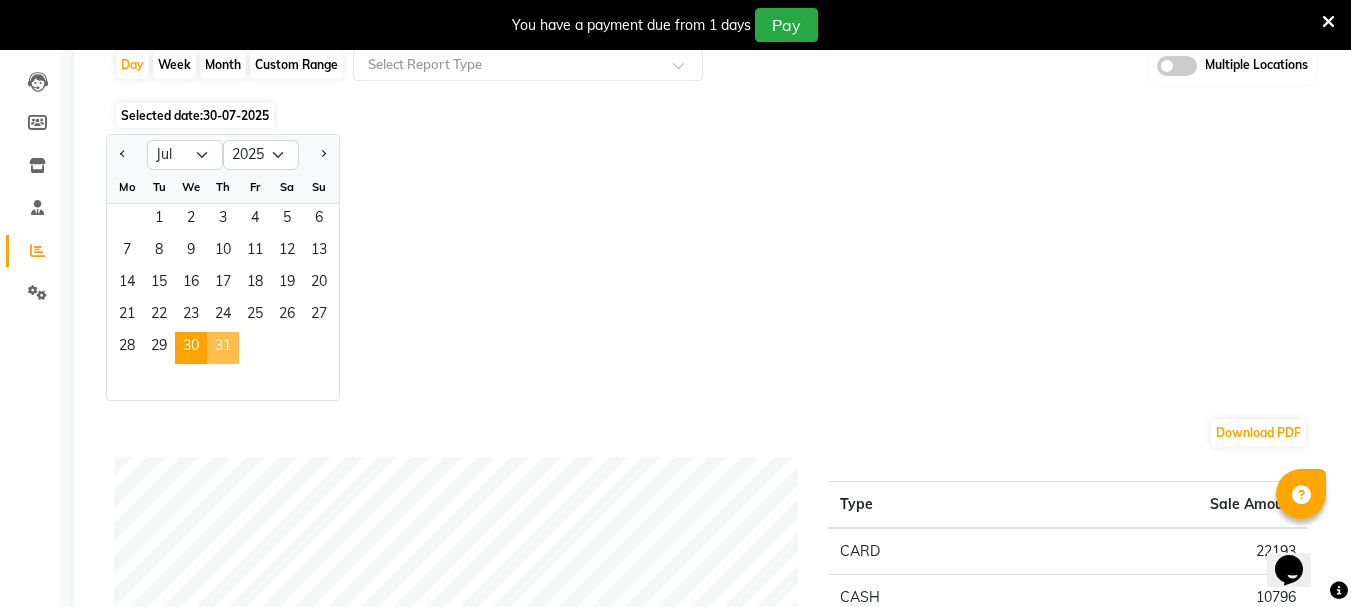 click on "31" 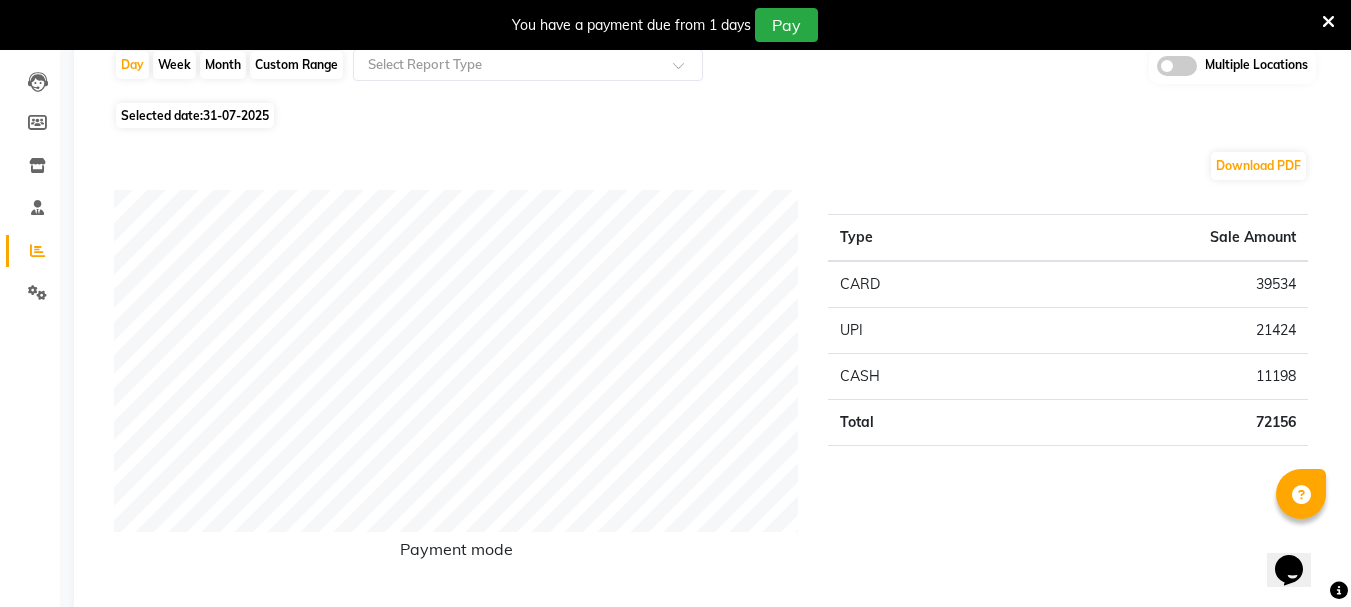 click on "Month" 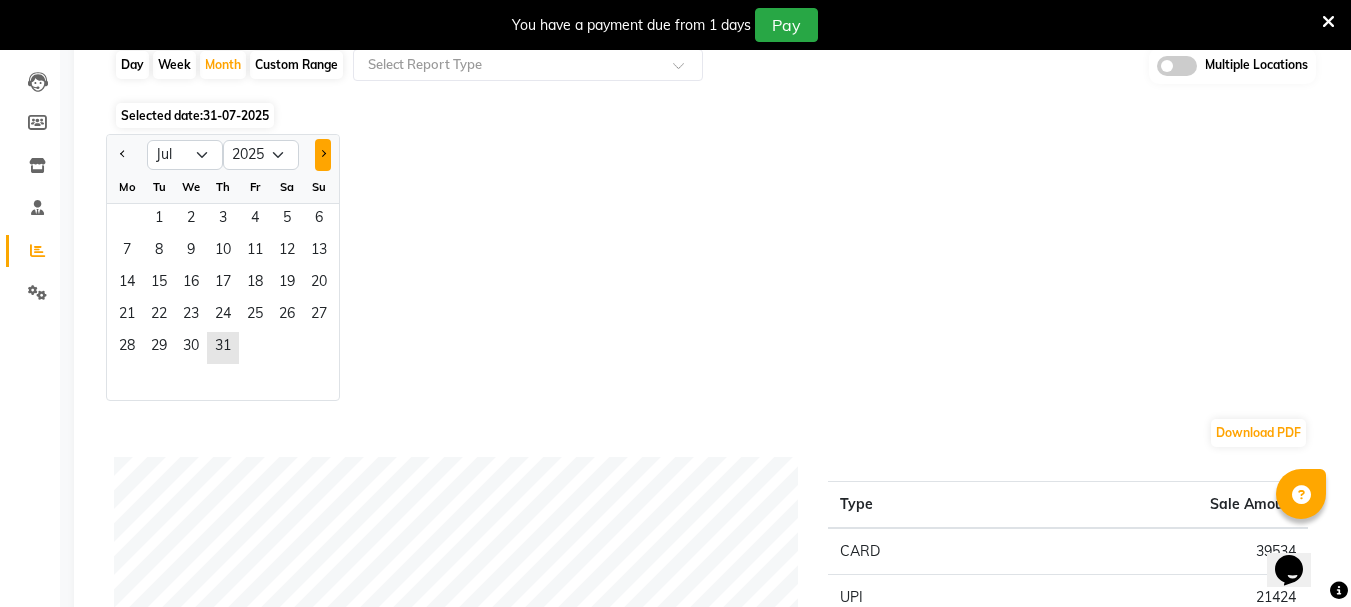 click 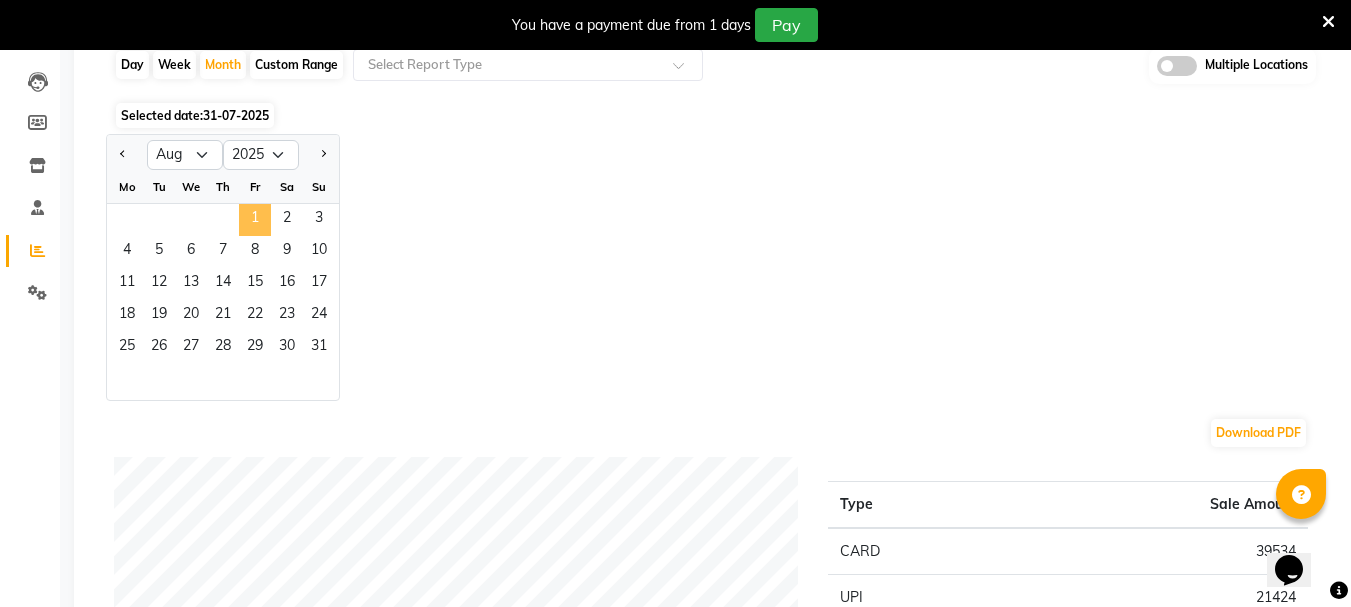 click on "1" 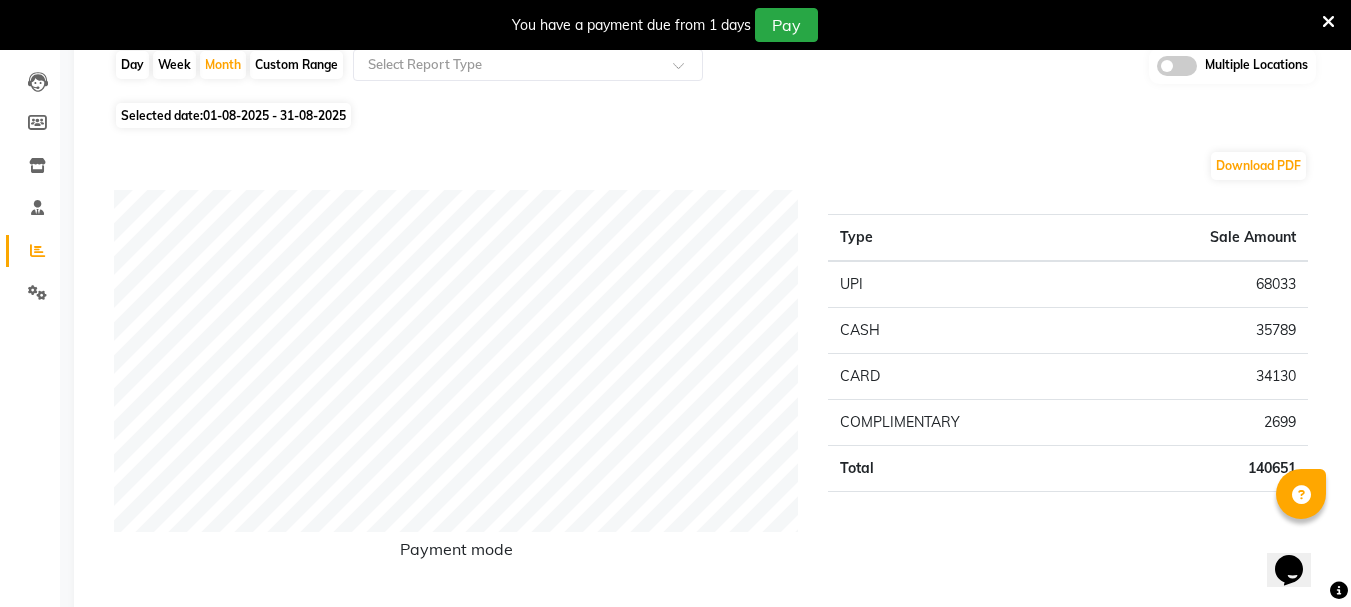 click on "Day" 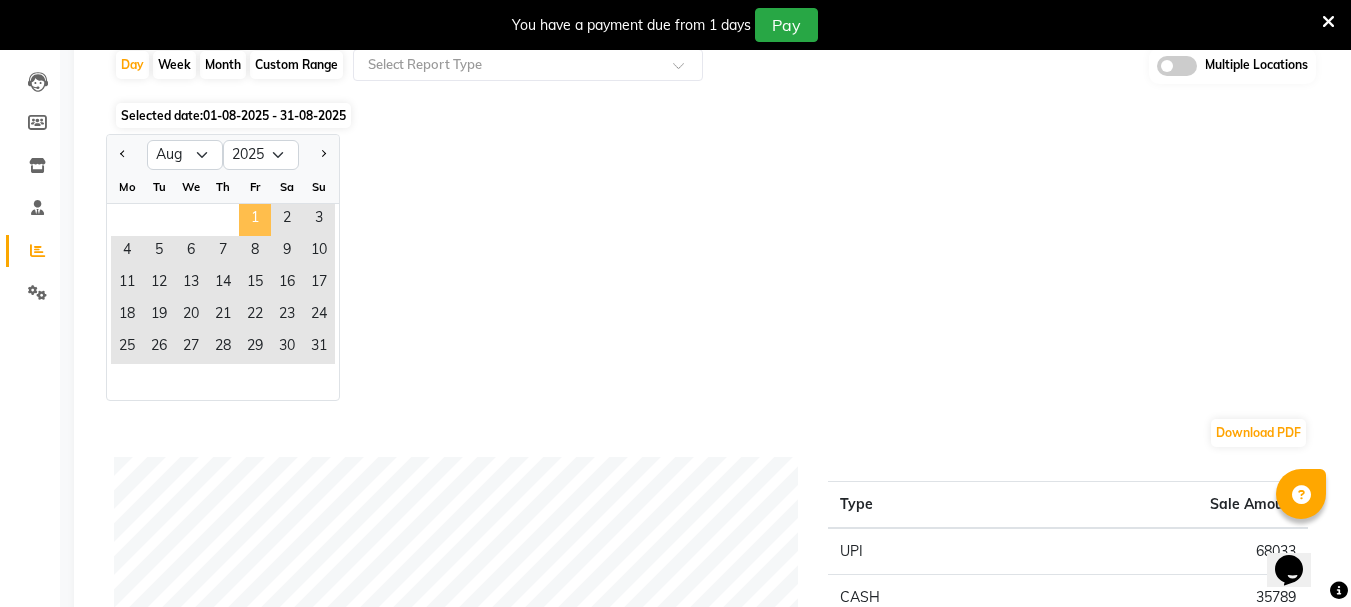 click on "1" 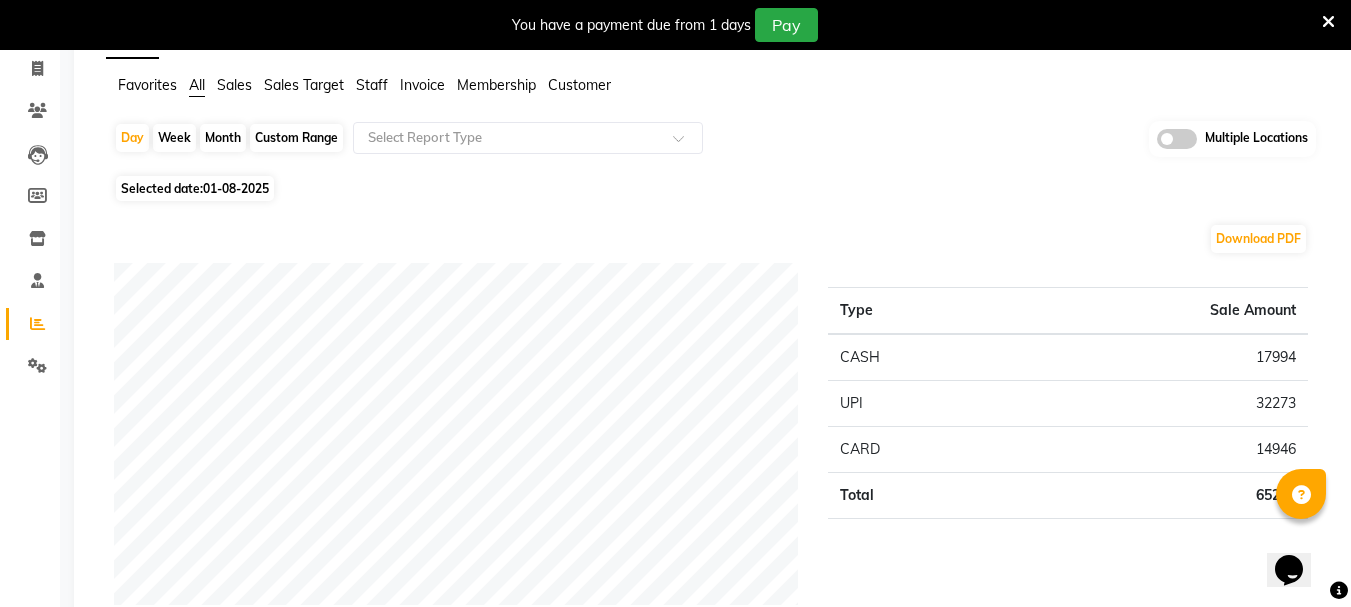 scroll, scrollTop: 200, scrollLeft: 0, axis: vertical 